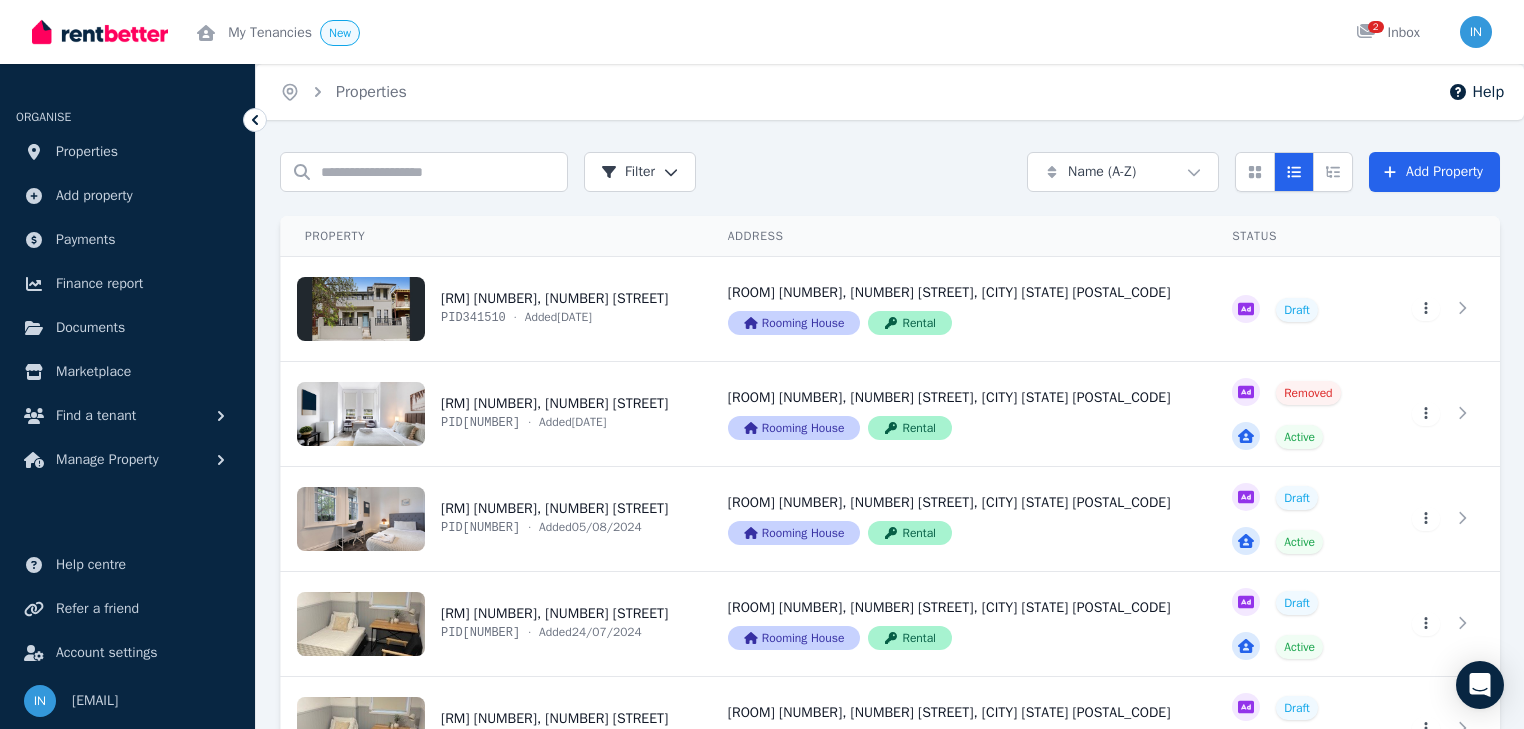 scroll, scrollTop: 0, scrollLeft: 0, axis: both 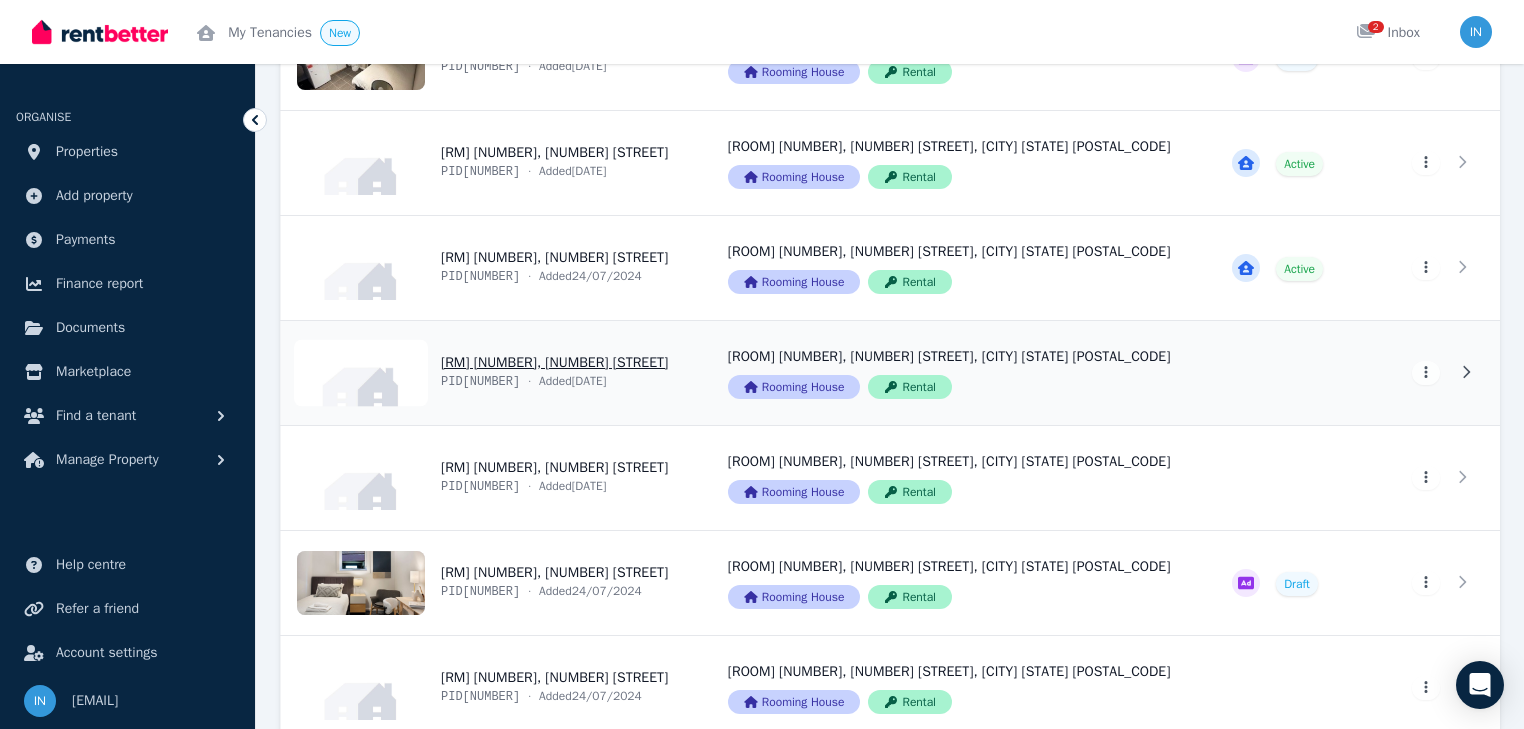 click on "View property details" at bounding box center [492, 373] 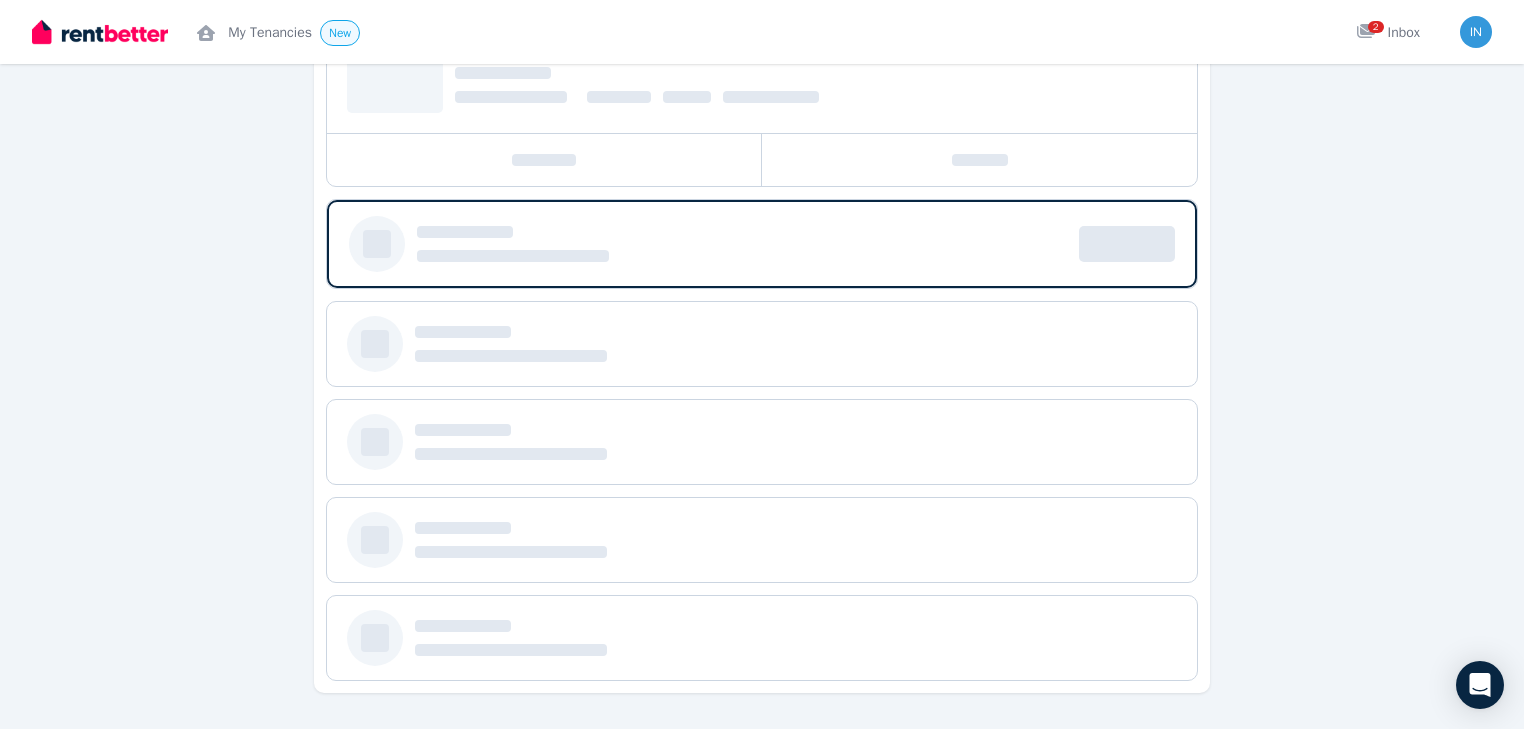scroll, scrollTop: 0, scrollLeft: 0, axis: both 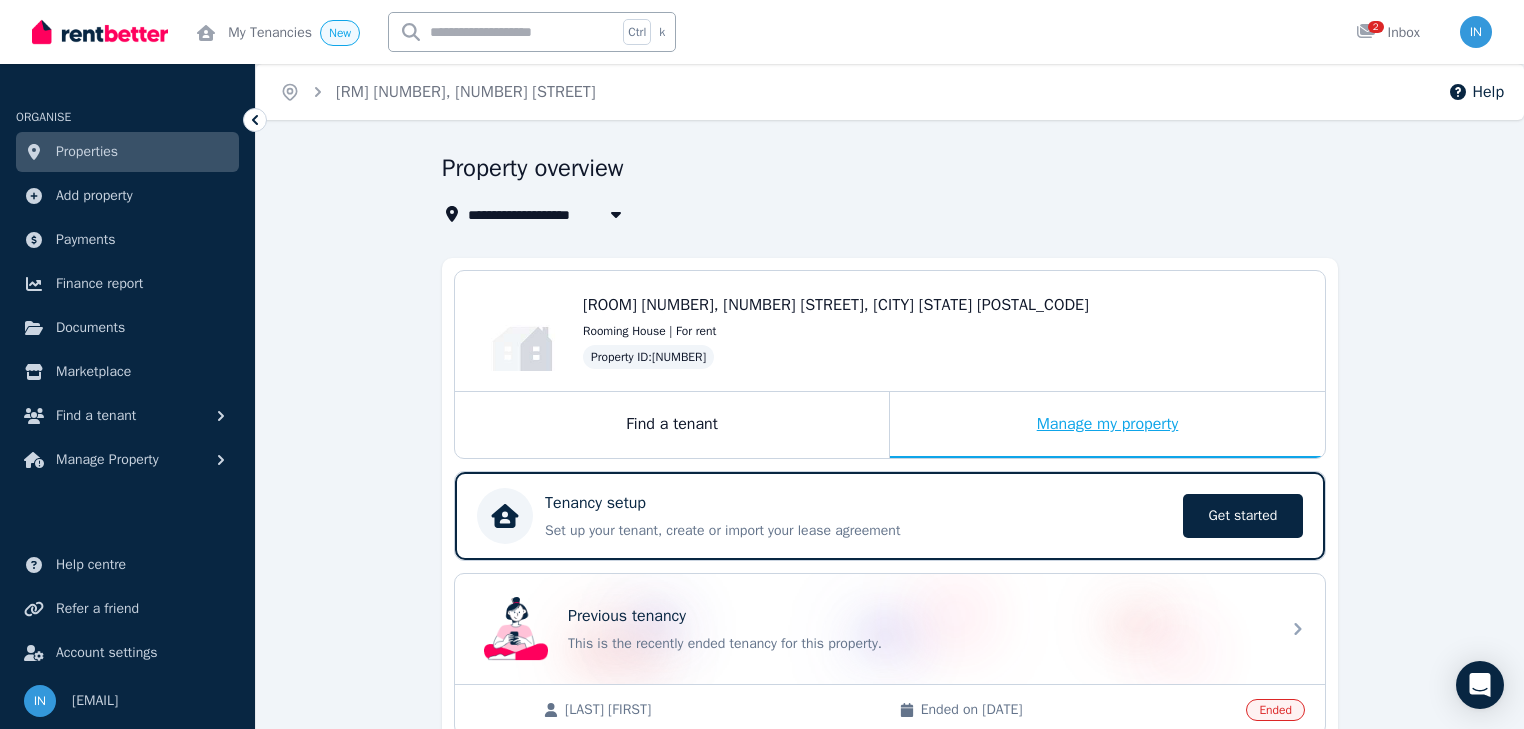 click on "Manage my property" at bounding box center [1107, 425] 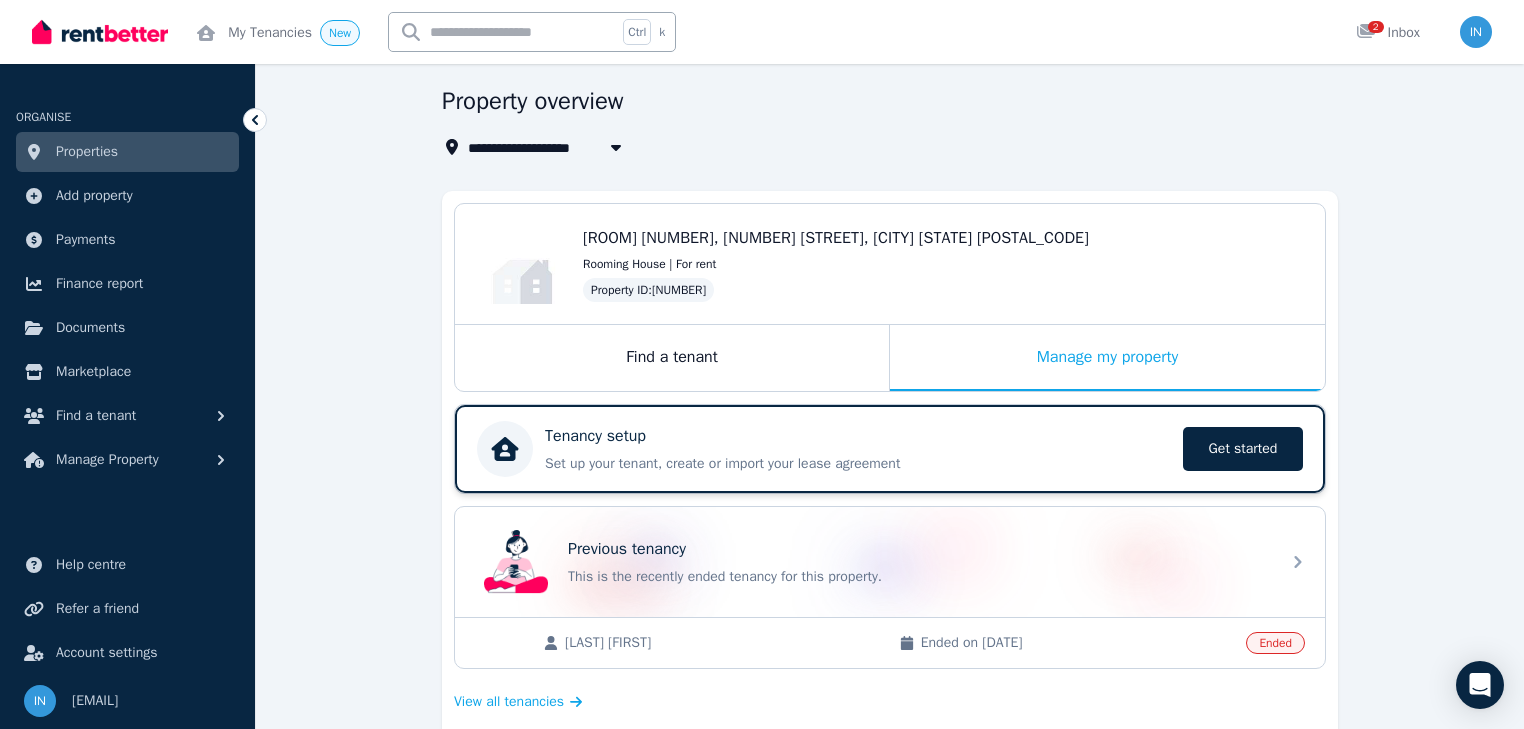 scroll, scrollTop: 160, scrollLeft: 0, axis: vertical 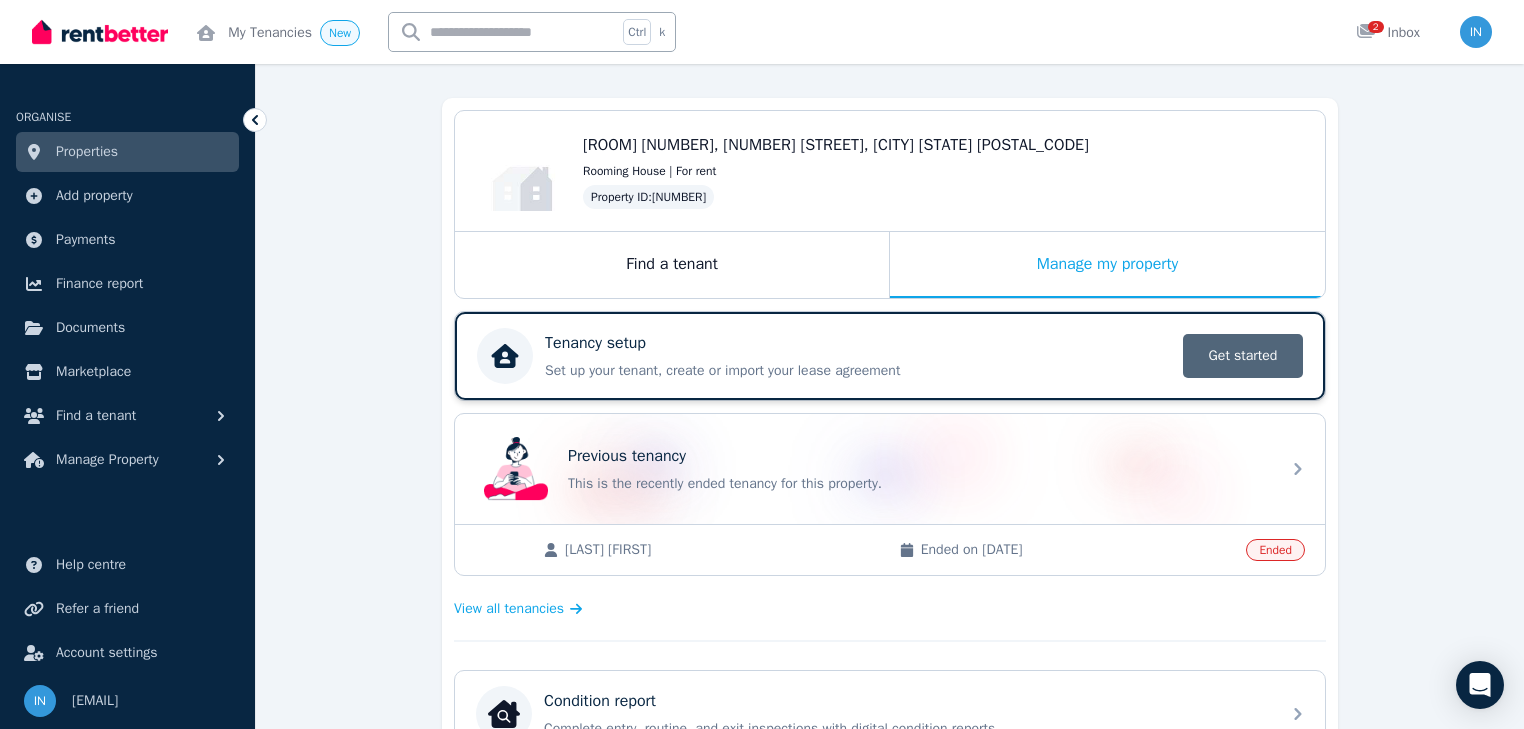 click on "Get started" at bounding box center (1243, 356) 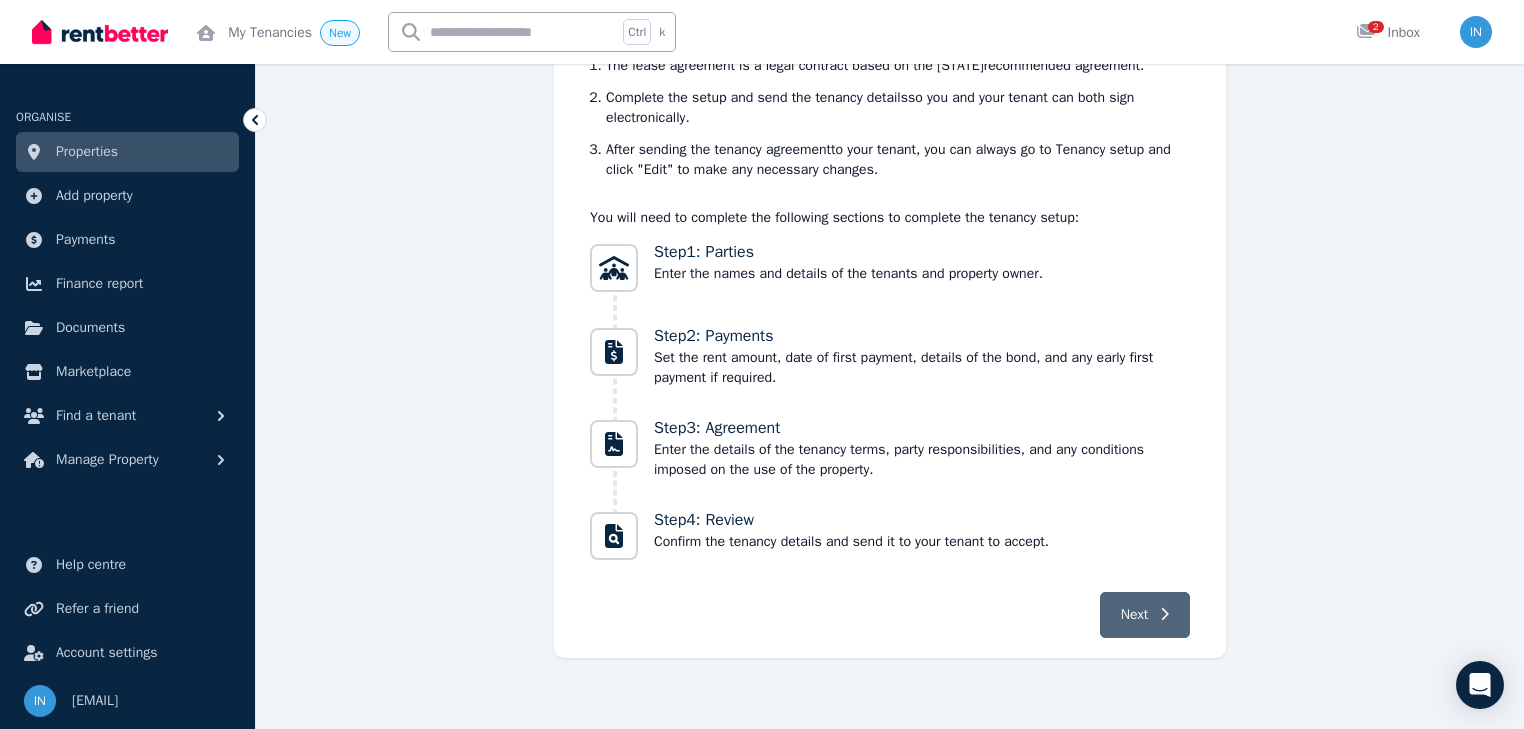 click on "Next" at bounding box center [1134, 615] 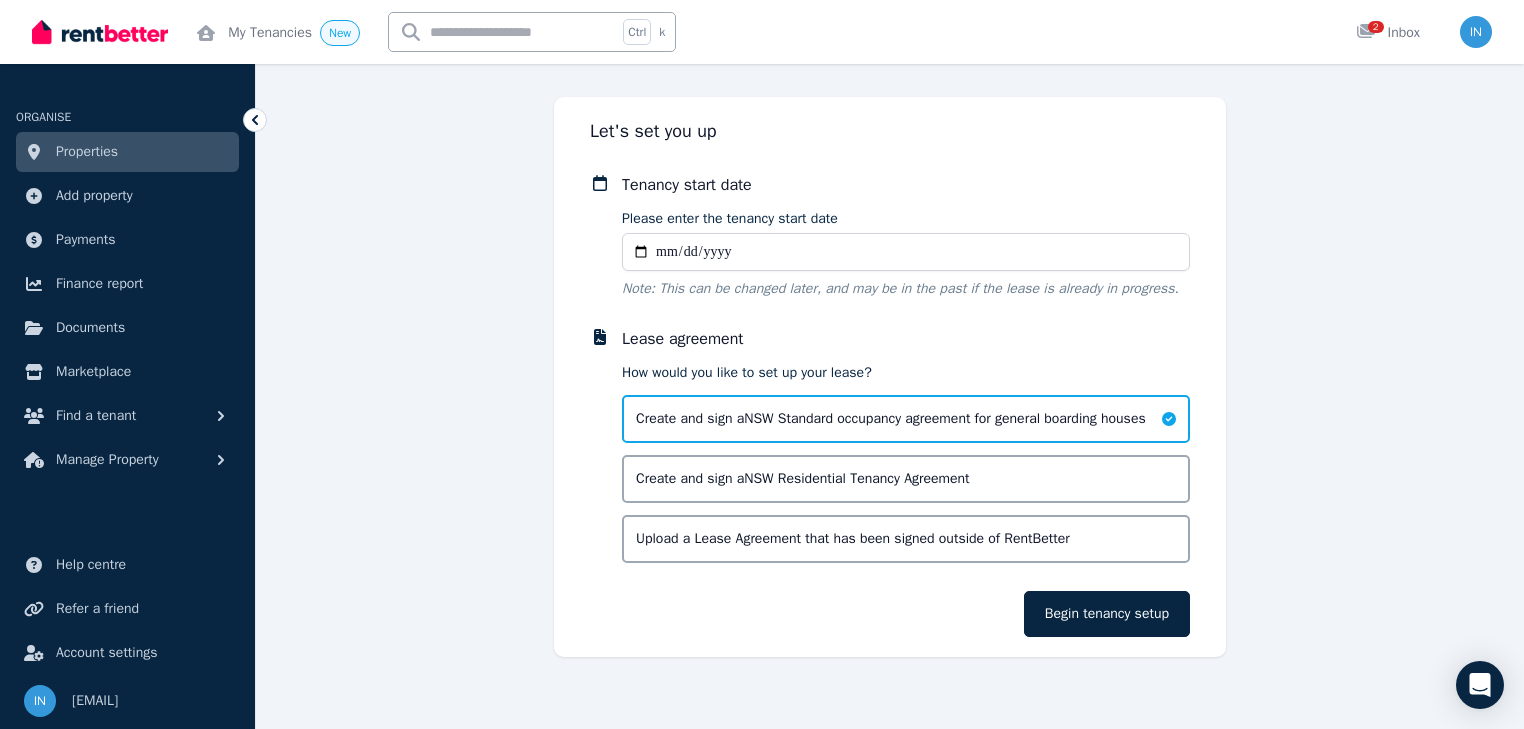 scroll, scrollTop: 108, scrollLeft: 0, axis: vertical 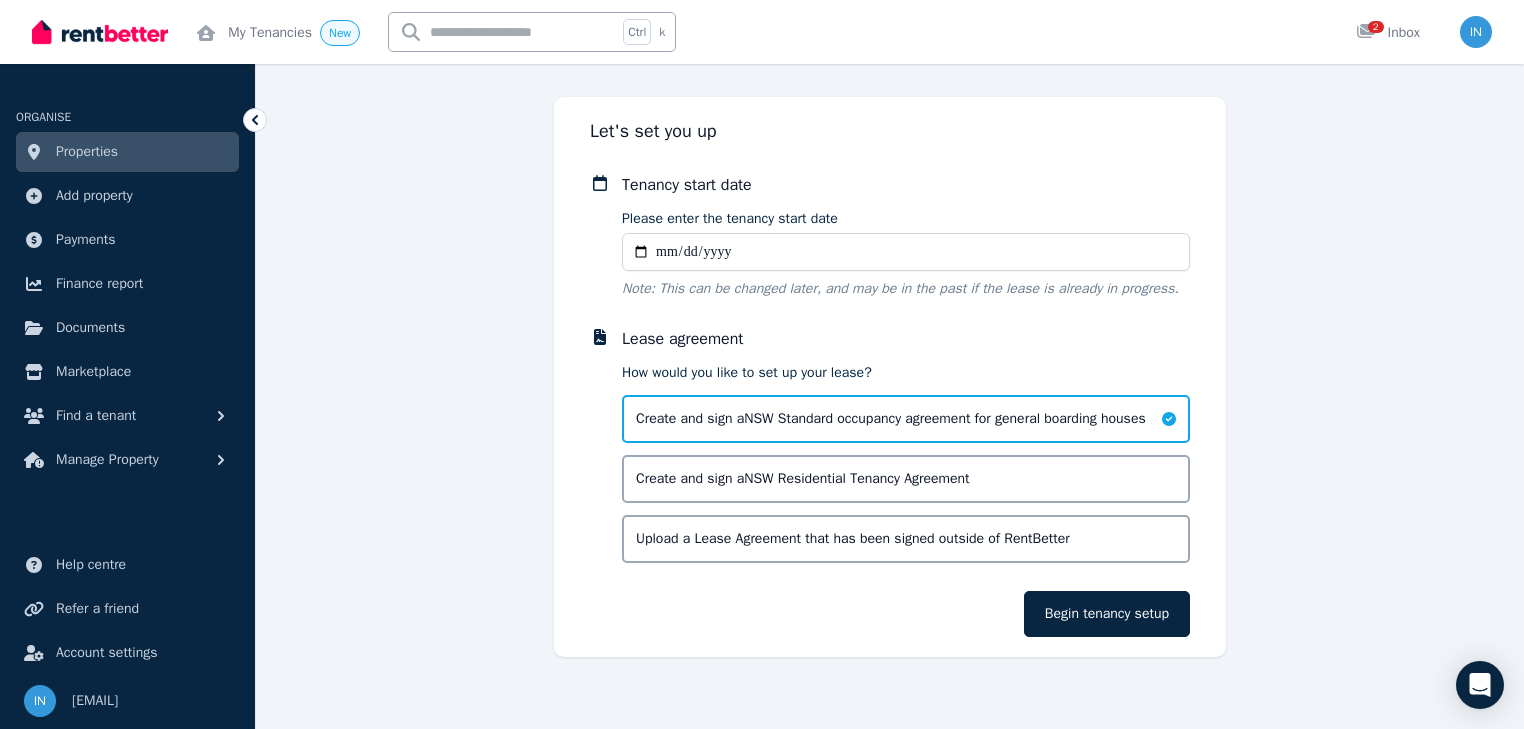 type on "**********" 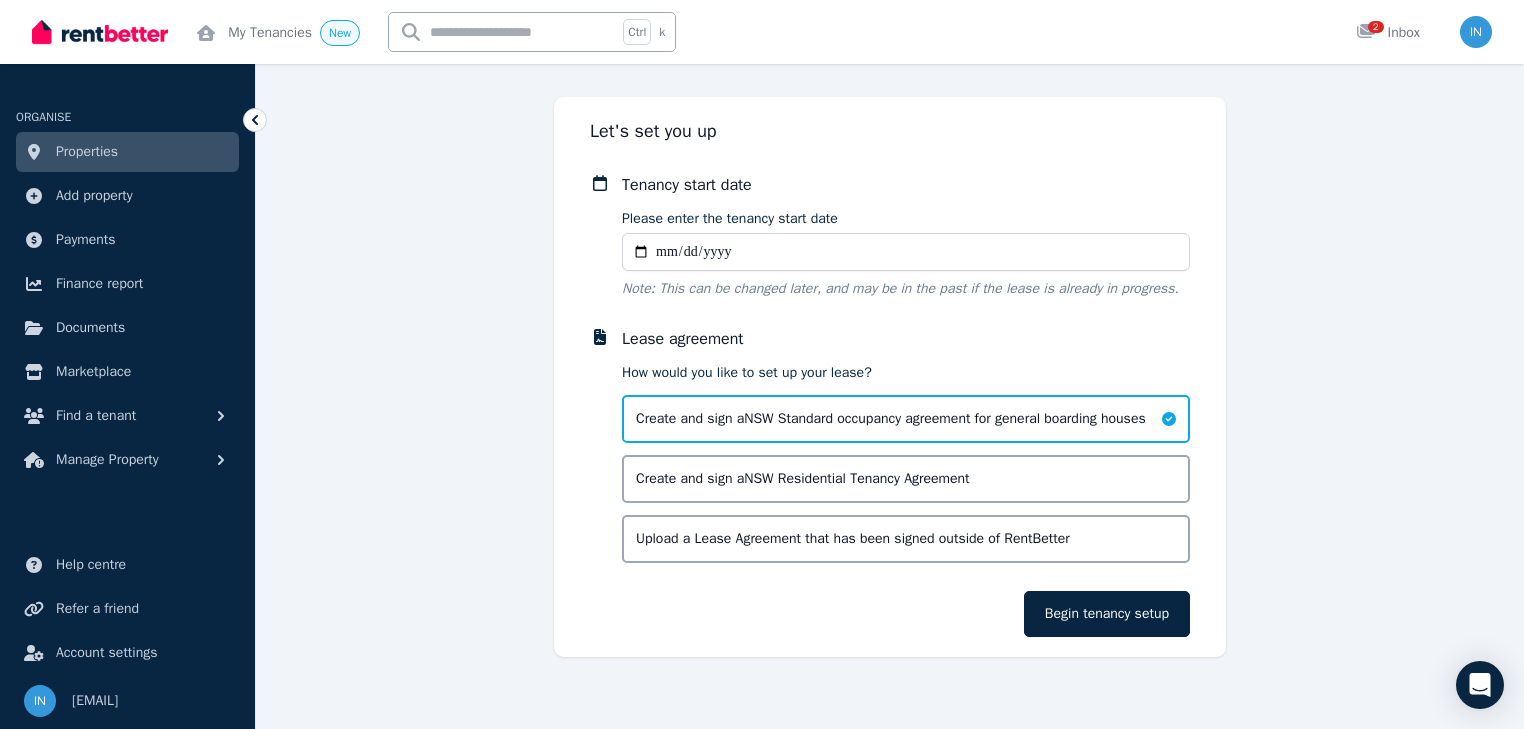 click on "Upload a Lease Agreement that has been signed outside of RentBetter" at bounding box center (853, 539) 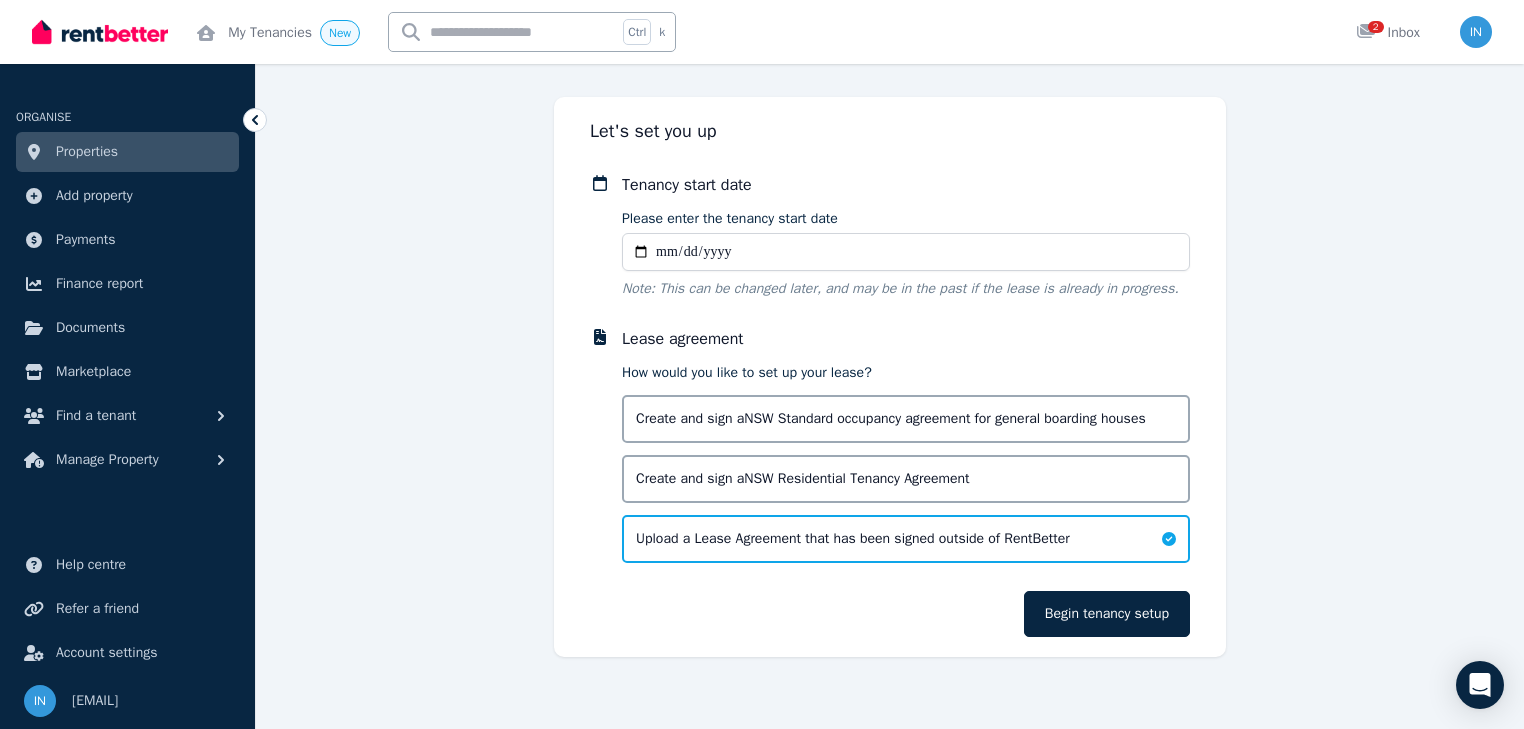 scroll, scrollTop: 88, scrollLeft: 0, axis: vertical 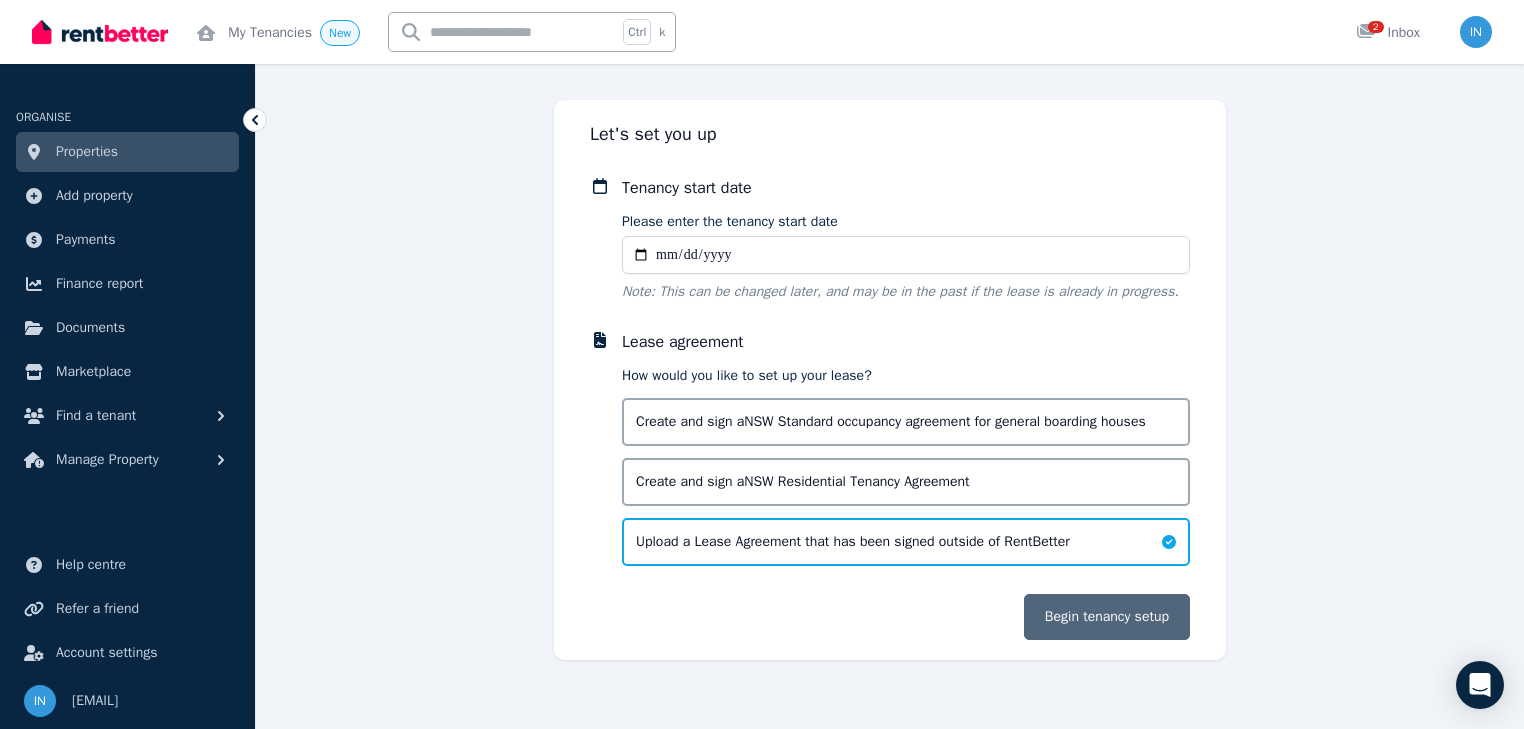 click on "Begin tenancy setup" at bounding box center [1107, 617] 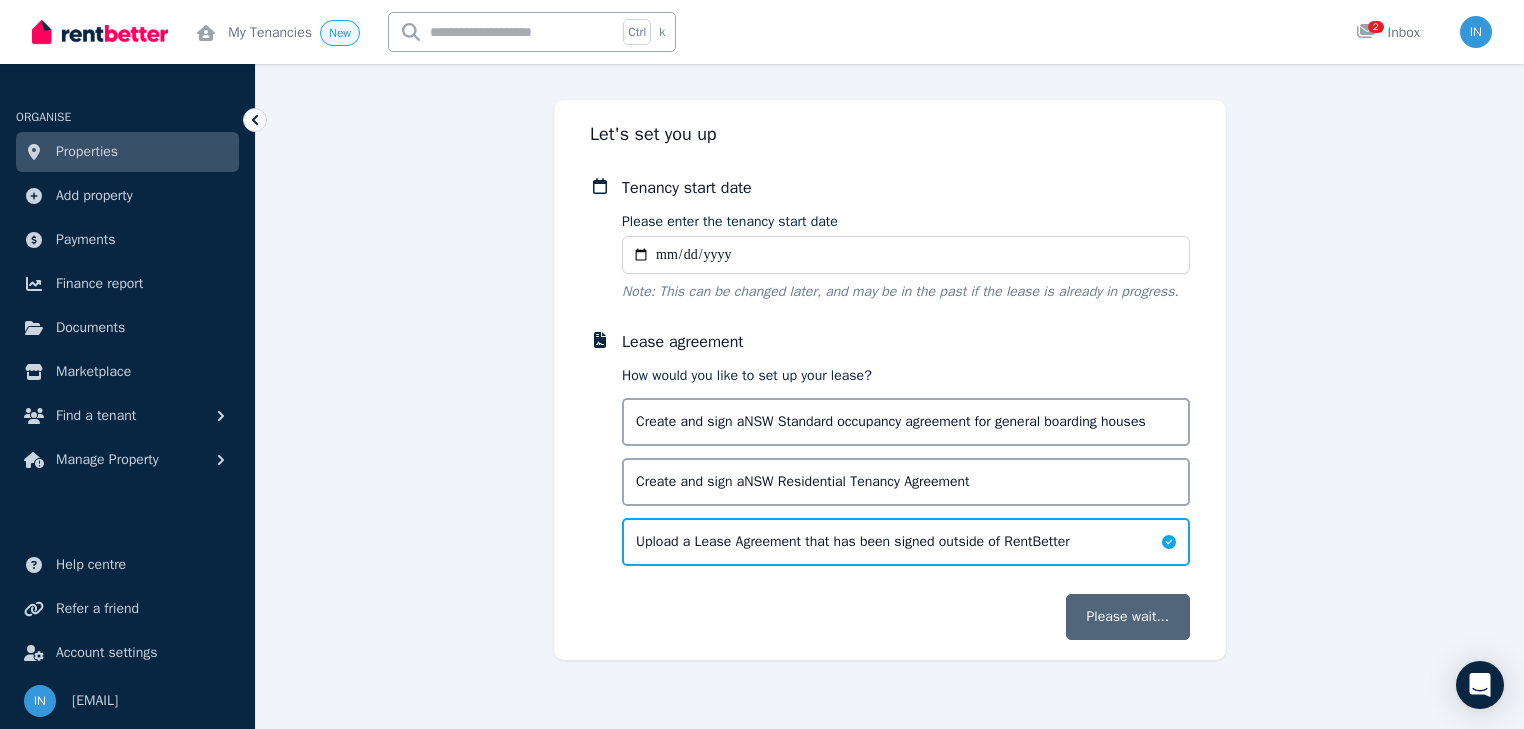 scroll, scrollTop: 0, scrollLeft: 0, axis: both 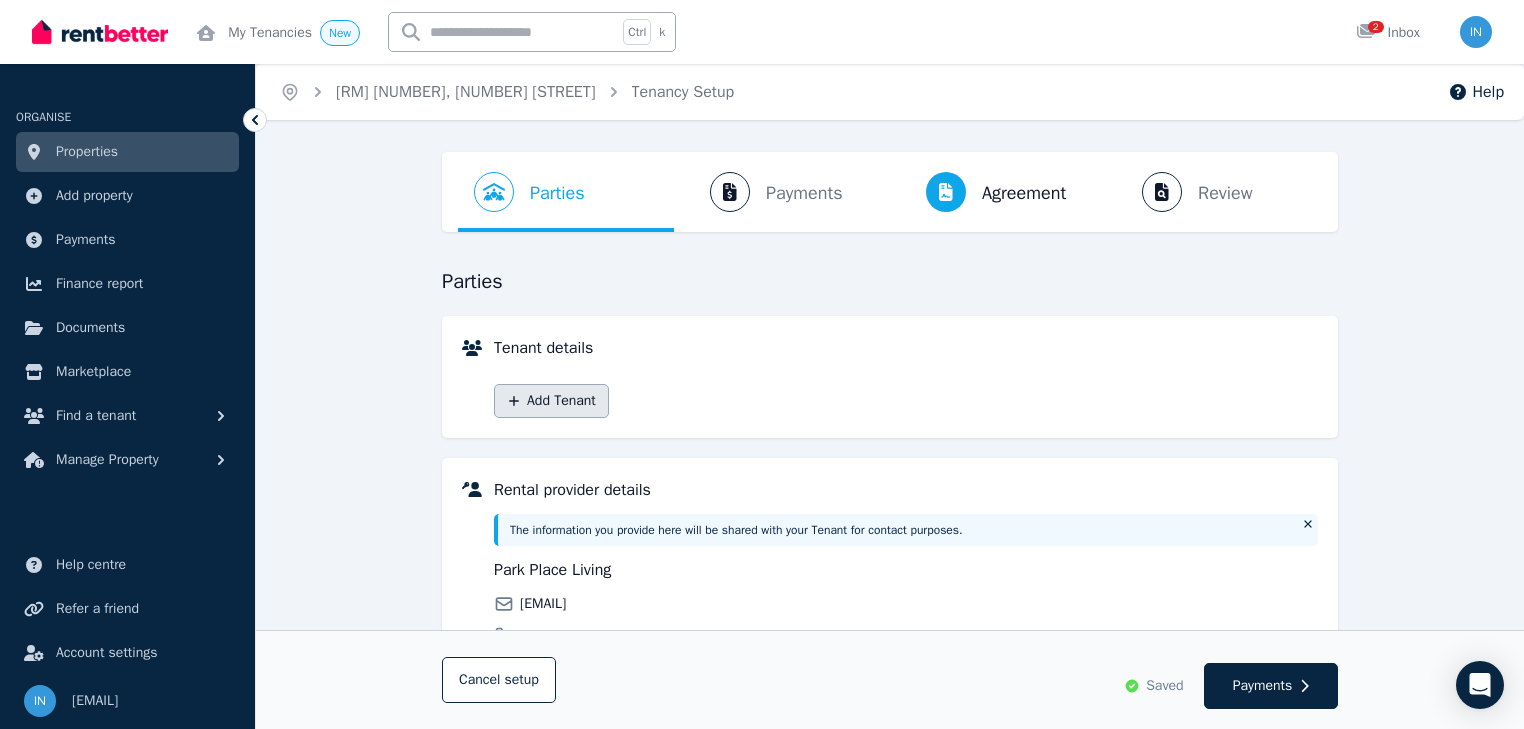 click on "Add Tenant" at bounding box center [551, 401] 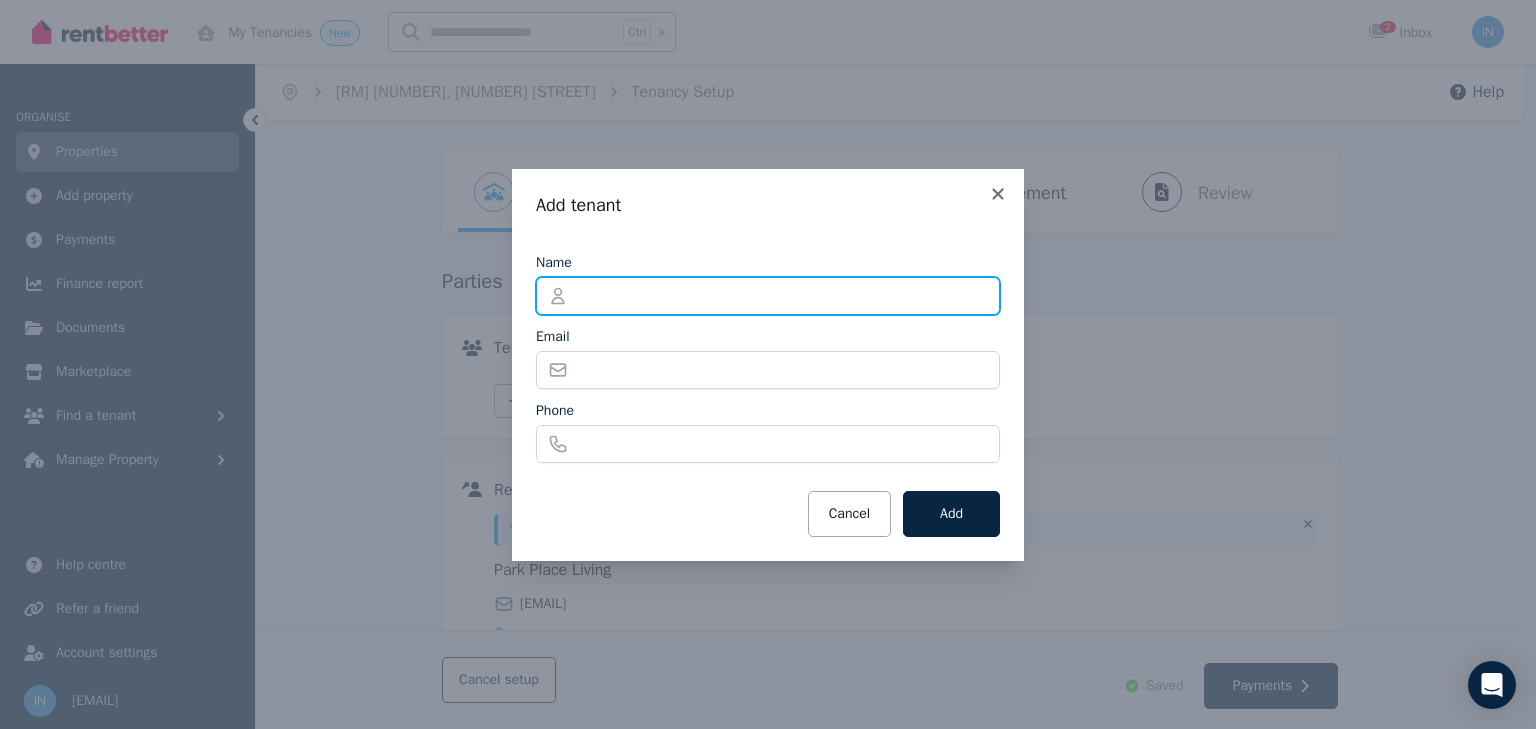 click on "Name" at bounding box center (768, 296) 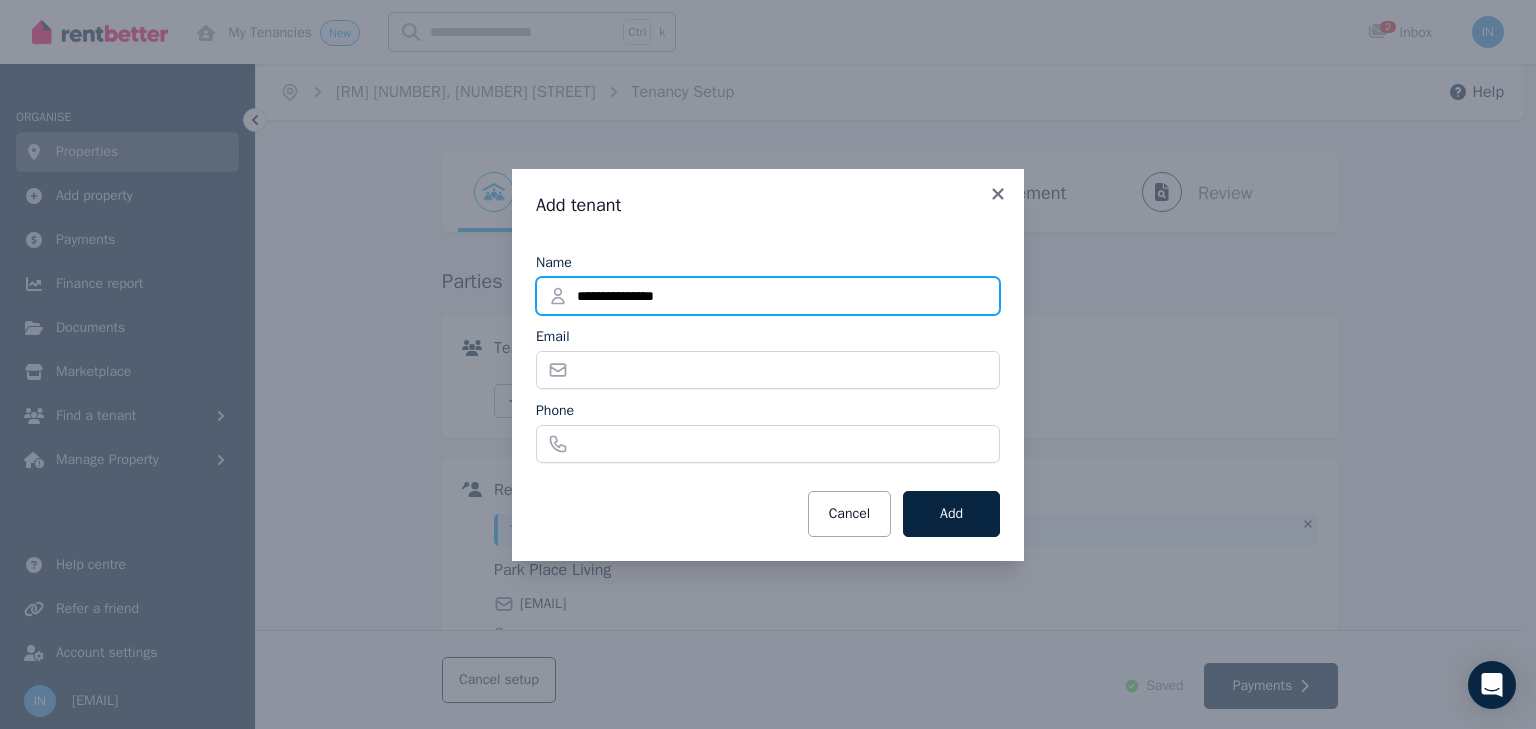 type on "**********" 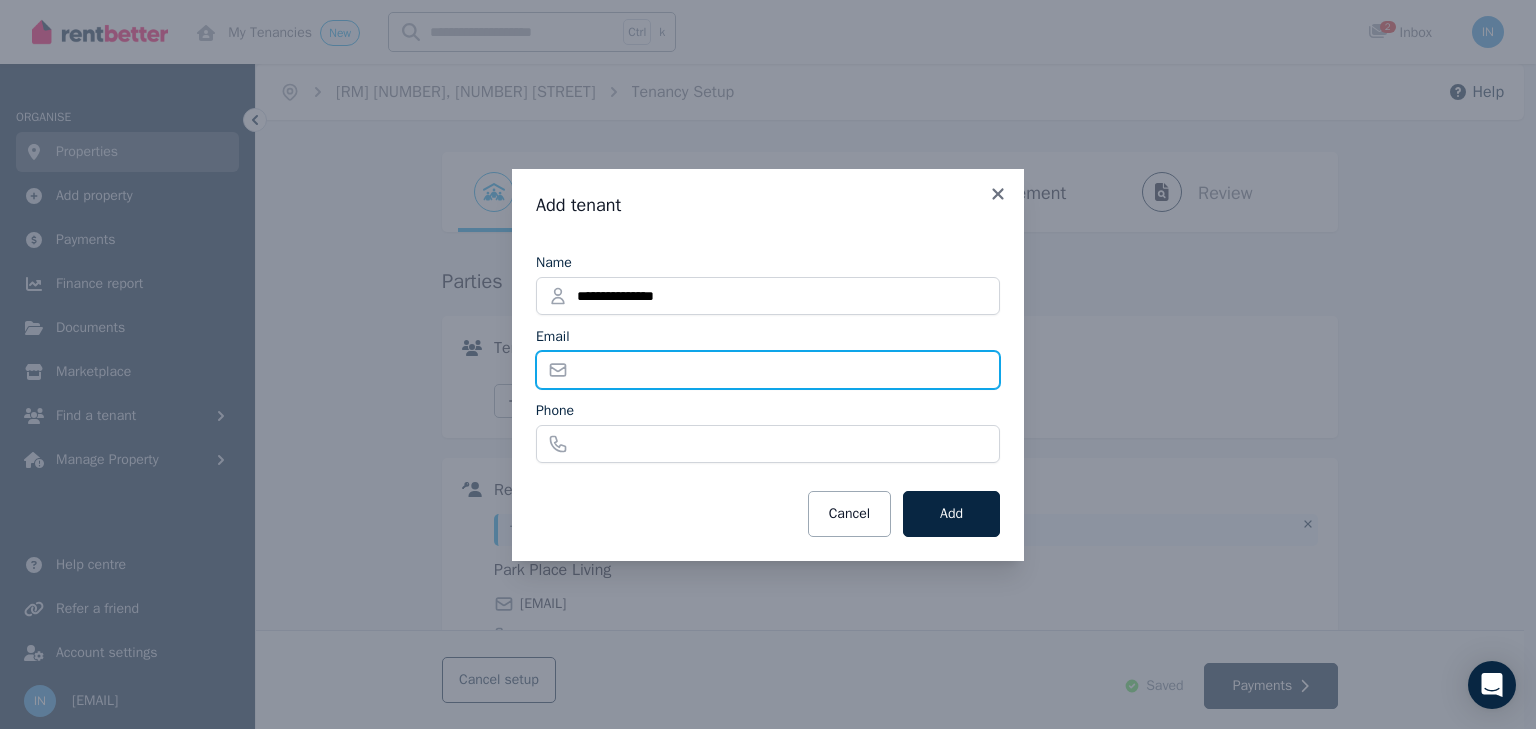 click on "Email" at bounding box center [768, 370] 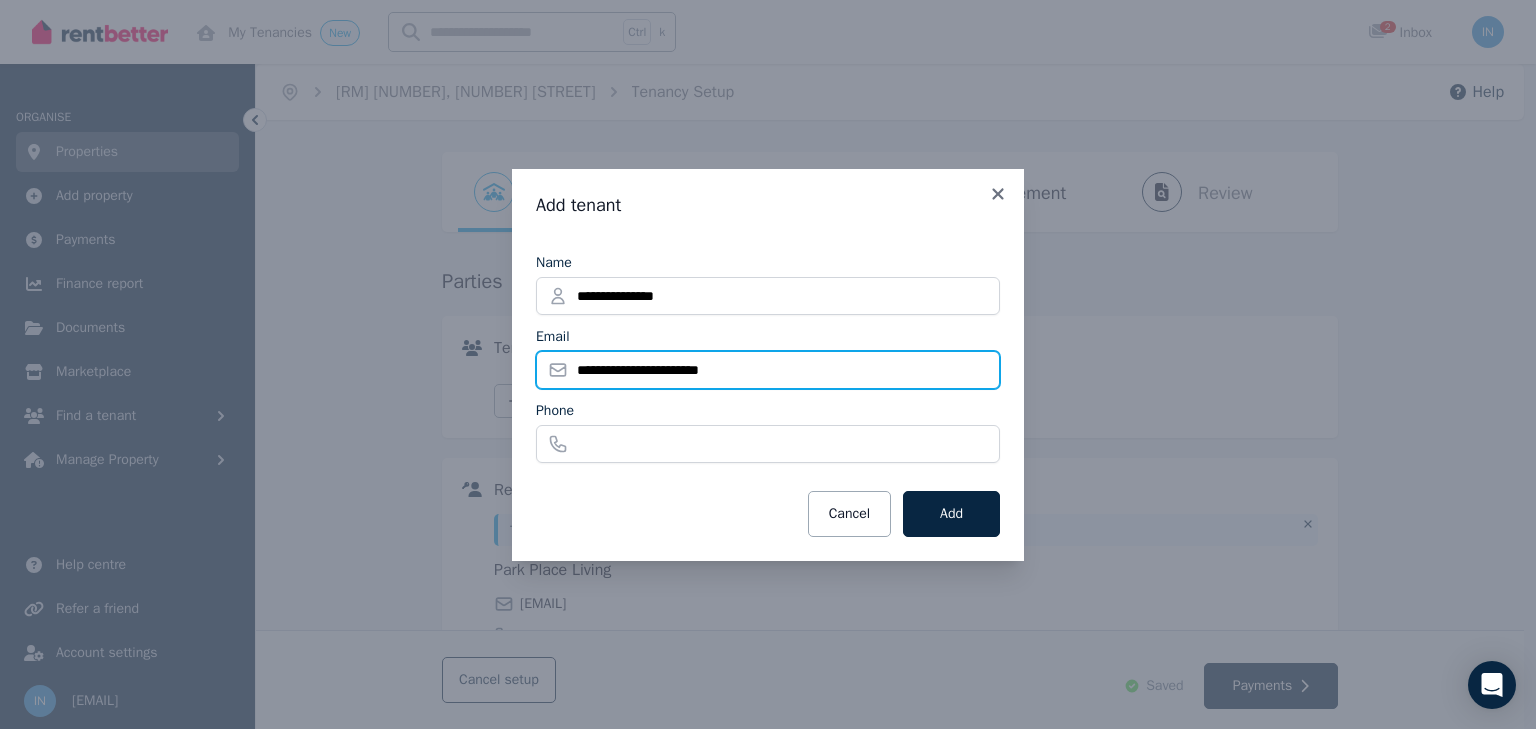 type on "**********" 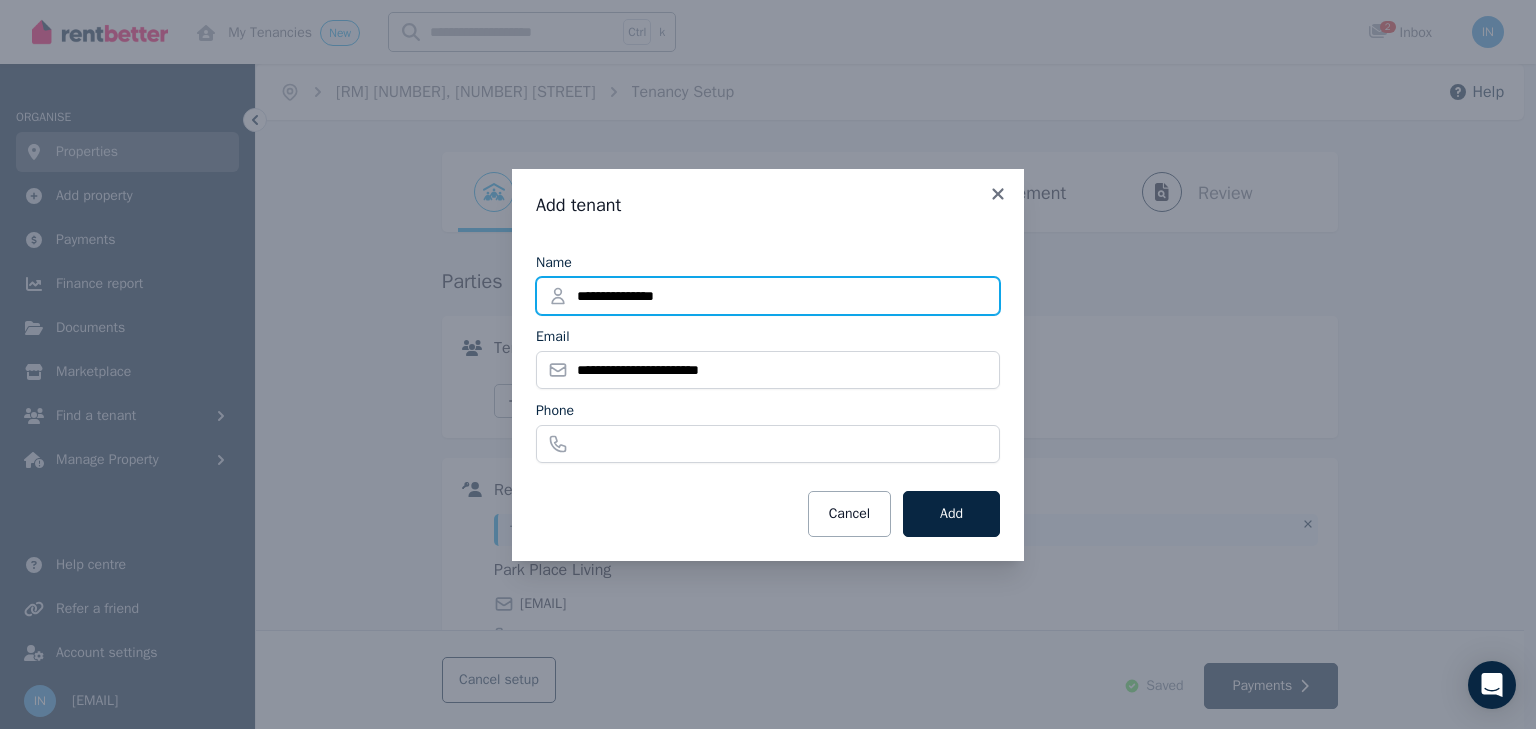 drag, startPoint x: 545, startPoint y: 315, endPoint x: 567, endPoint y: 360, distance: 50.08992 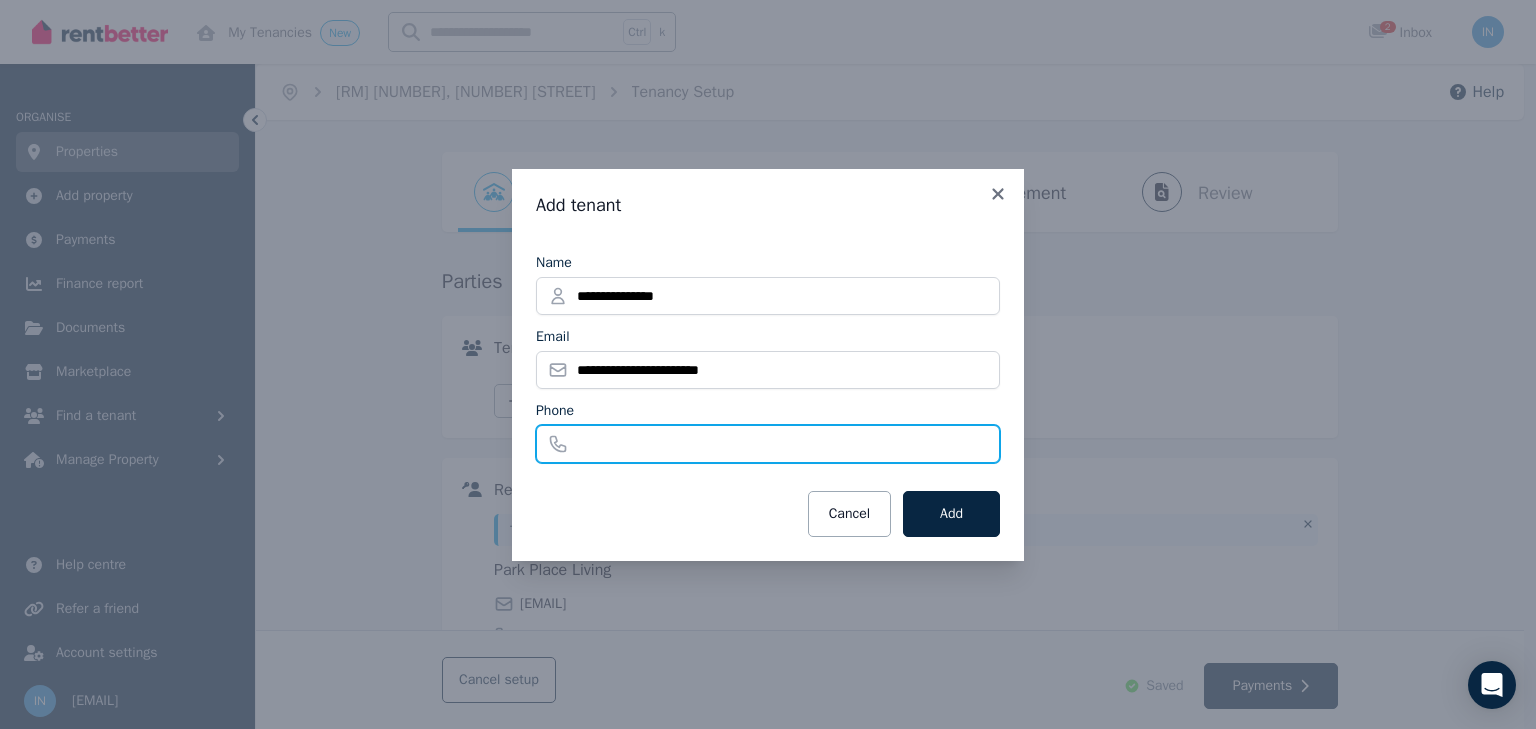 click on "Phone" at bounding box center [768, 444] 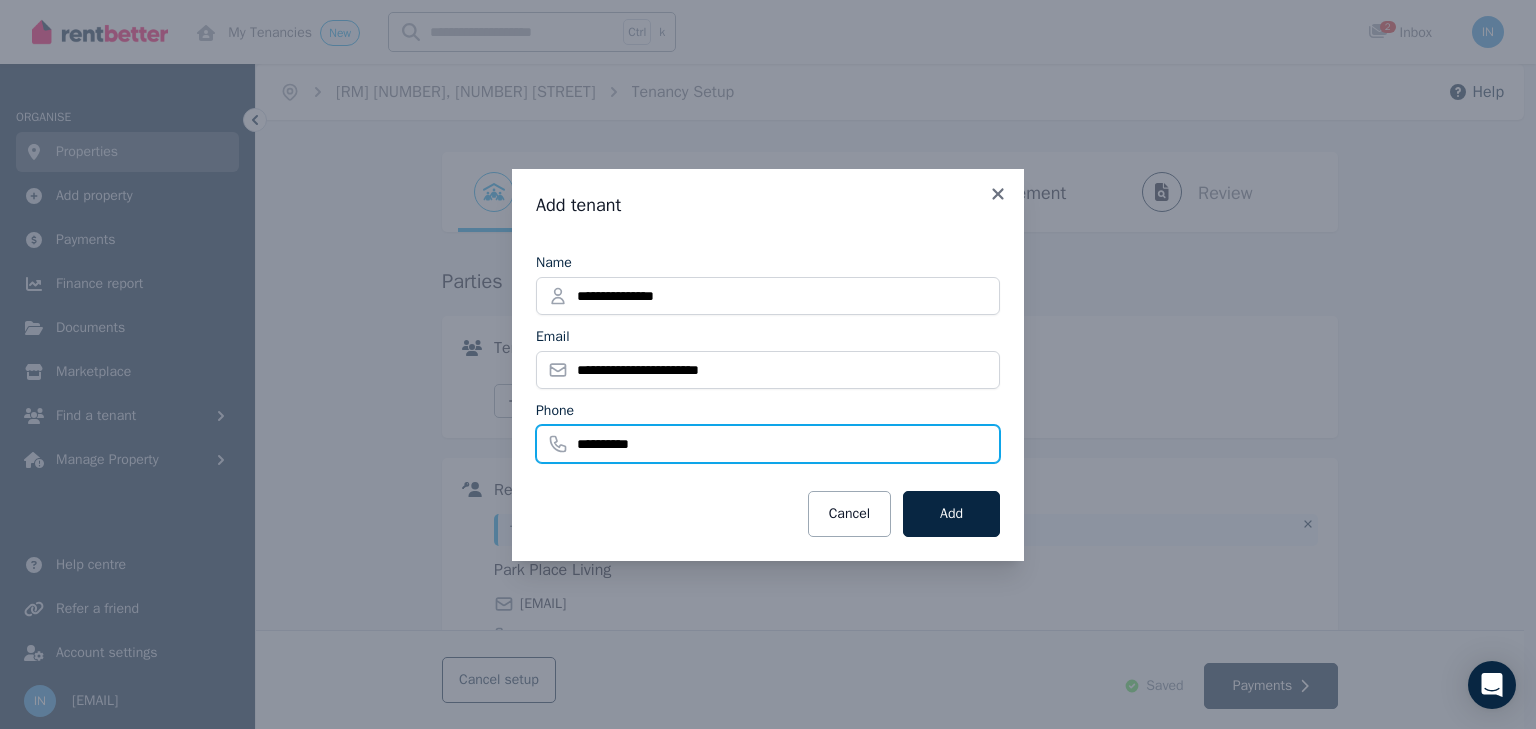 click on "**********" at bounding box center [768, 444] 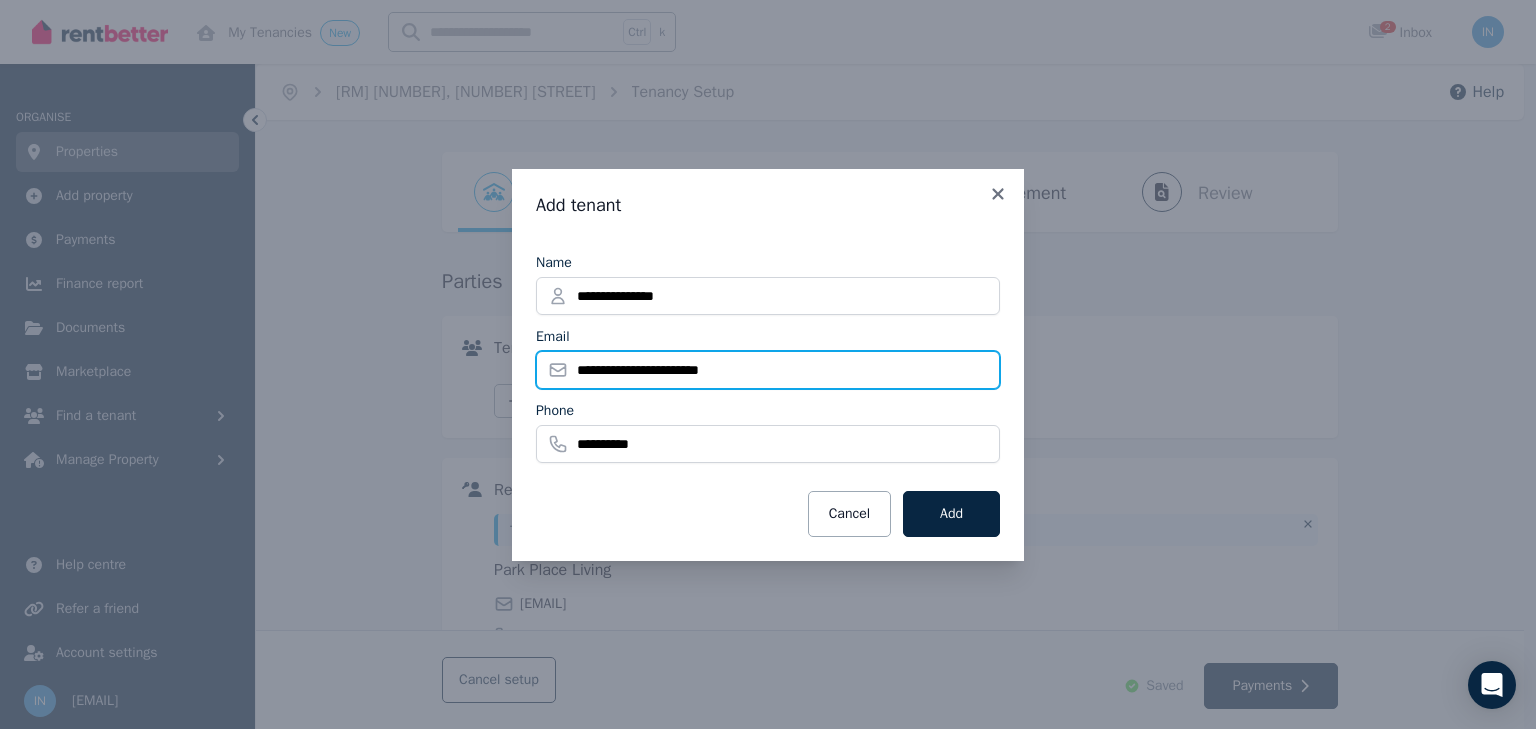 click on "**********" at bounding box center [768, 370] 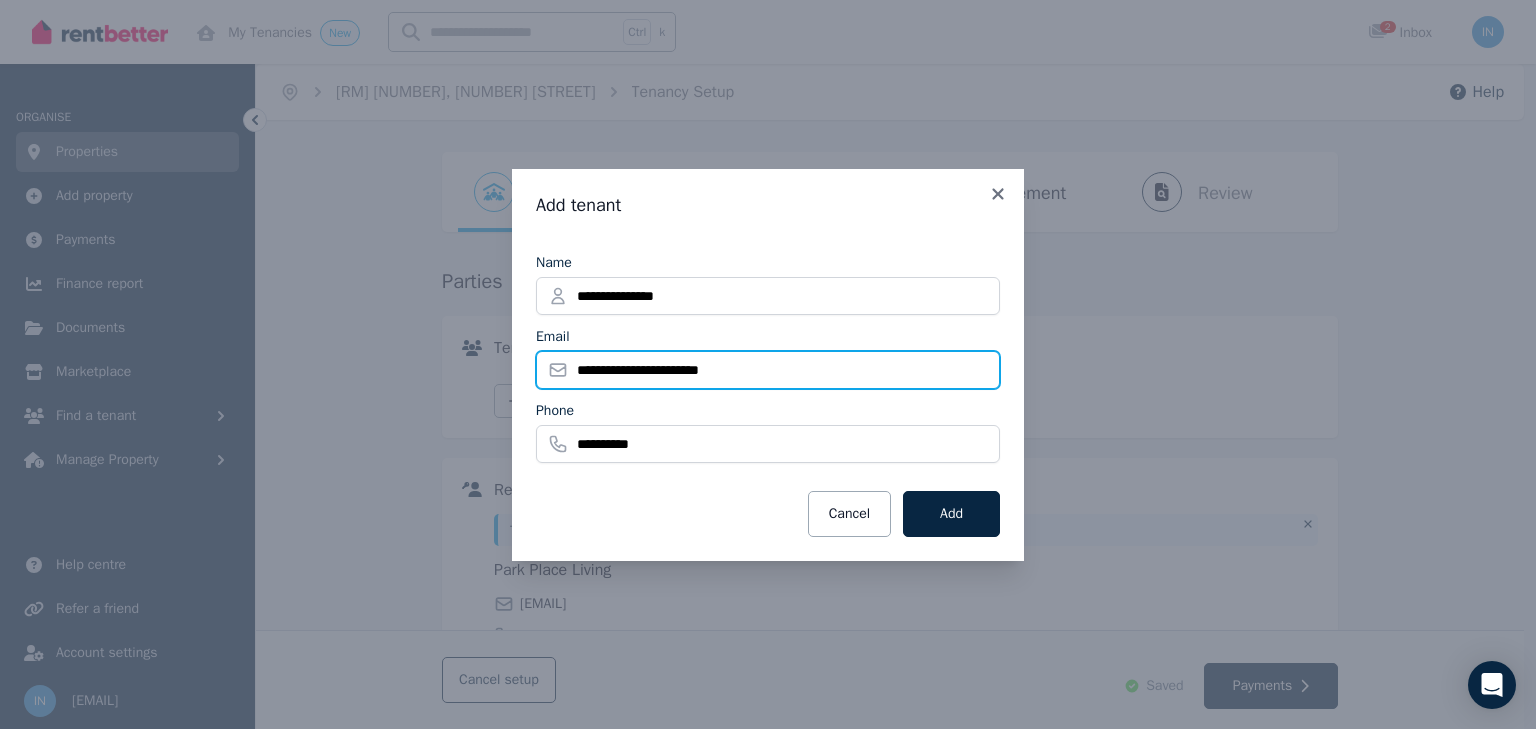 drag, startPoint x: 779, startPoint y: 368, endPoint x: 573, endPoint y: 368, distance: 206 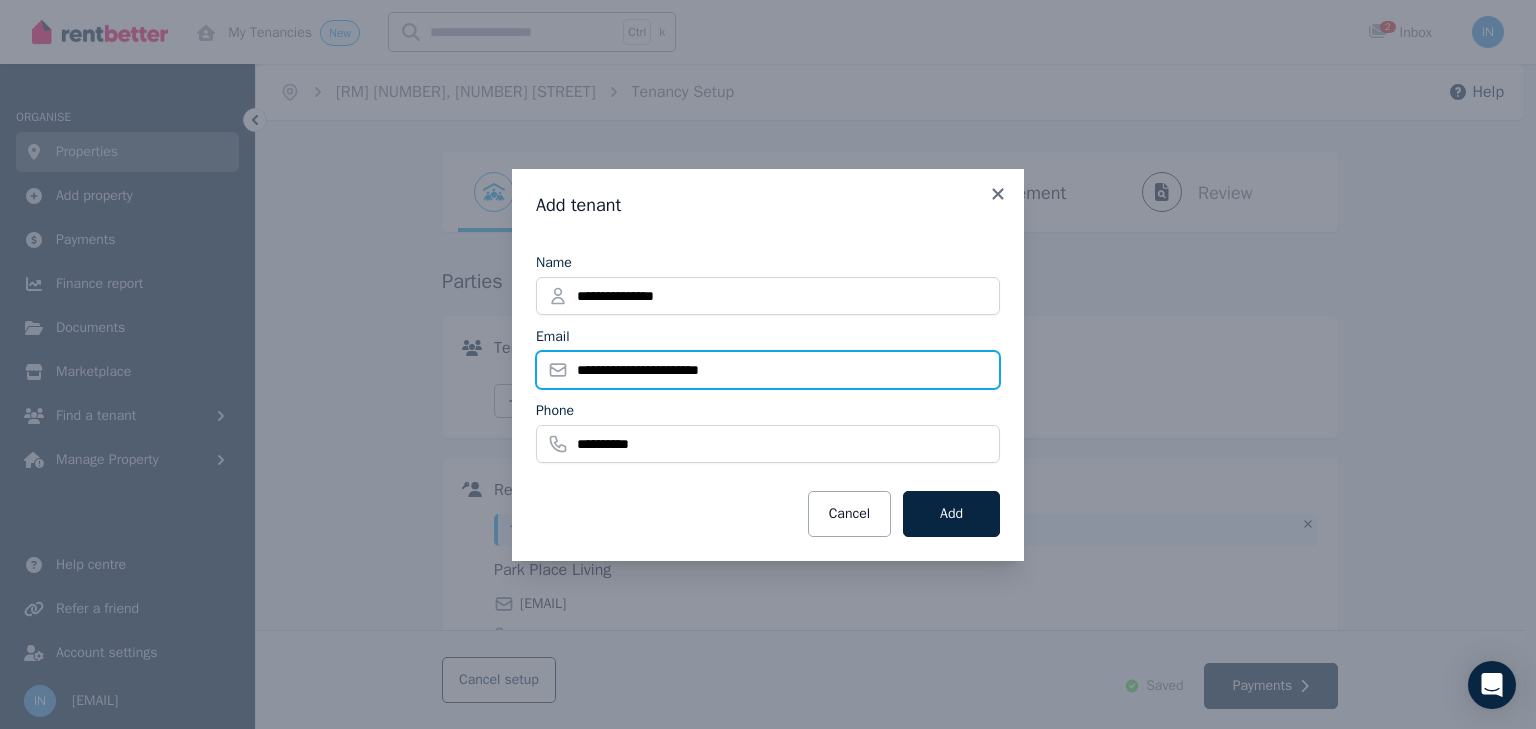 click on "**********" at bounding box center (768, 370) 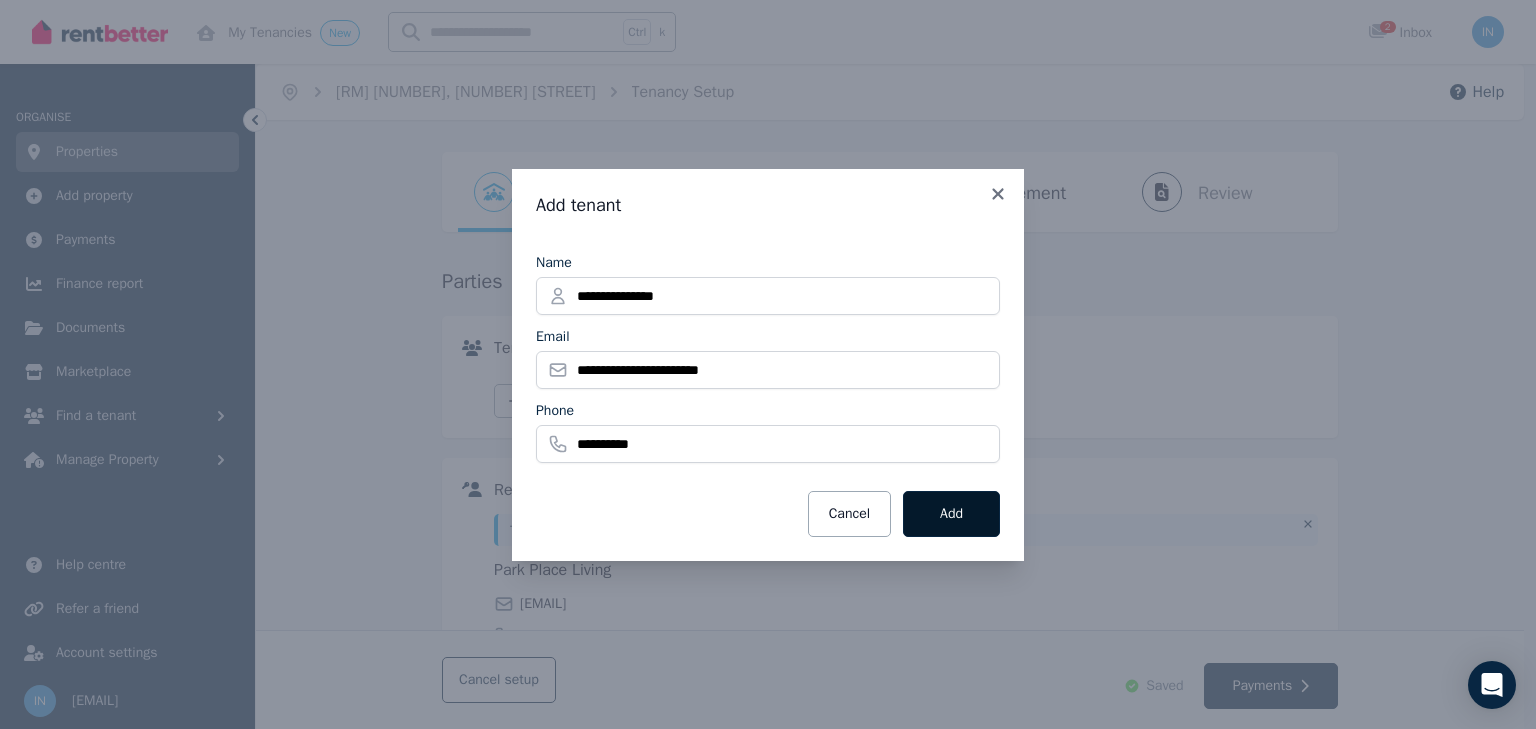 click on "Add" at bounding box center (951, 514) 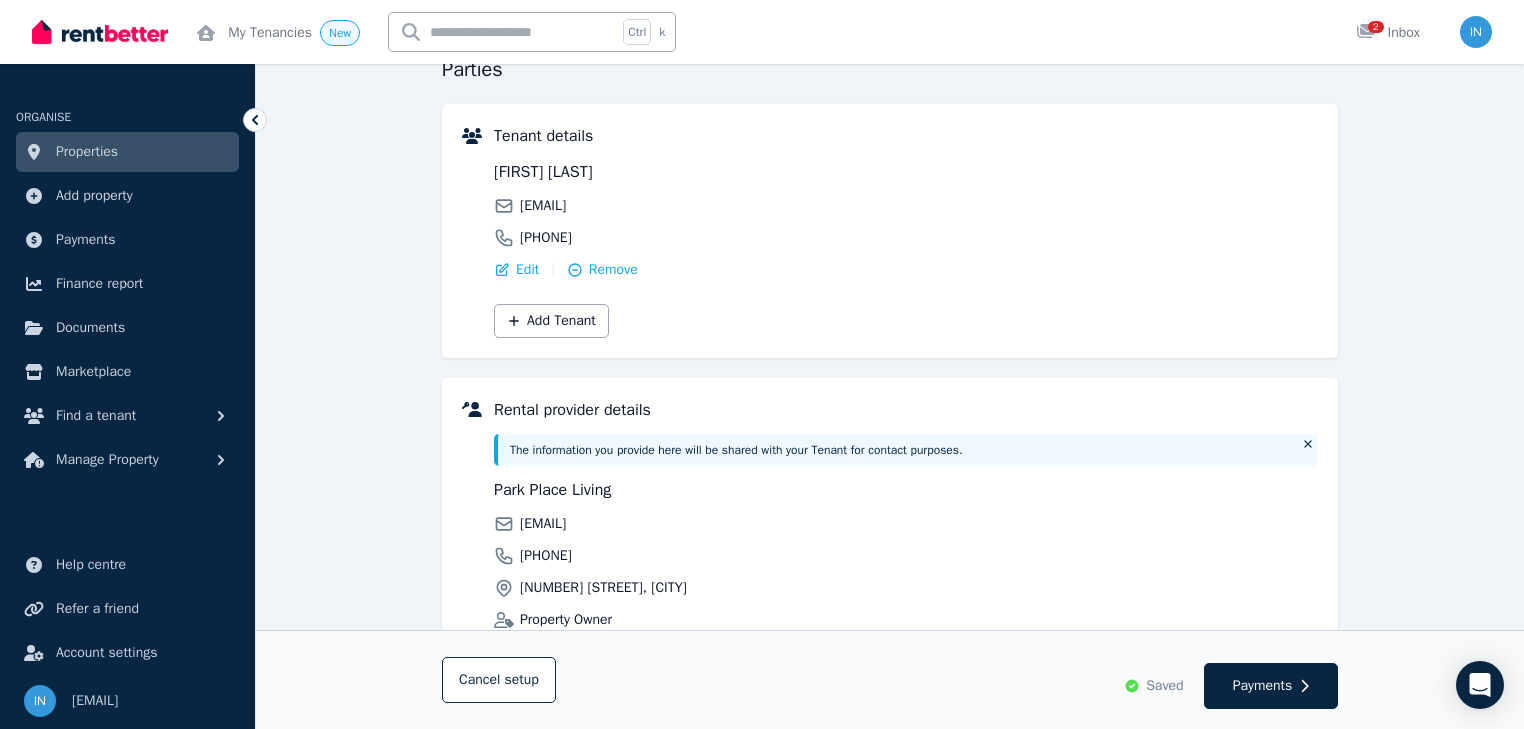 scroll, scrollTop: 240, scrollLeft: 0, axis: vertical 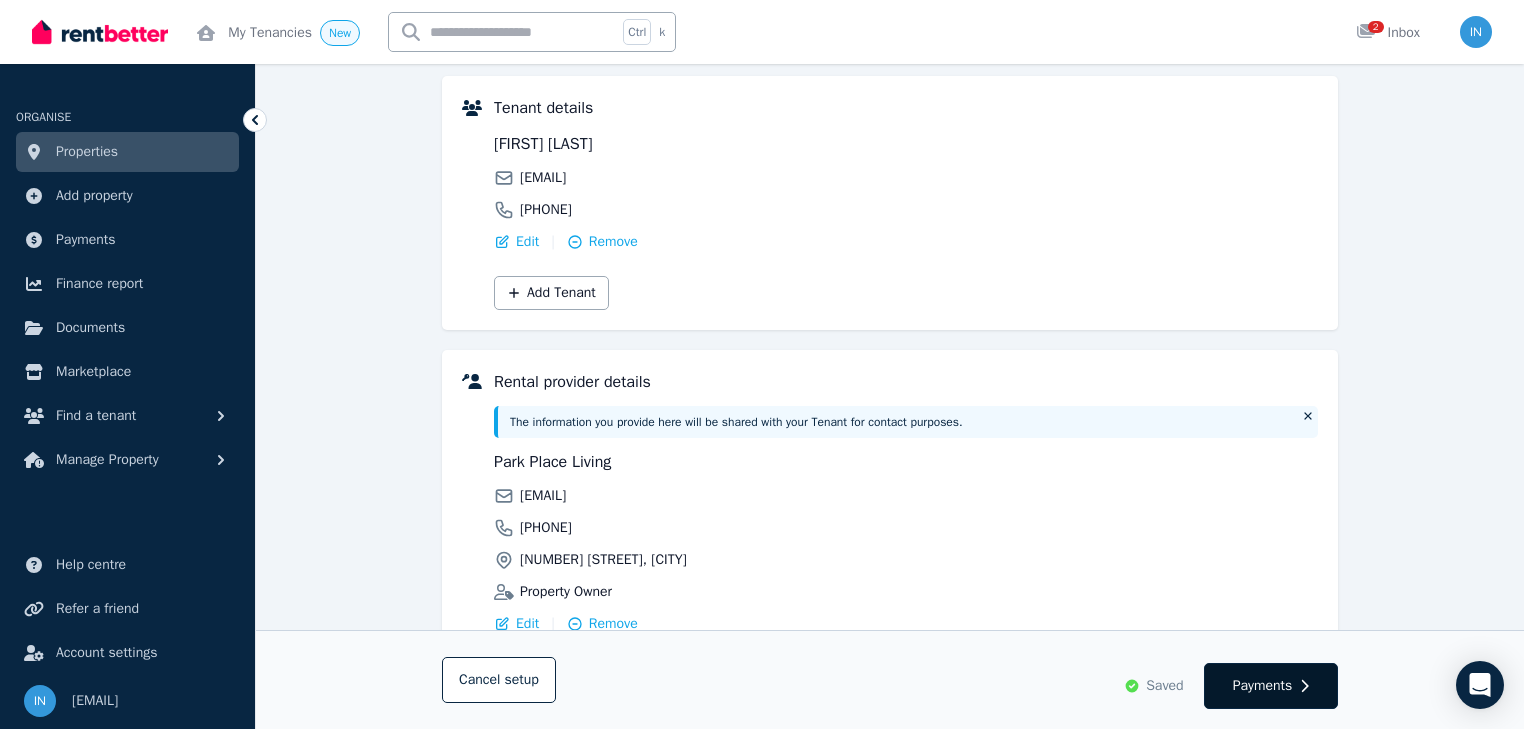 click on "Payments" at bounding box center [1263, 686] 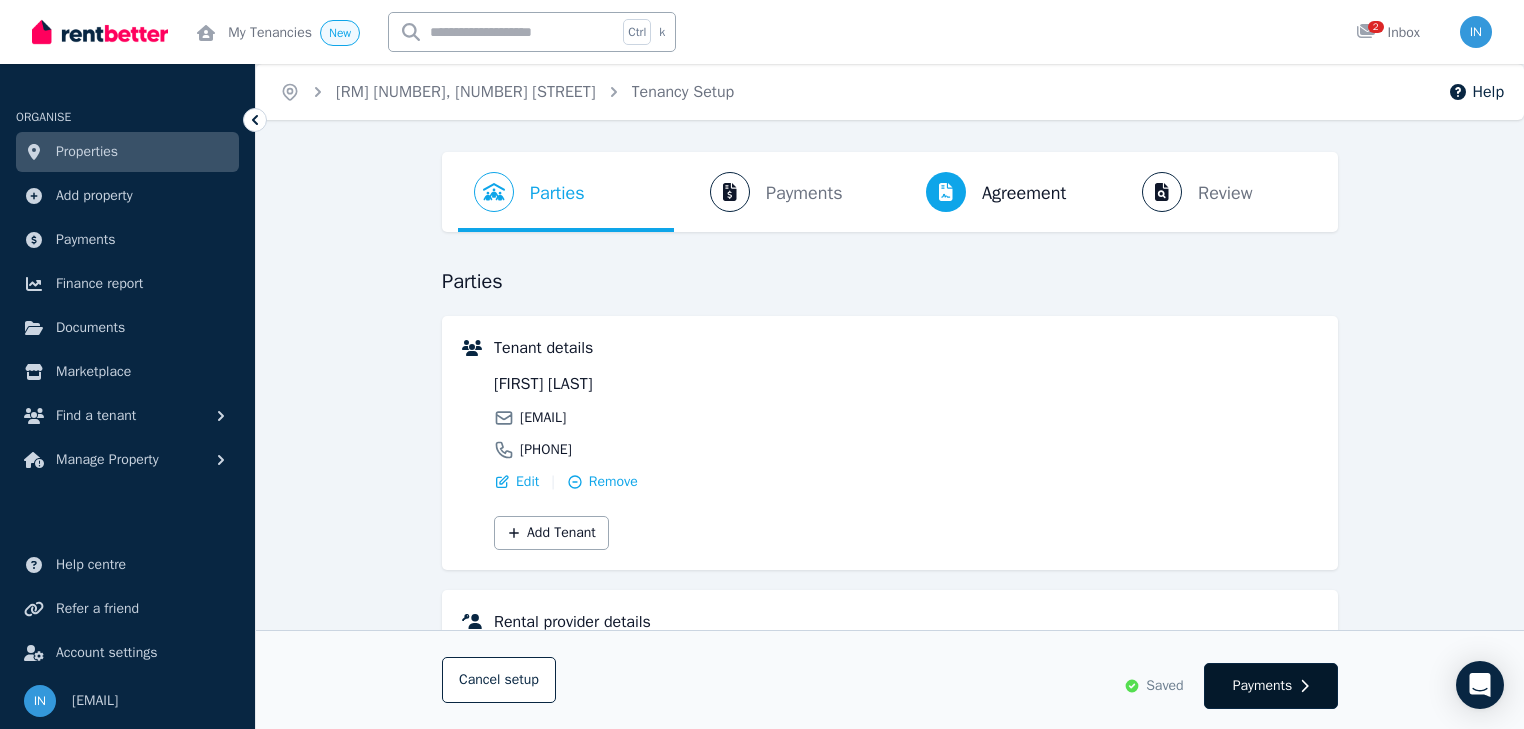 select on "**********" 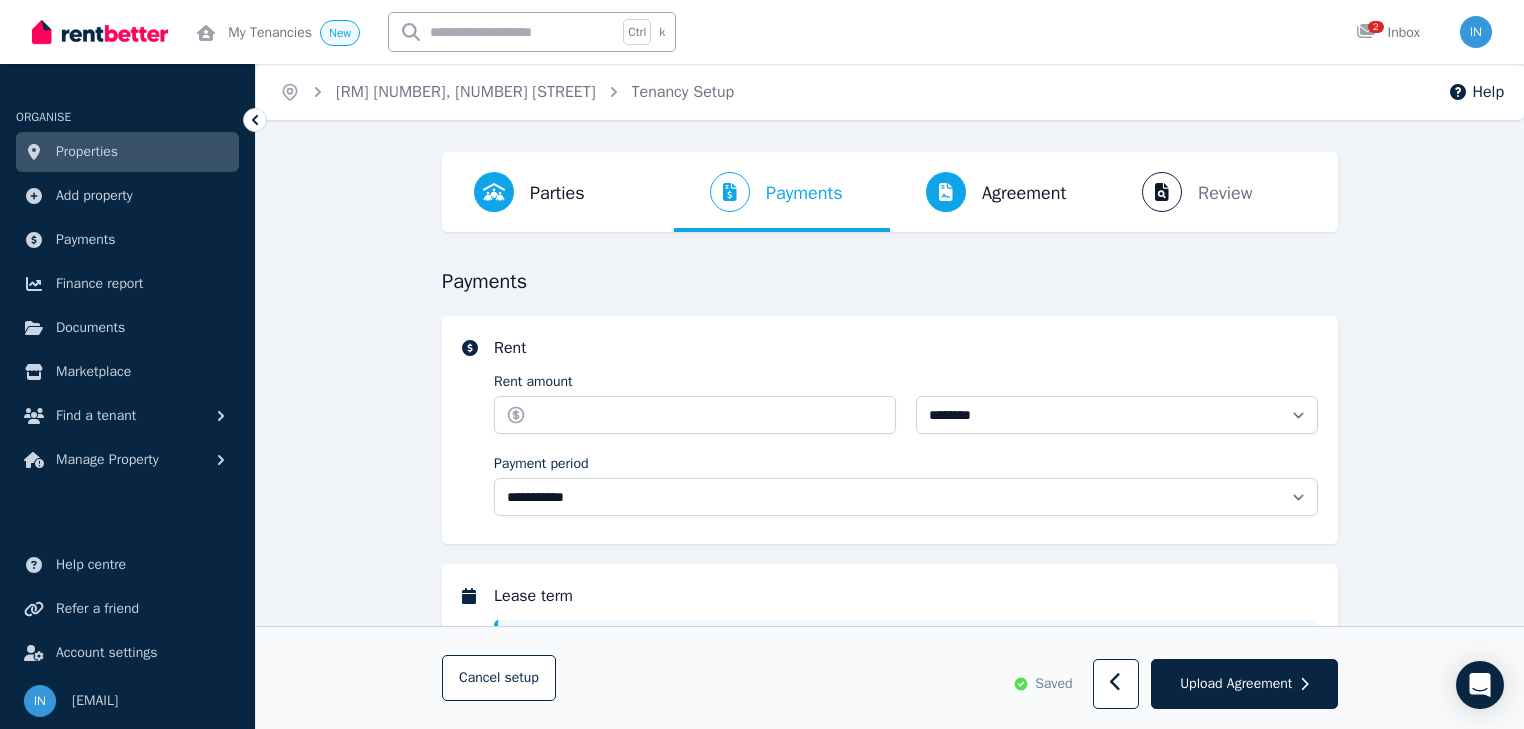 select on "**********" 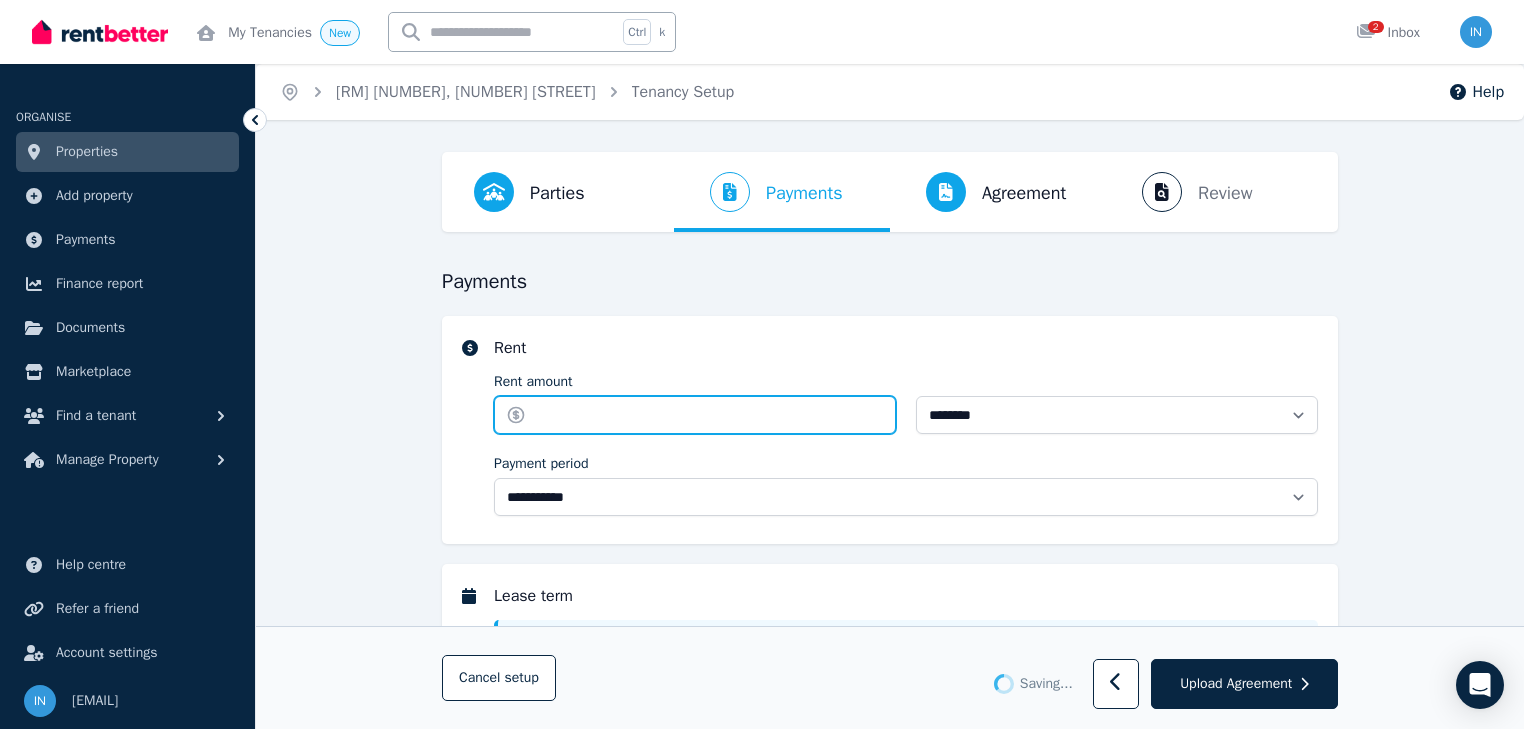 click on "Rent amount" at bounding box center [695, 415] 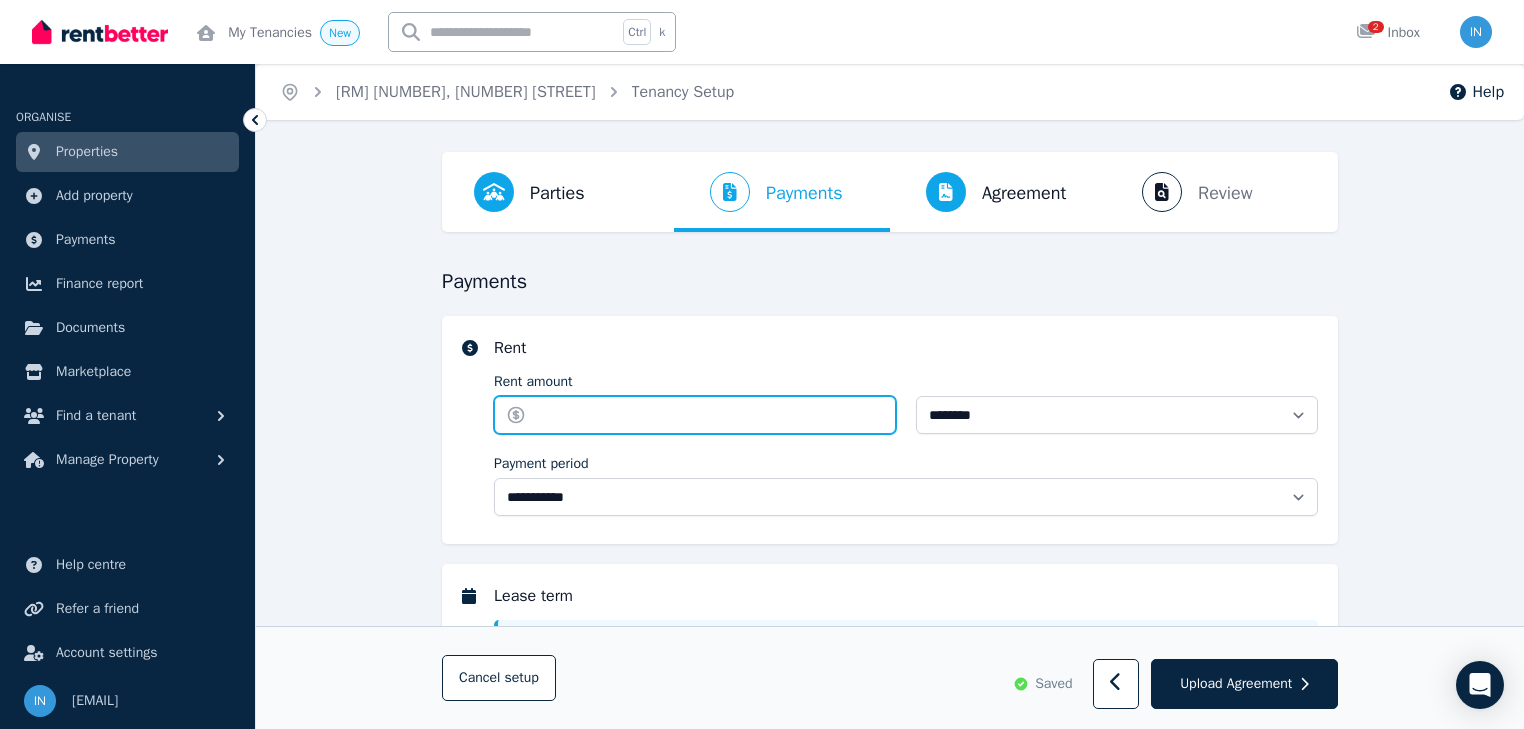 select on "**********" 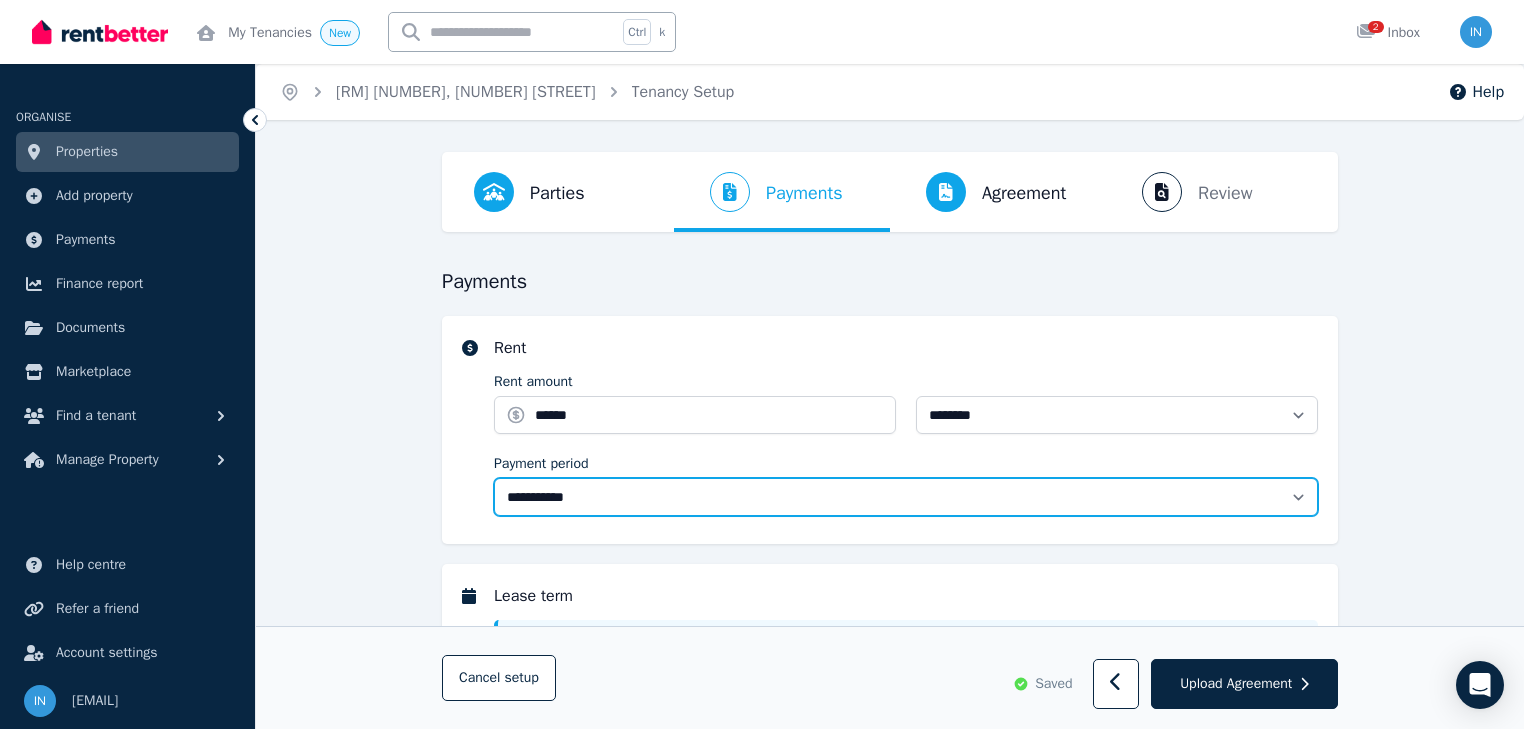 click on "**********" at bounding box center (906, 497) 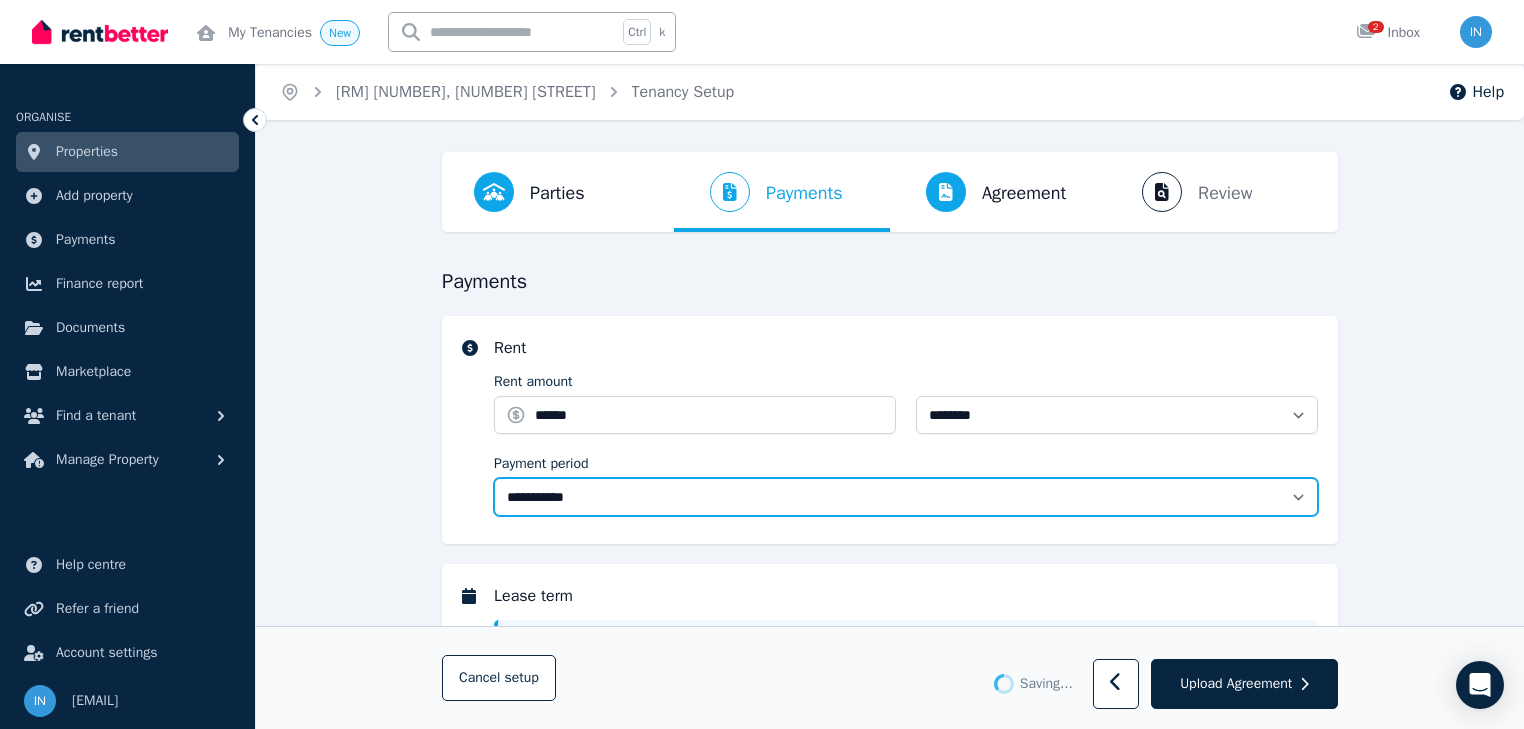 select on "******" 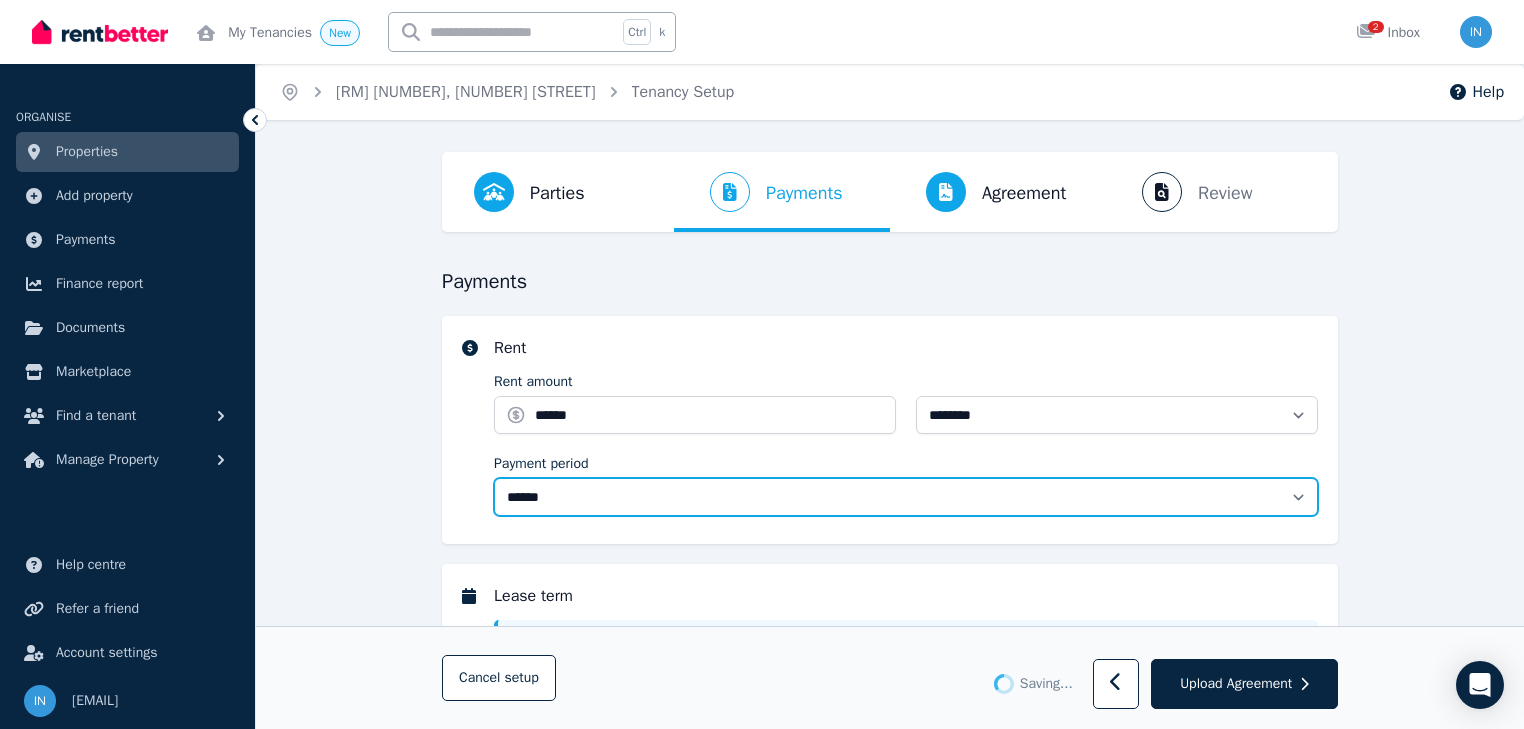 click on "**********" at bounding box center (906, 497) 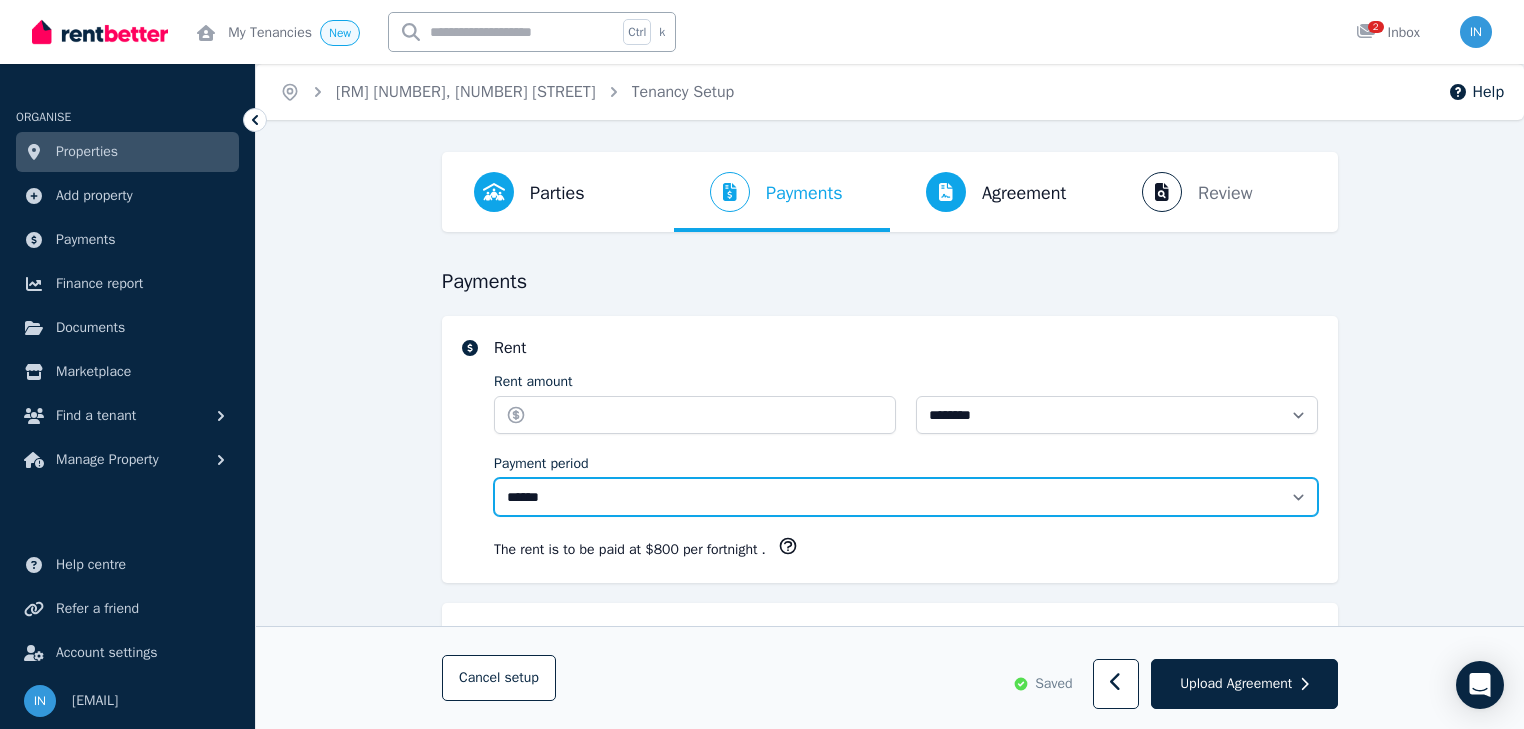 type on "******" 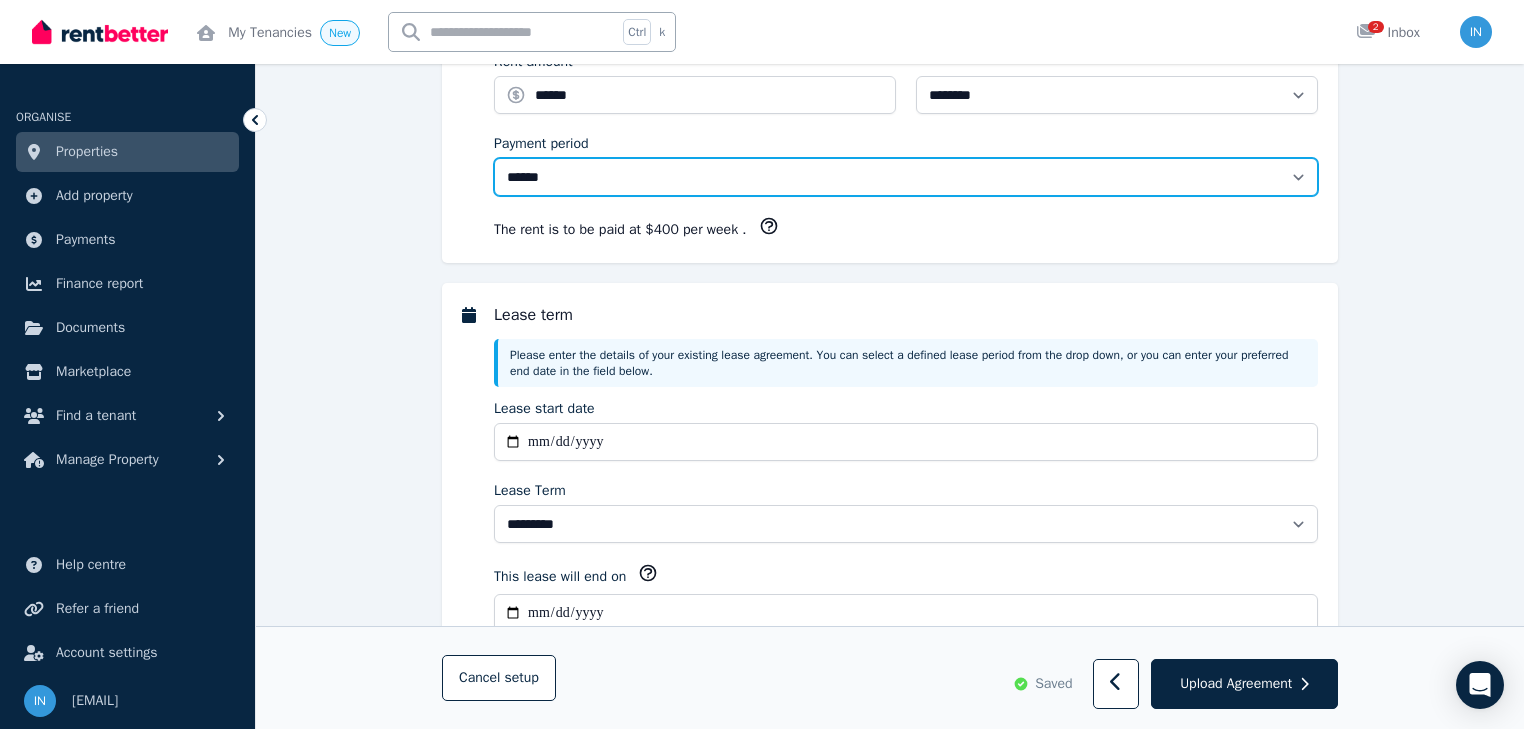 scroll, scrollTop: 400, scrollLeft: 0, axis: vertical 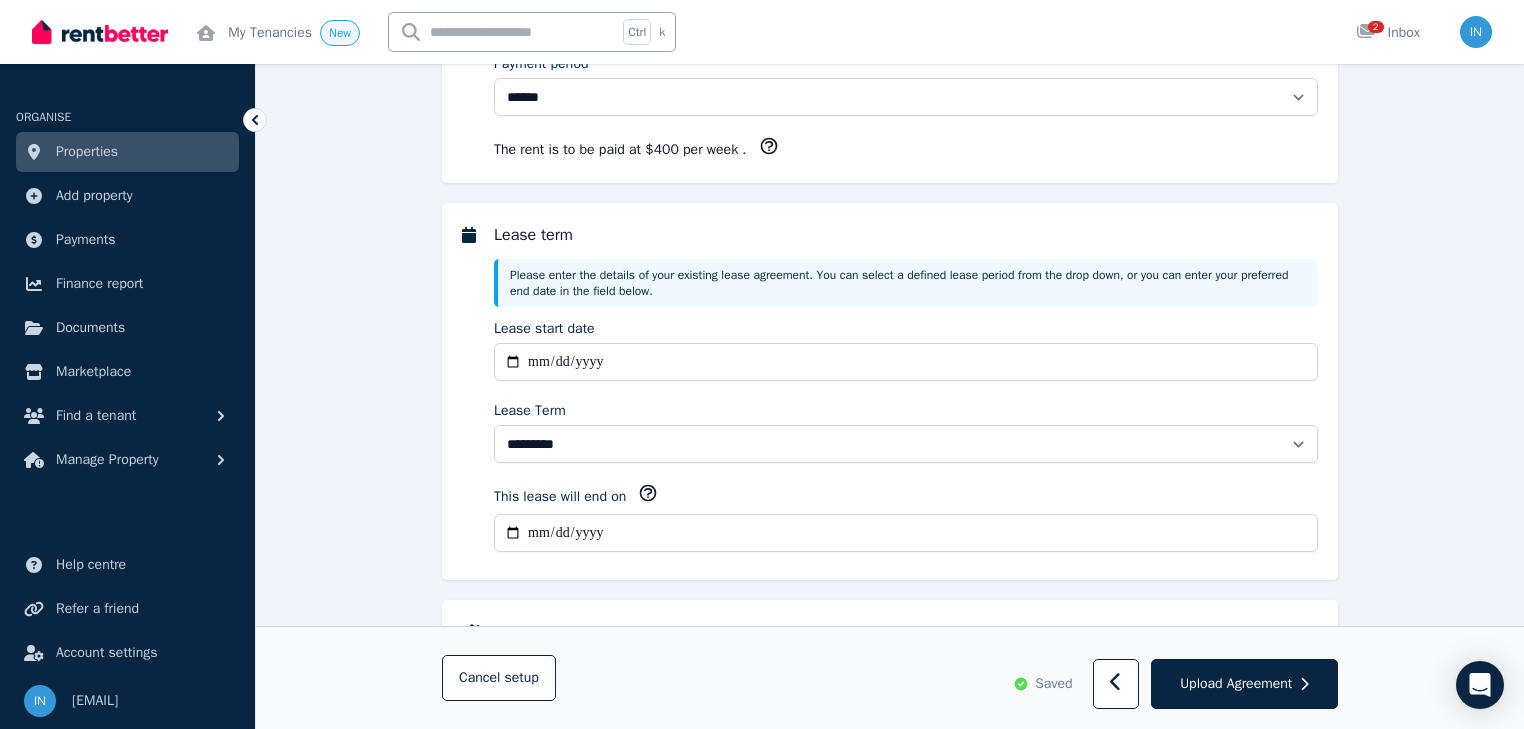 click on "**********" at bounding box center (906, 533) 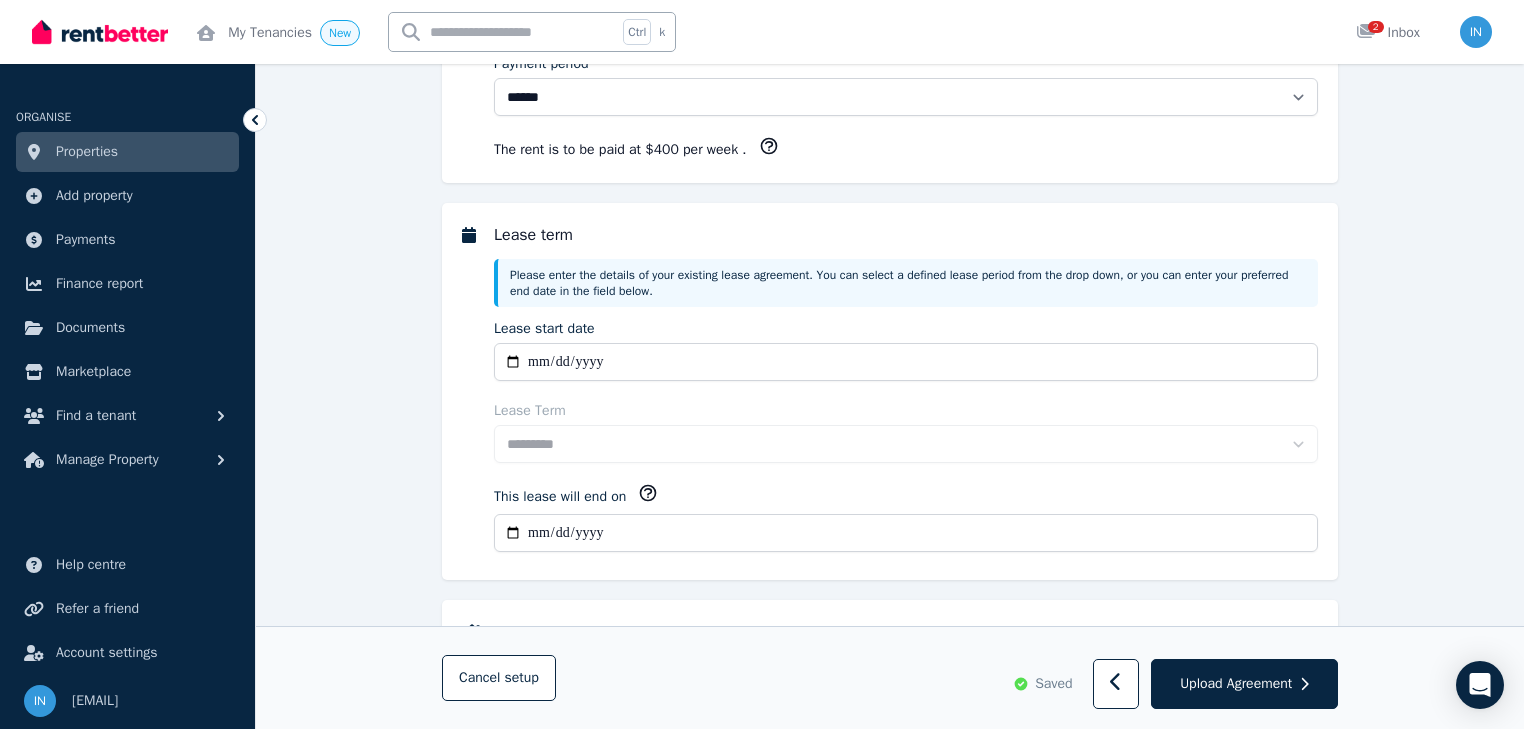 type on "**********" 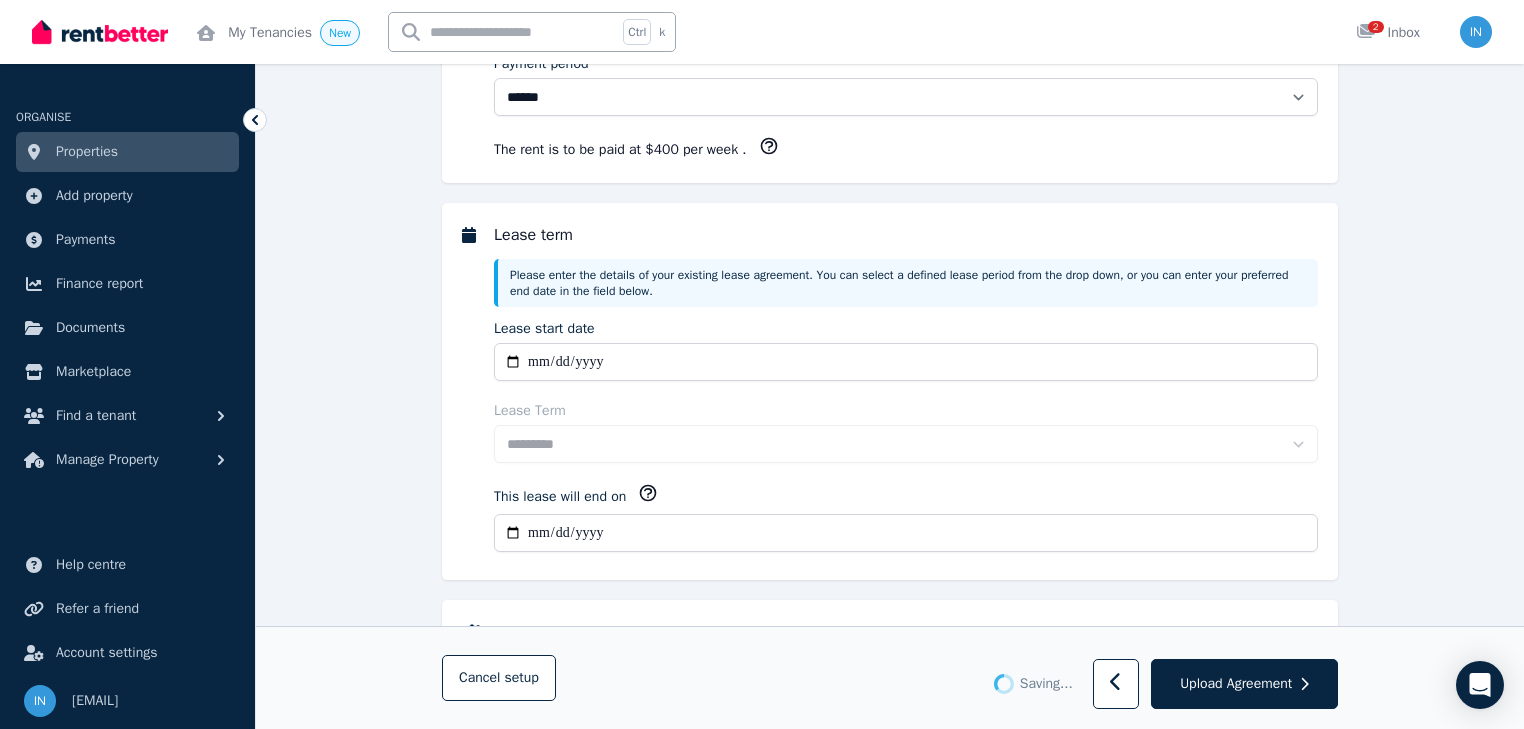 select on "**********" 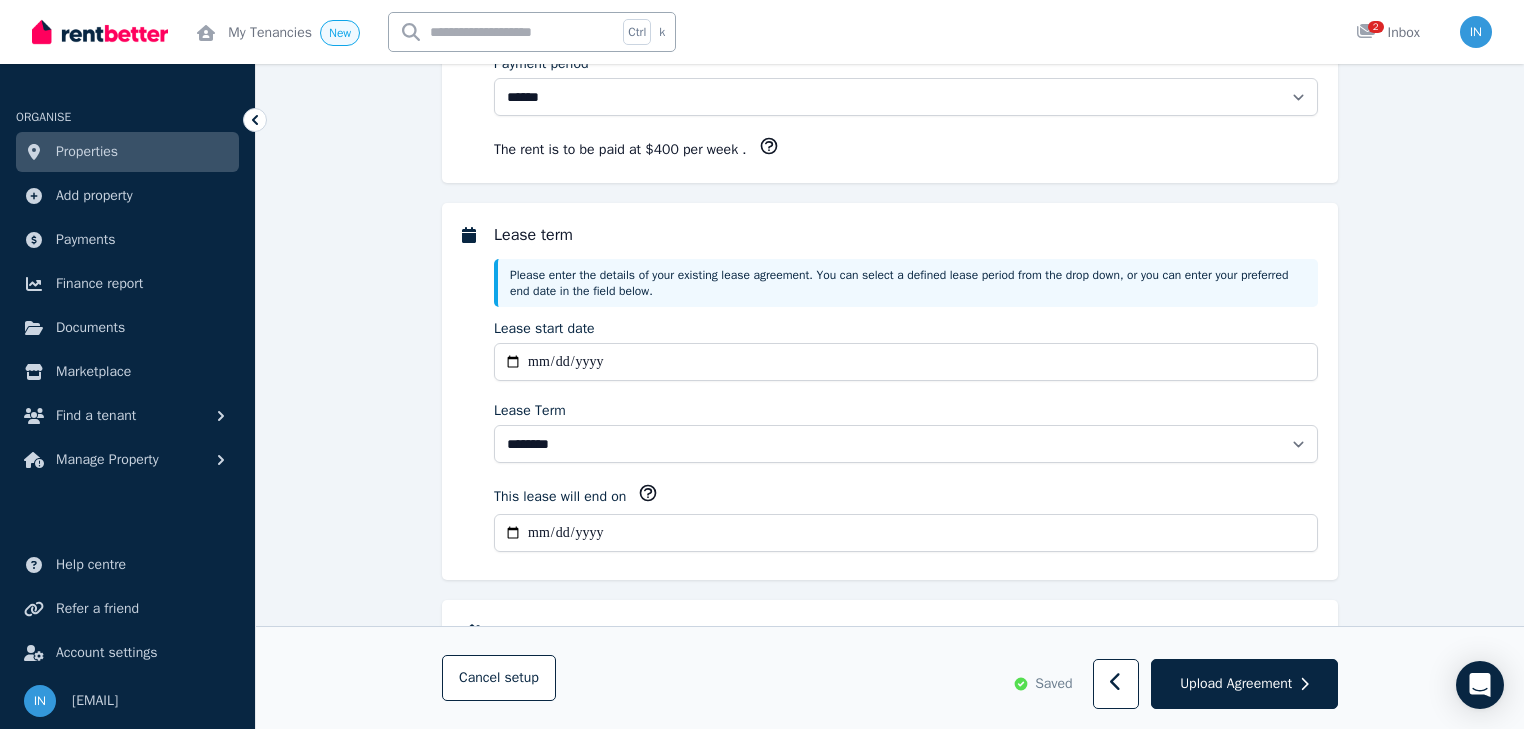 click on "**********" at bounding box center [906, 533] 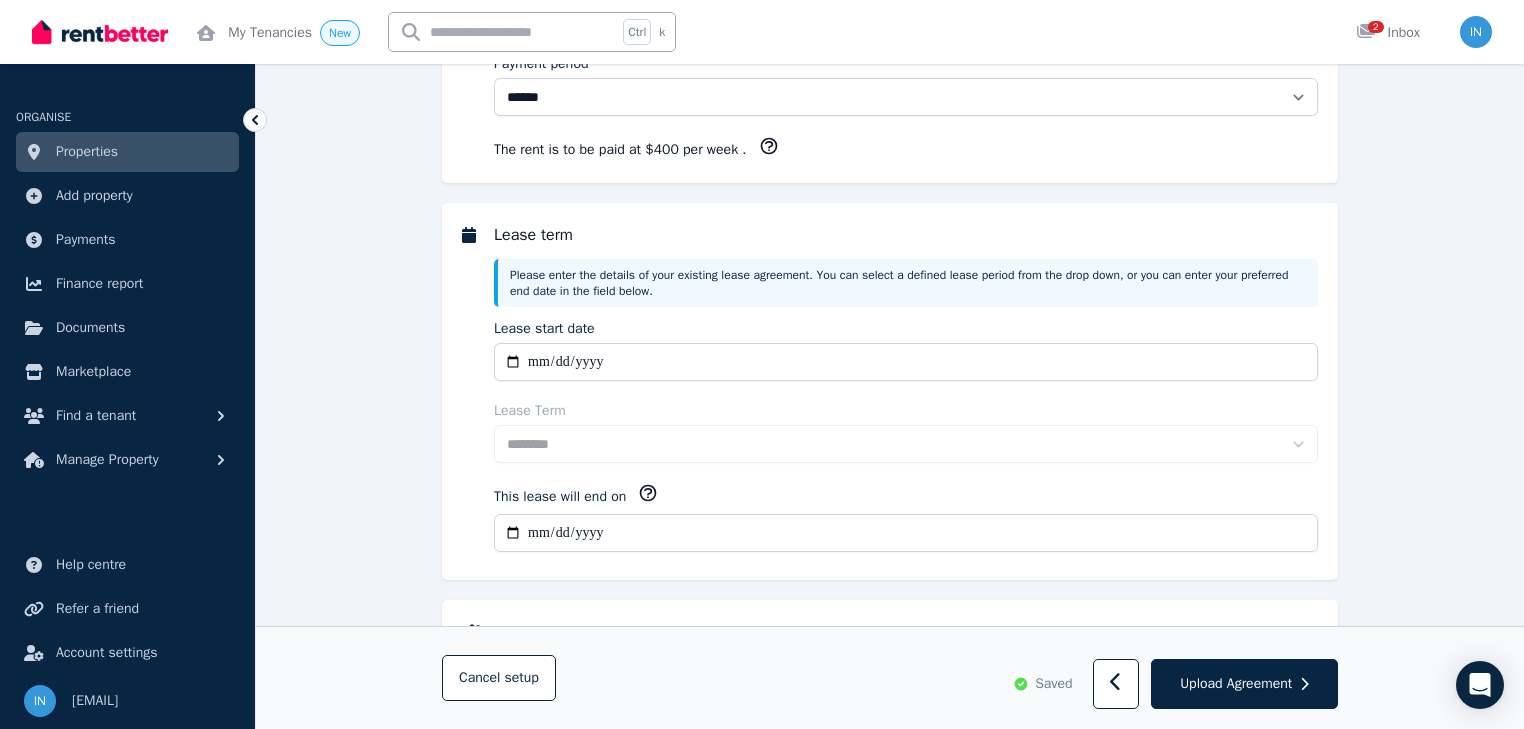 type on "**********" 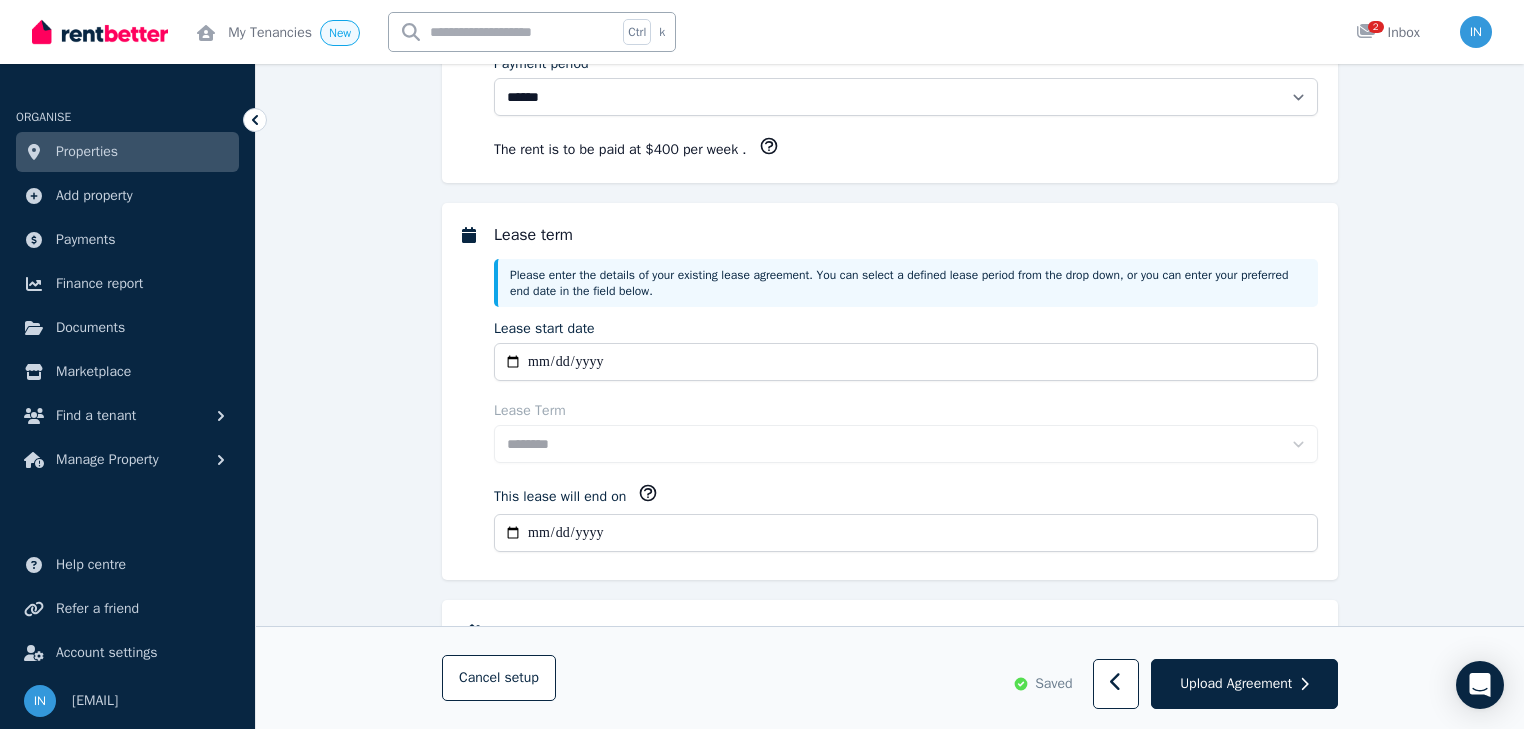 click on "**********" at bounding box center [890, 814] 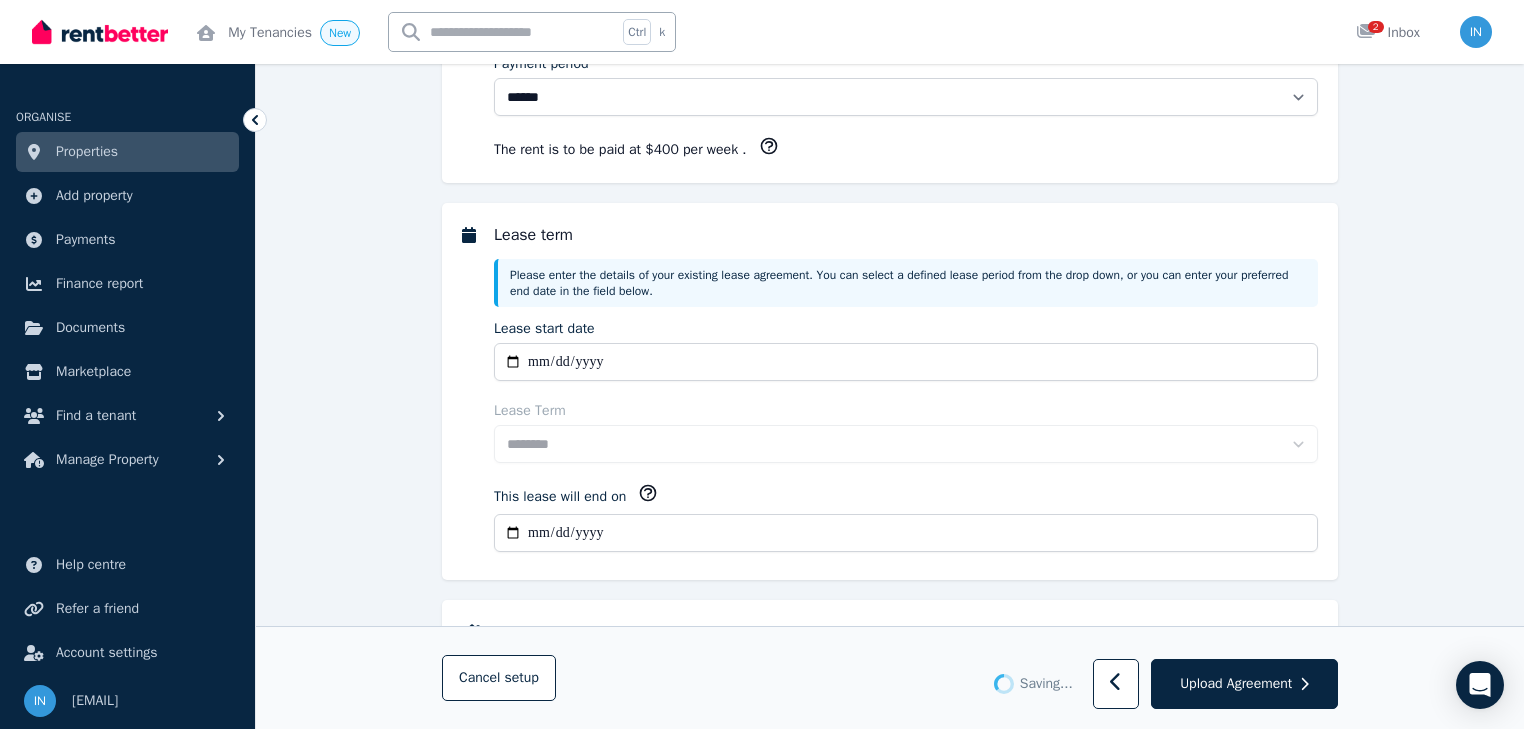 select on "**********" 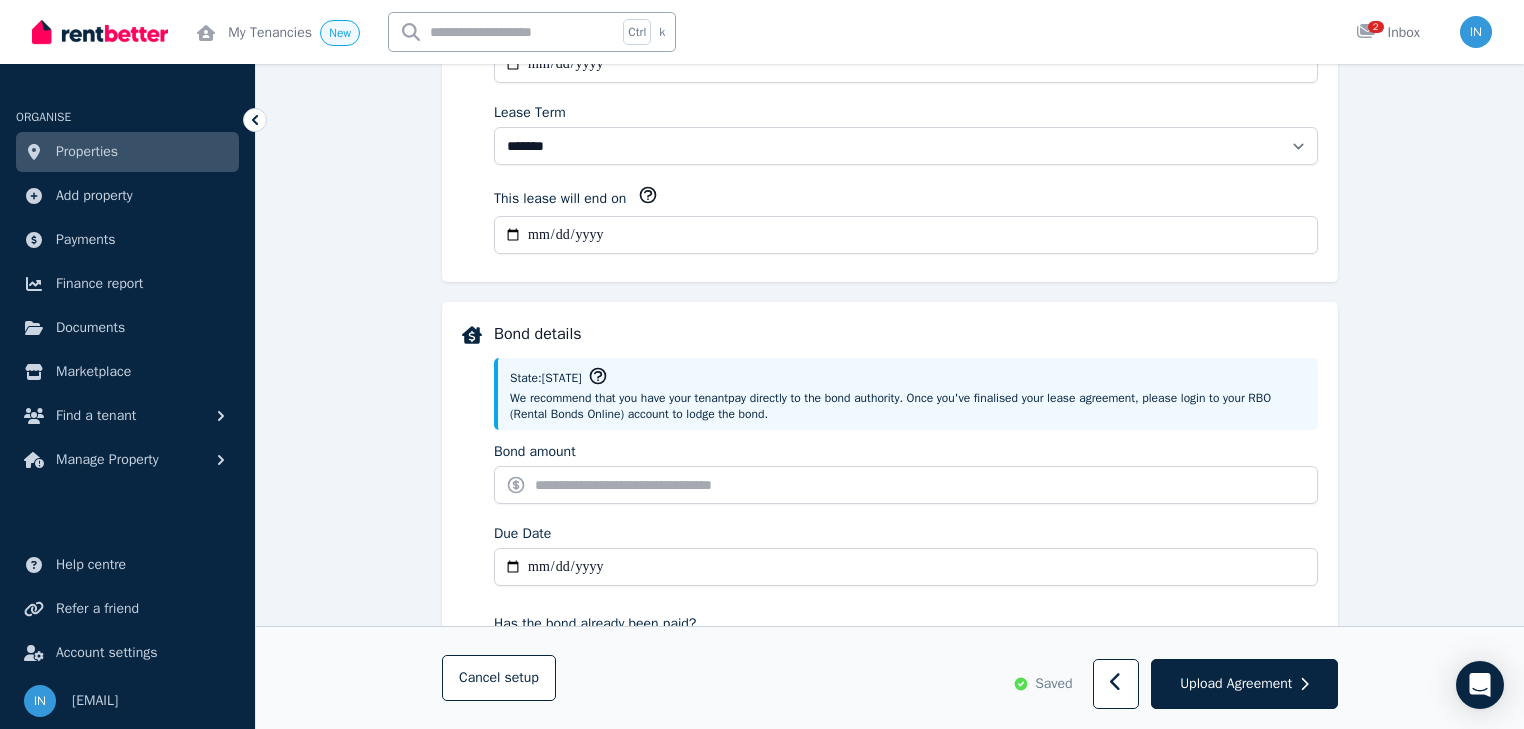 scroll, scrollTop: 720, scrollLeft: 0, axis: vertical 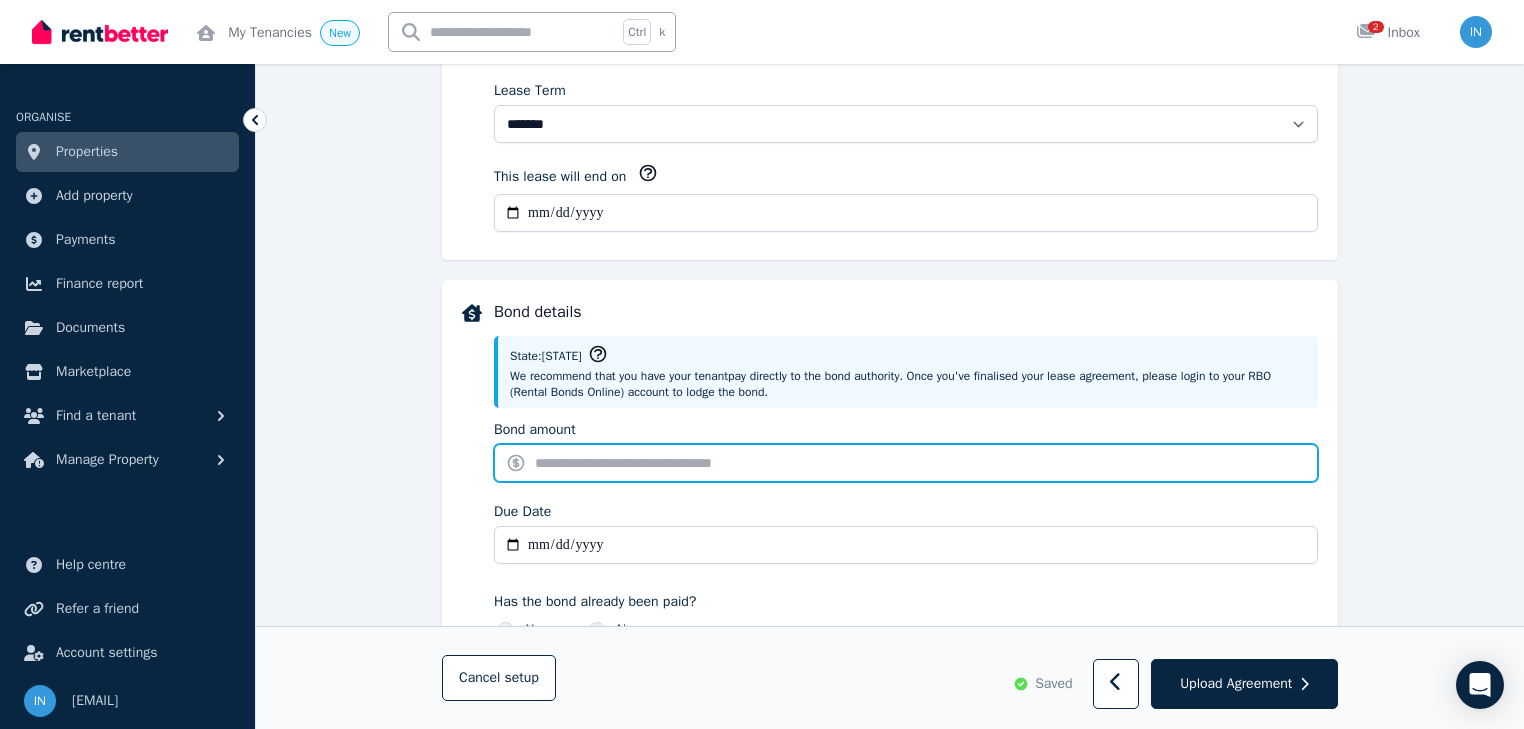 click on "Bond amount" at bounding box center [906, 463] 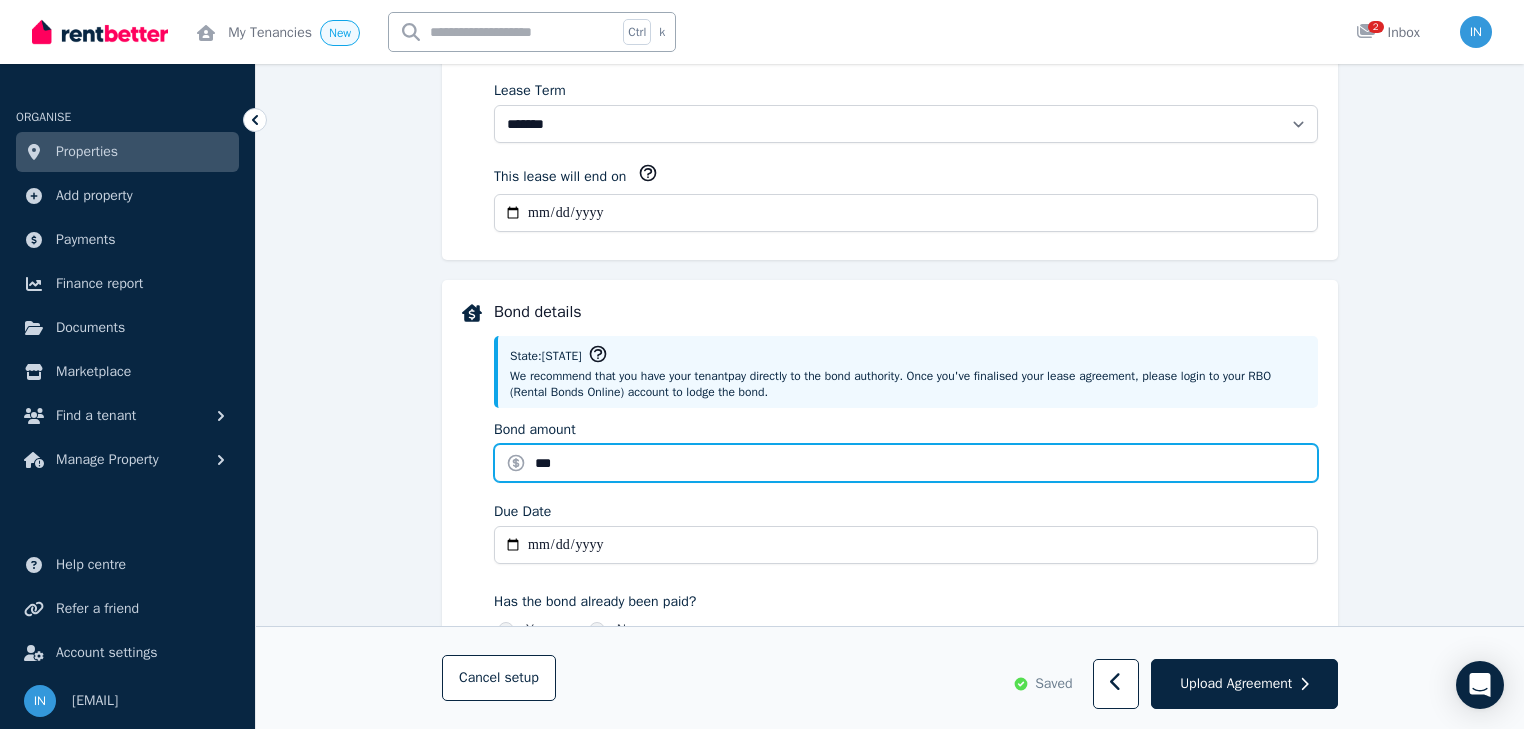 type on "******" 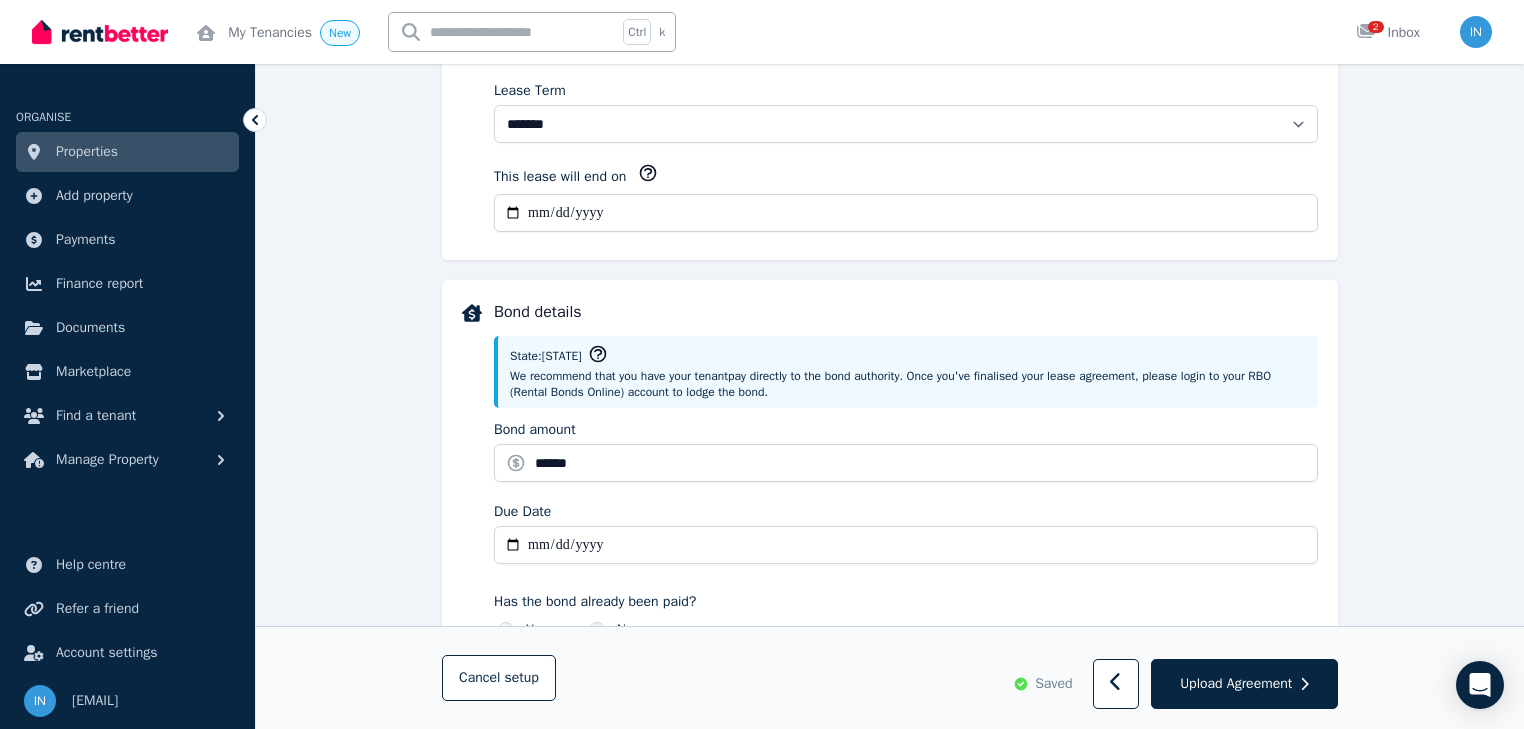 click on "Due Date" at bounding box center (906, 545) 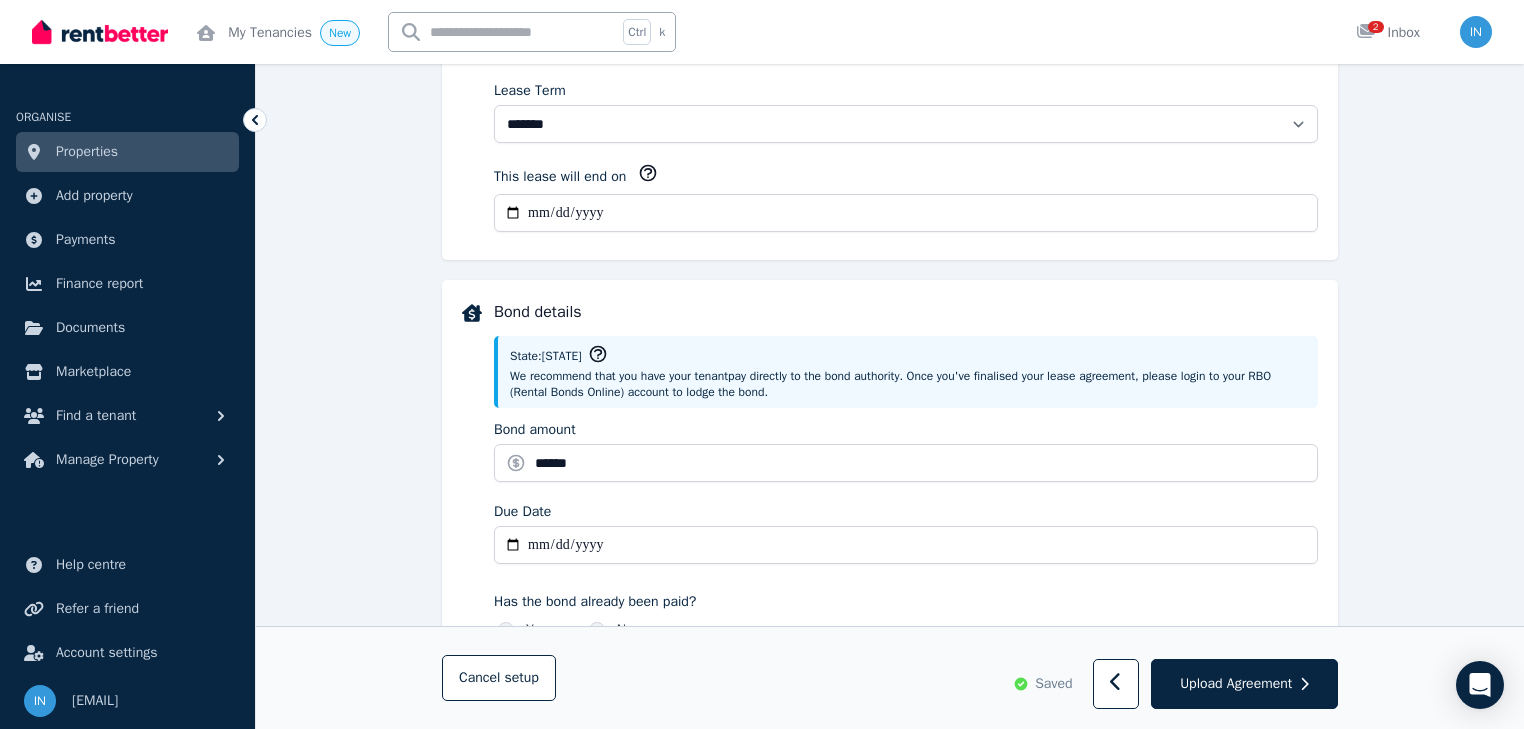 type on "**********" 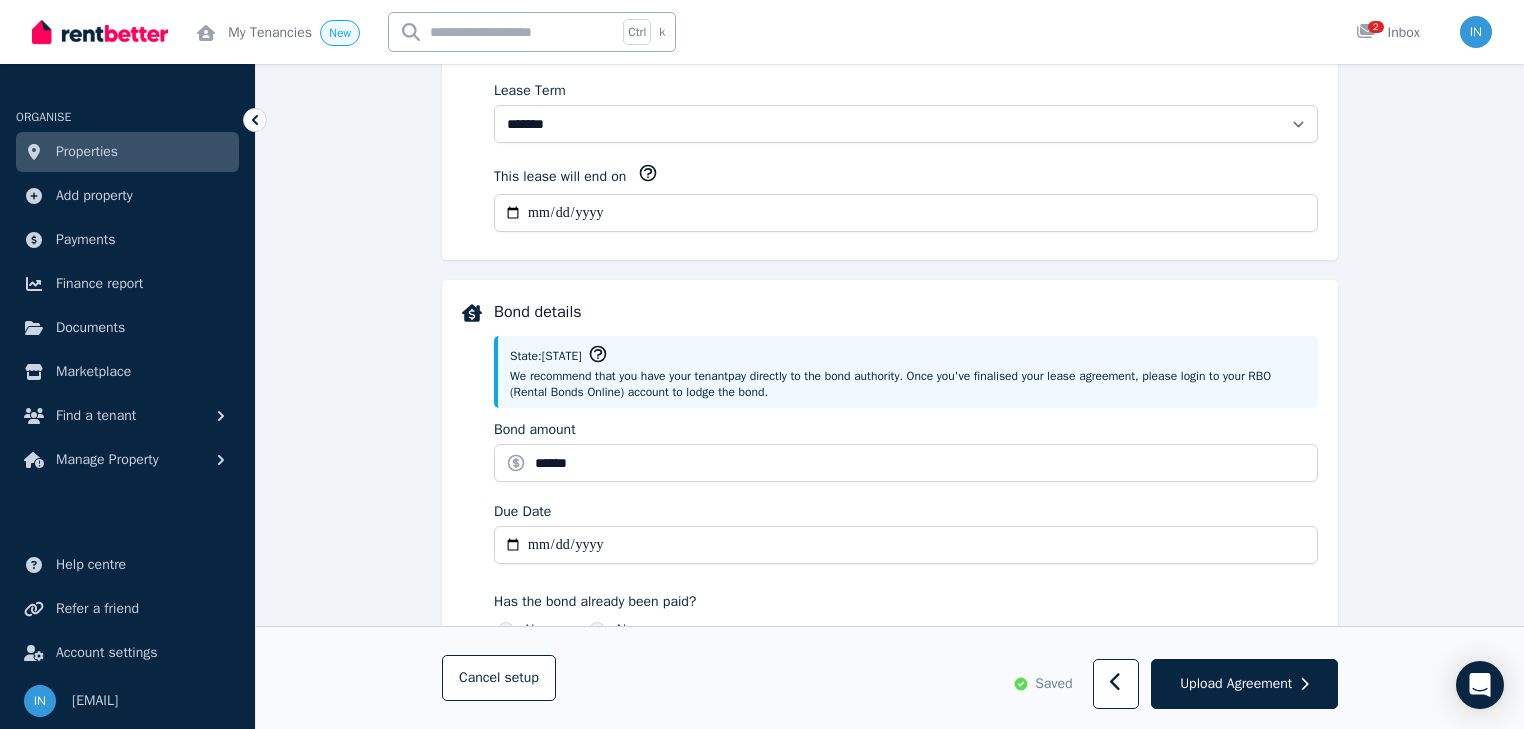 click on "**********" at bounding box center (890, 494) 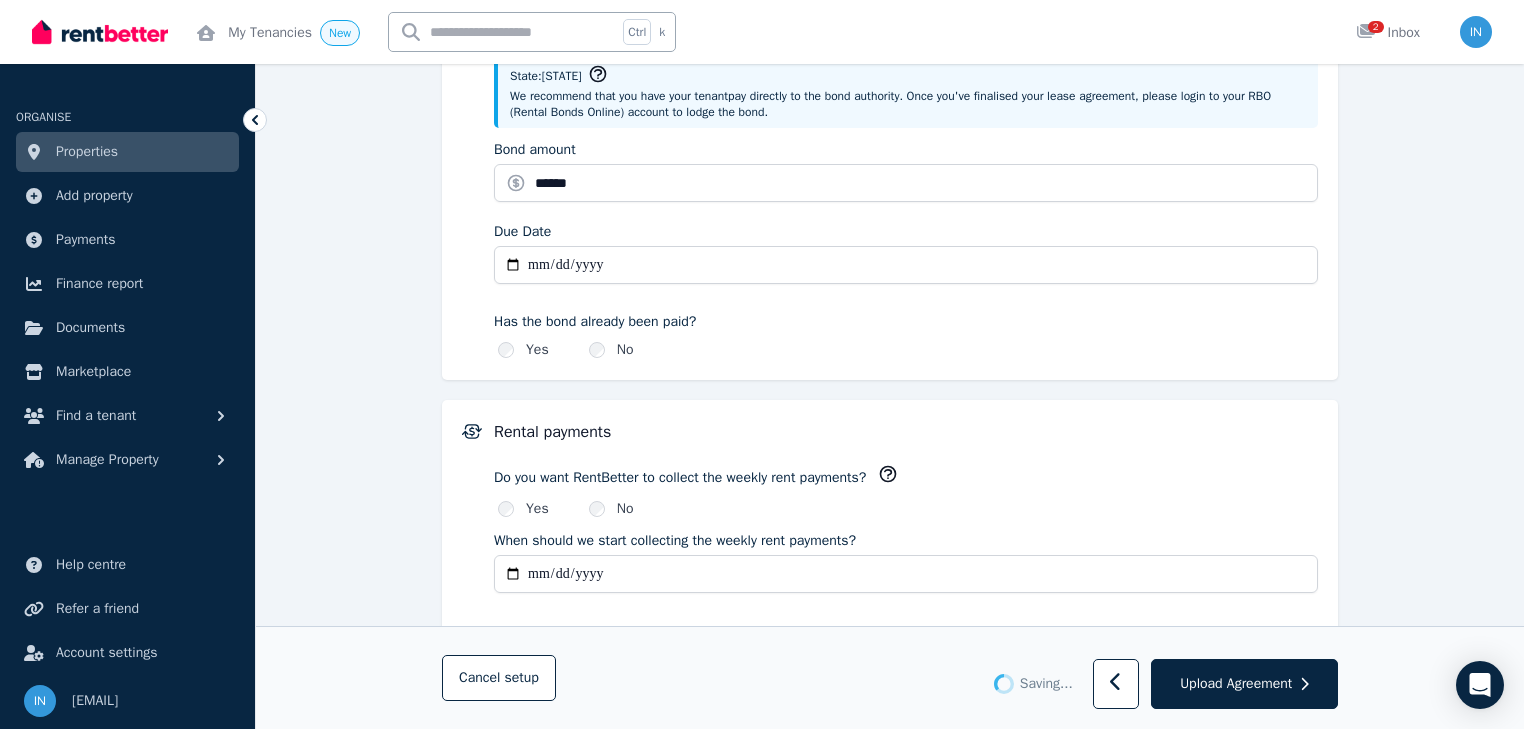 scroll, scrollTop: 1040, scrollLeft: 0, axis: vertical 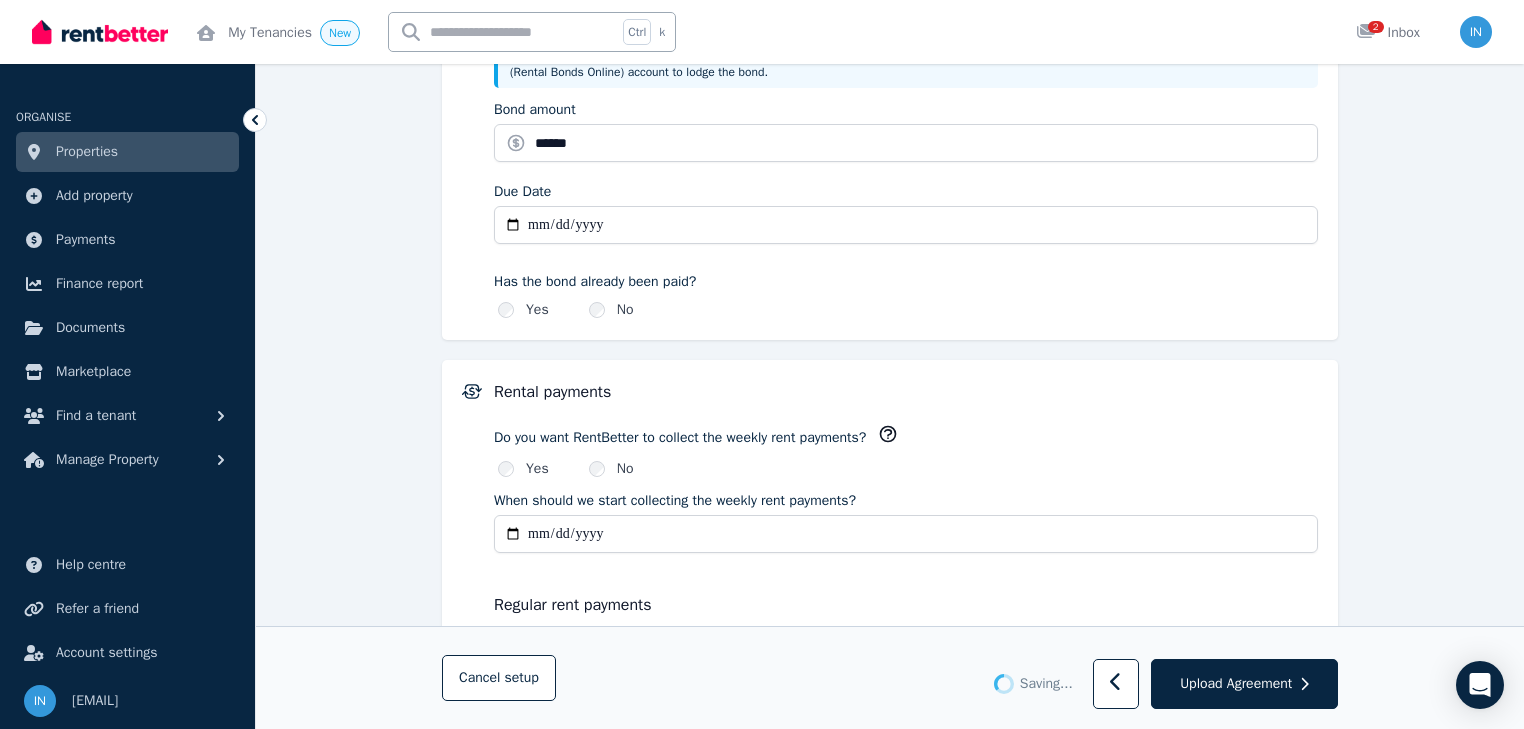 type 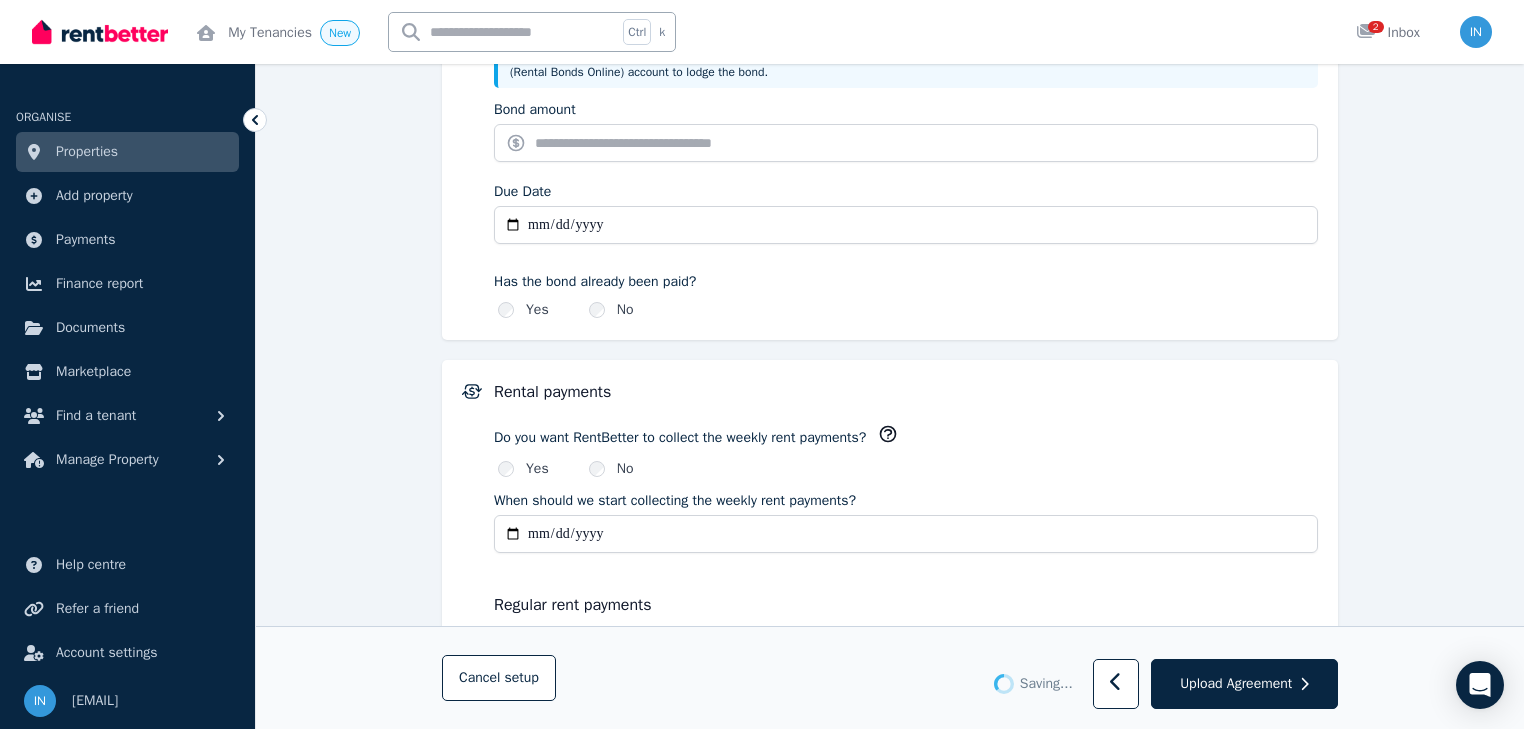 type on "******" 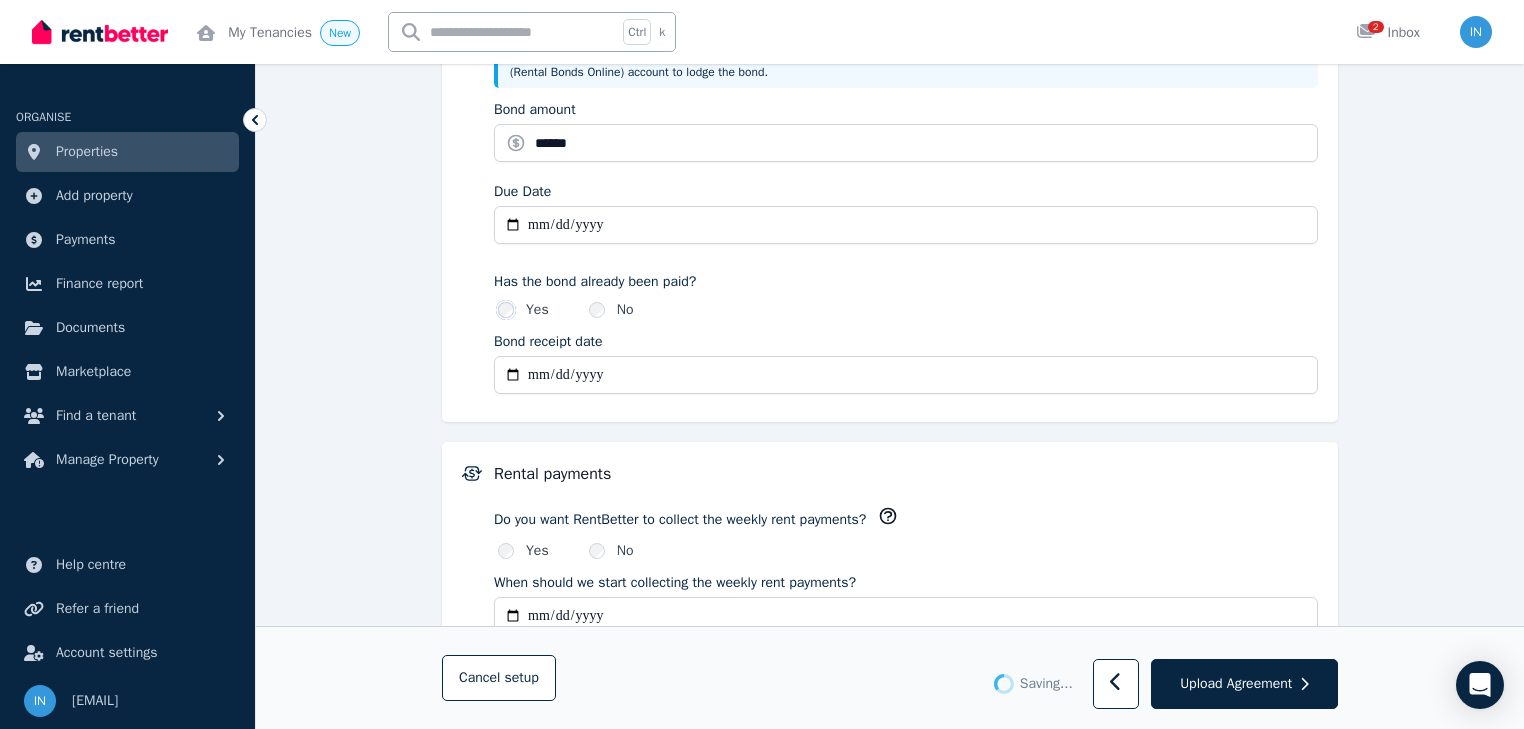 type on "**********" 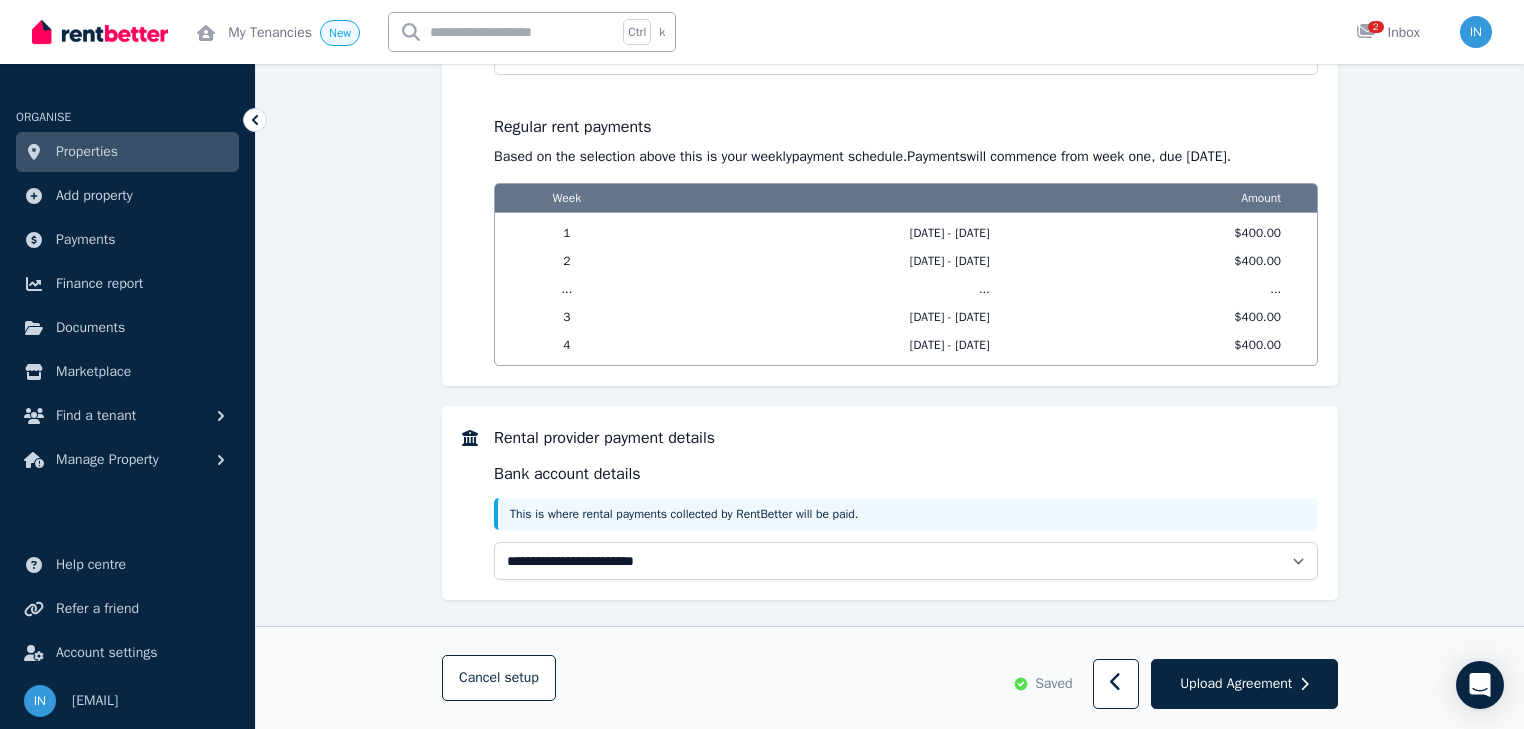 scroll, scrollTop: 1520, scrollLeft: 0, axis: vertical 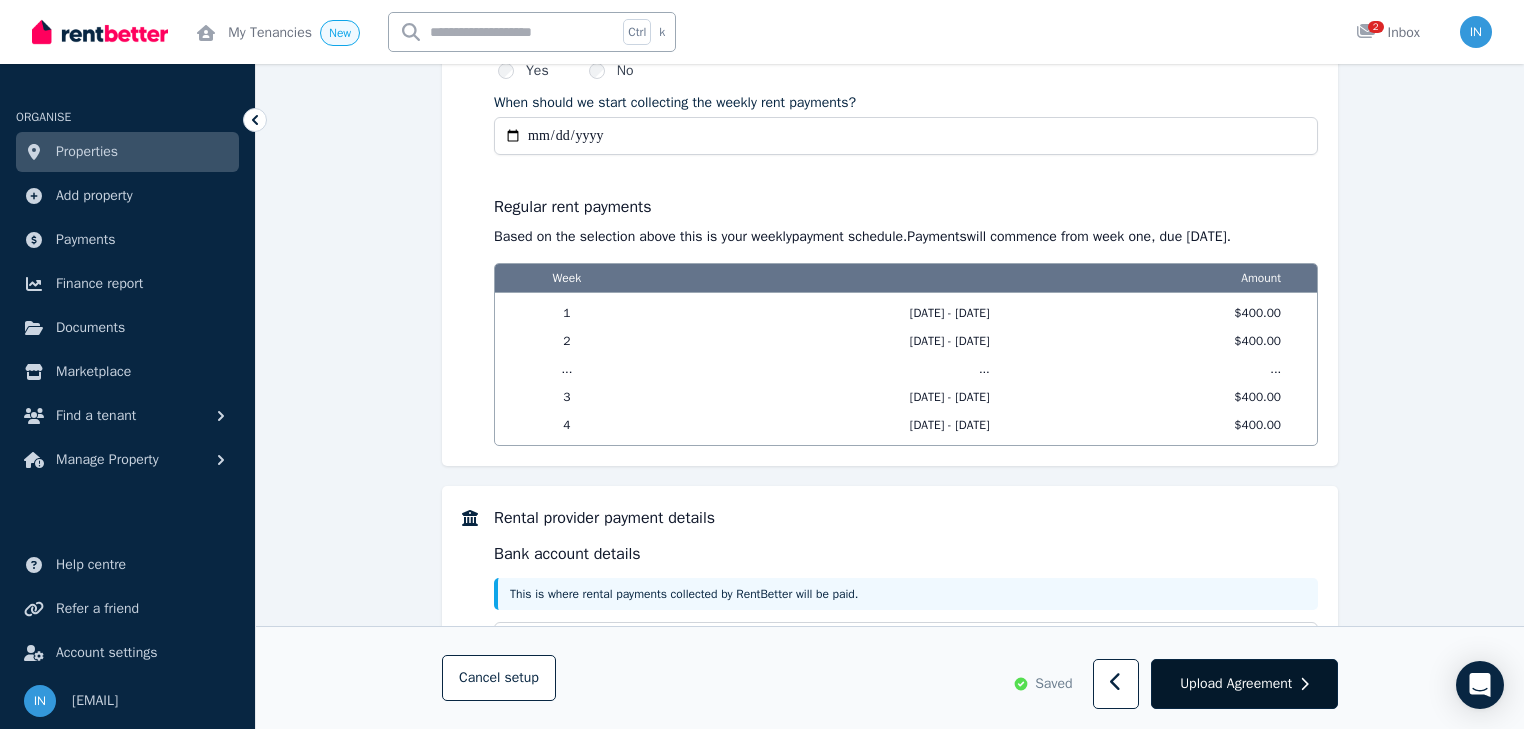 click on "Upload Agreement" at bounding box center [1236, 684] 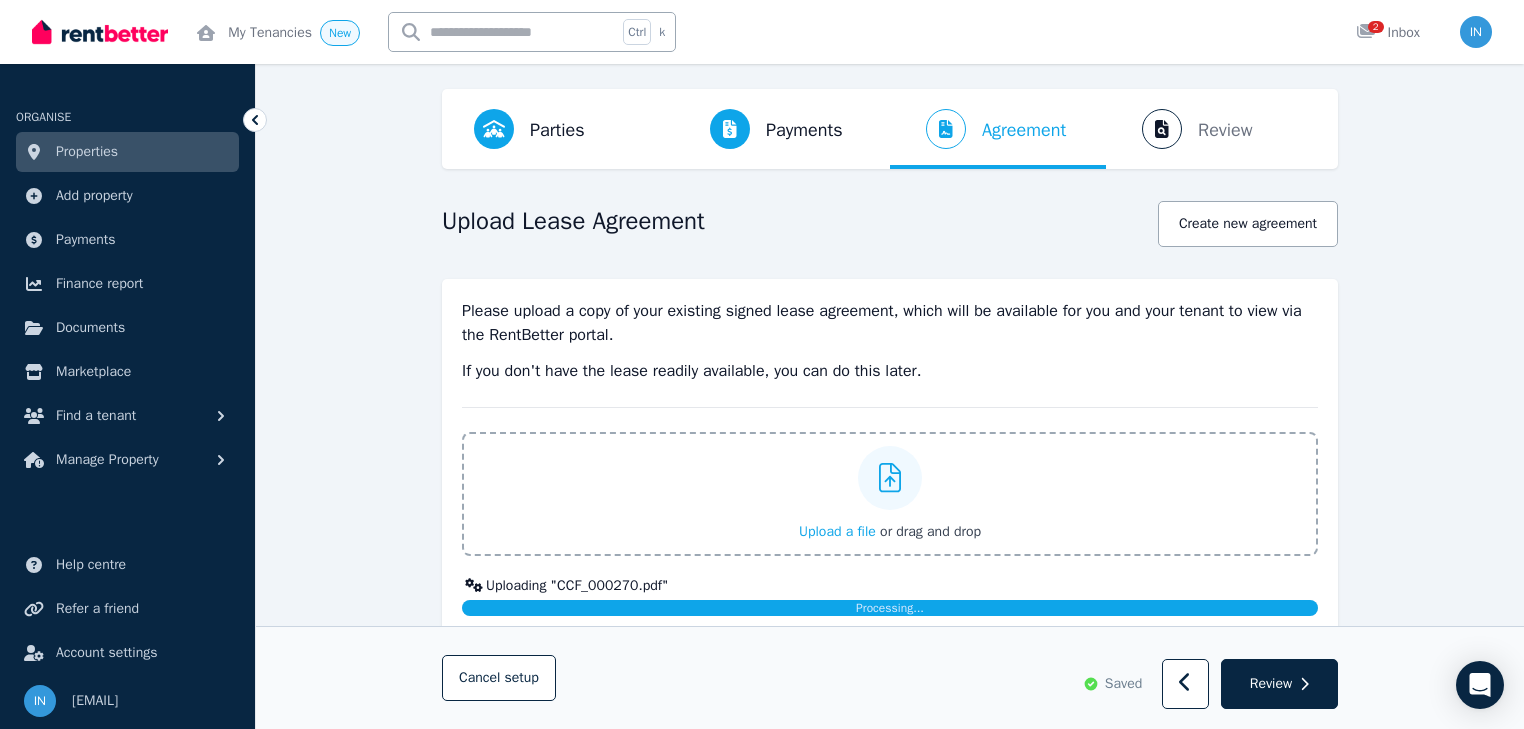 scroll, scrollTop: 160, scrollLeft: 0, axis: vertical 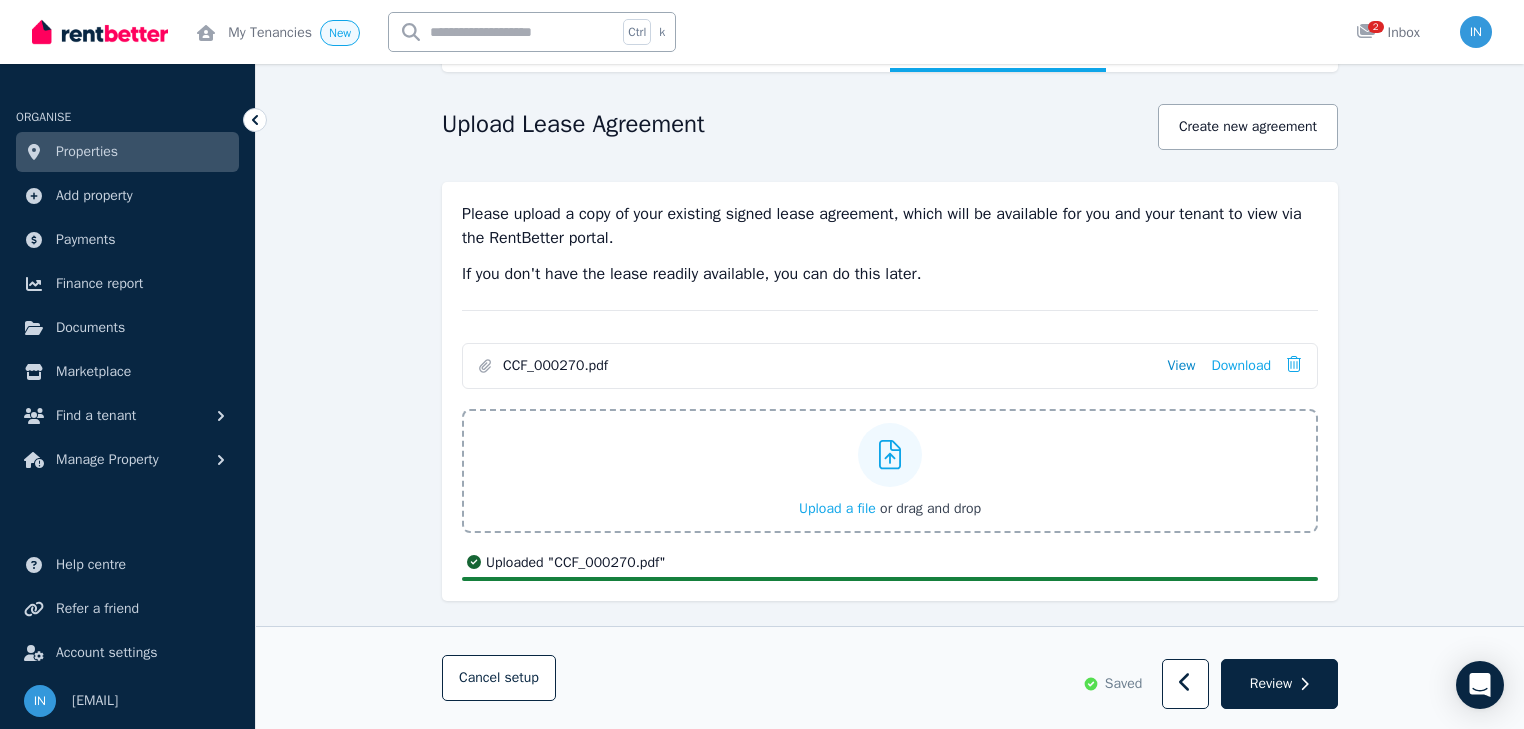 click on "View" at bounding box center (1181, 366) 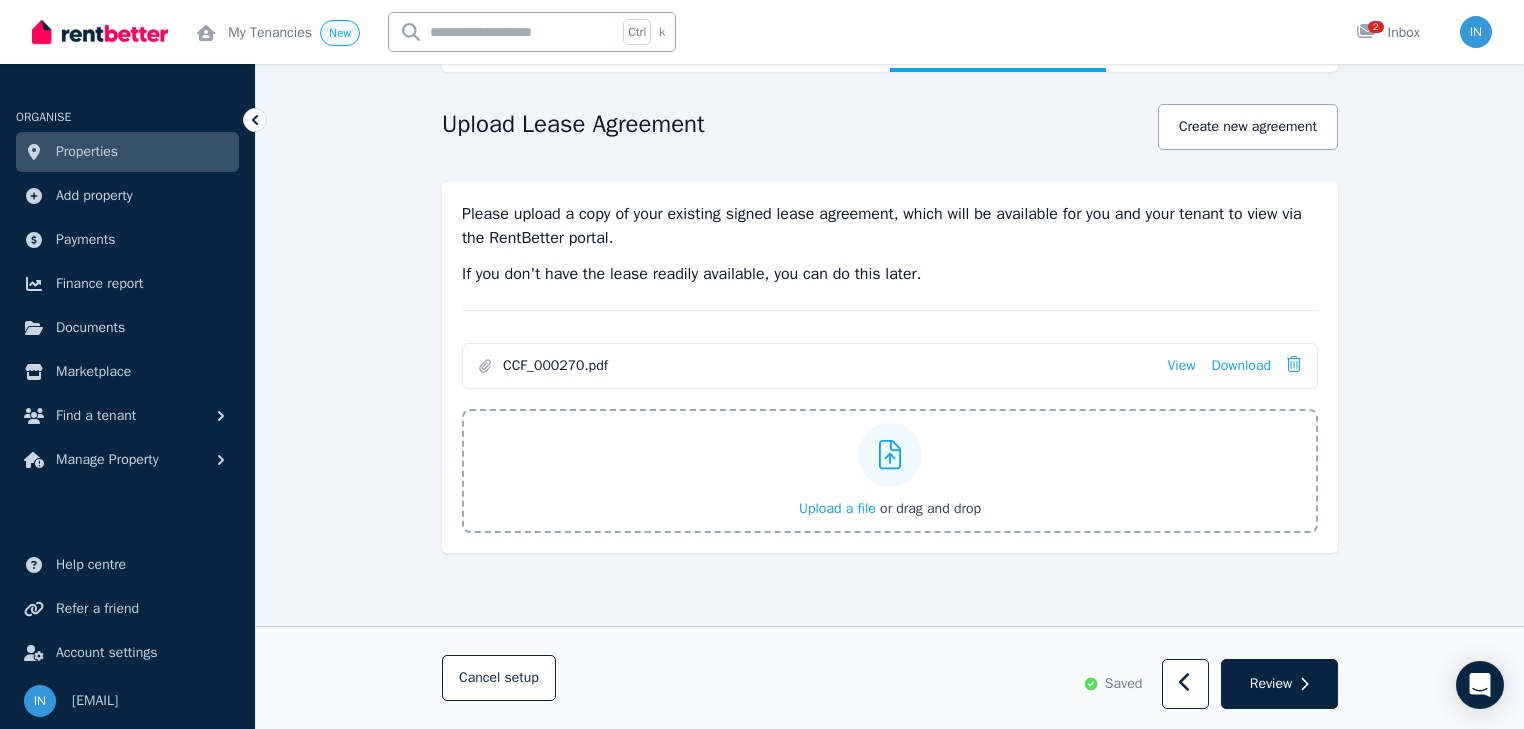 scroll, scrollTop: 235, scrollLeft: 0, axis: vertical 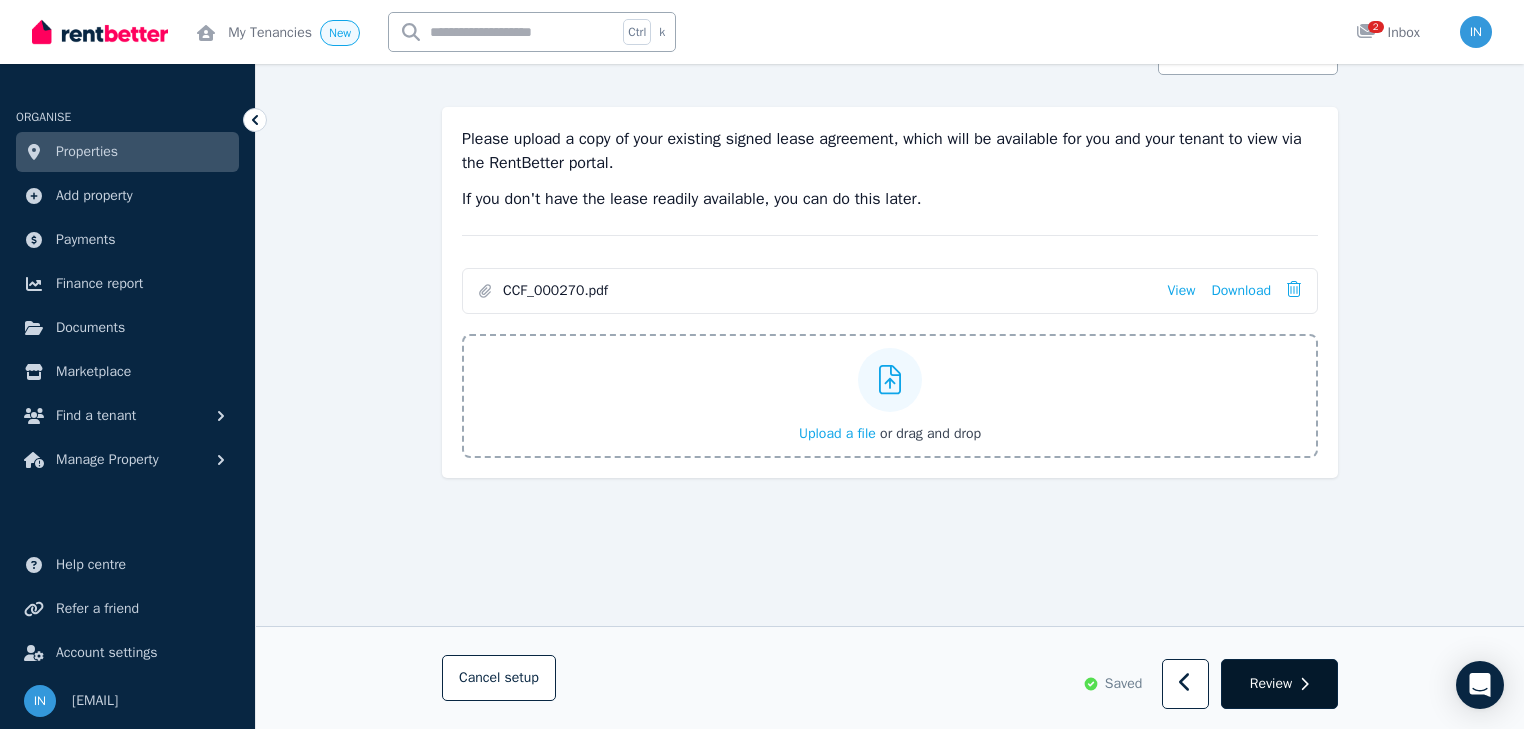 click on "Review" at bounding box center (1271, 684) 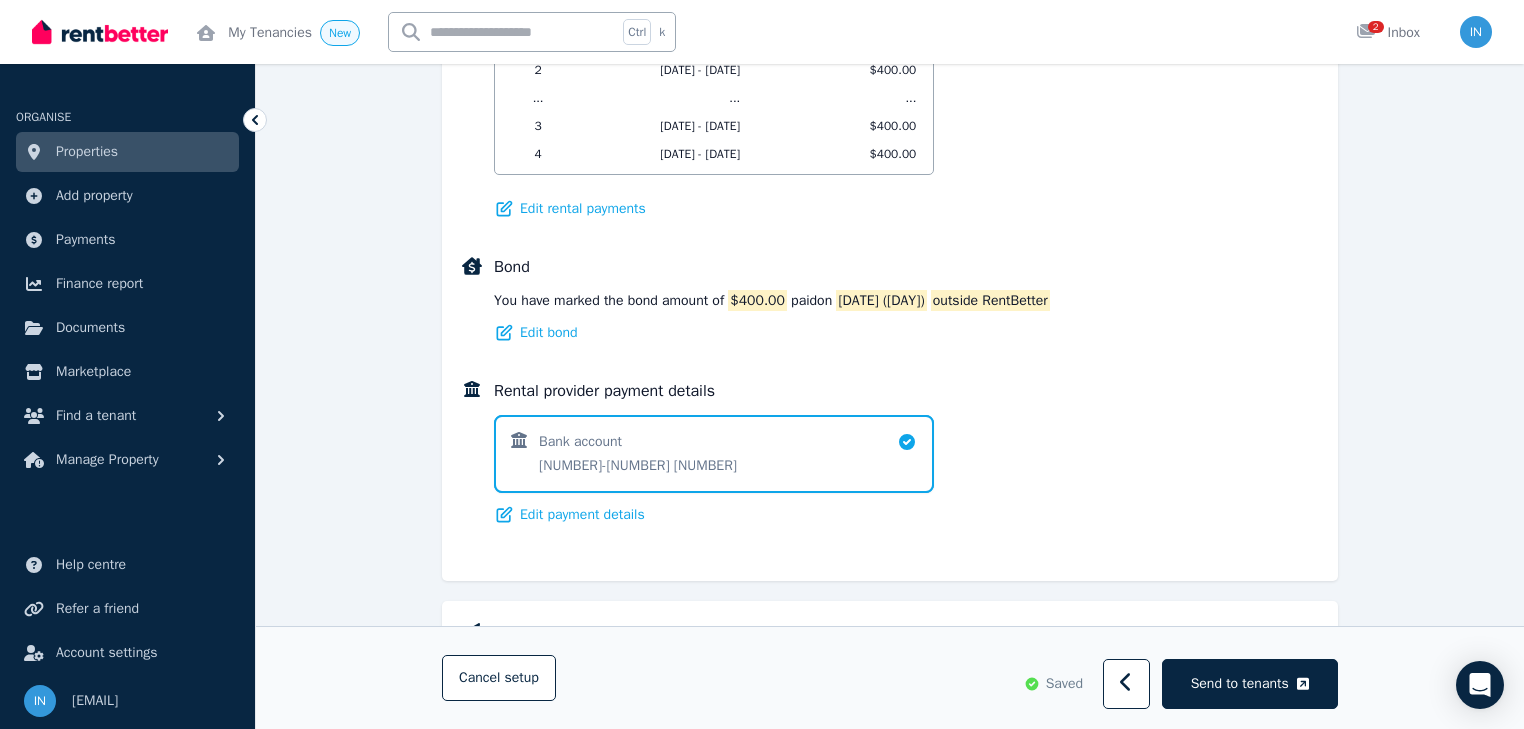scroll, scrollTop: 1120, scrollLeft: 0, axis: vertical 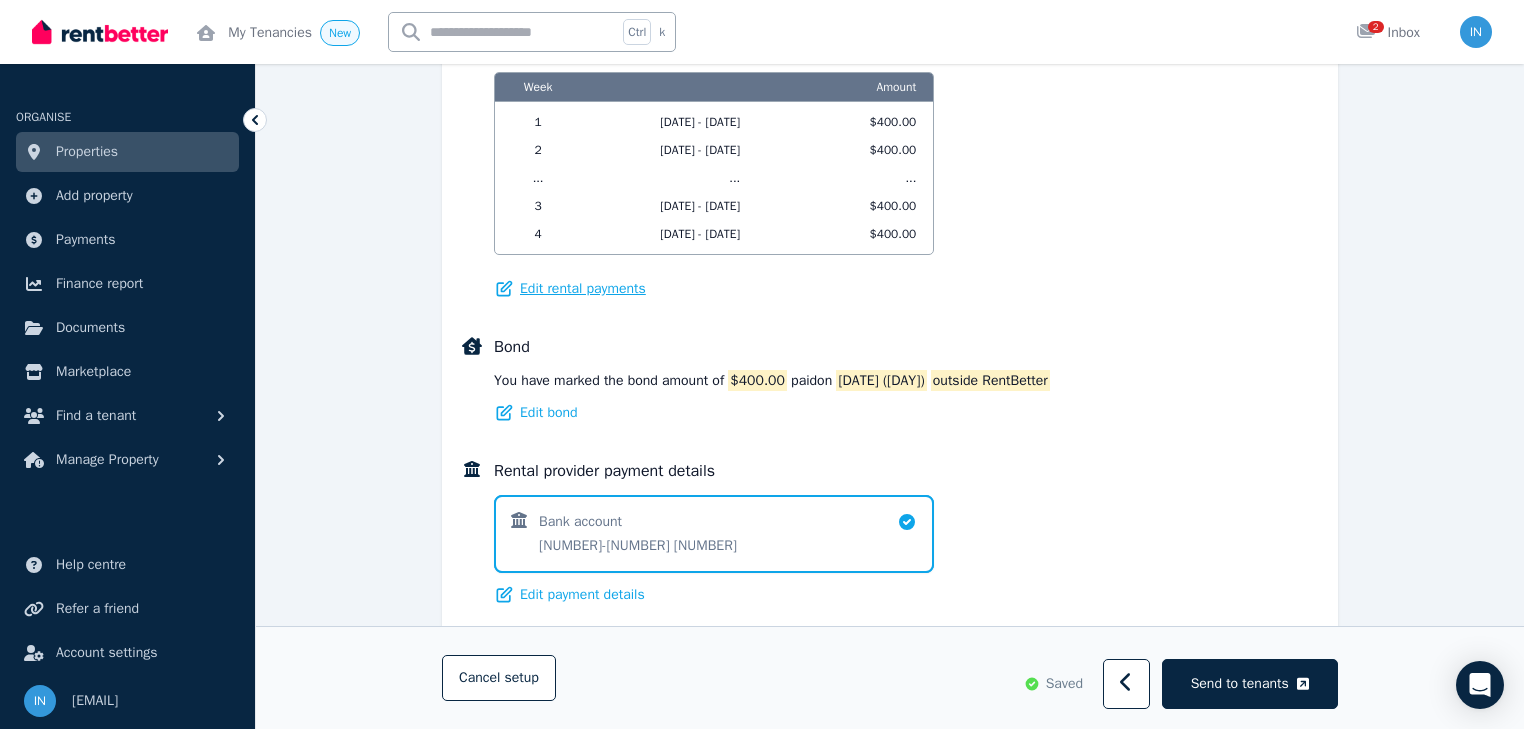click on "Edit rental payments" at bounding box center (583, 289) 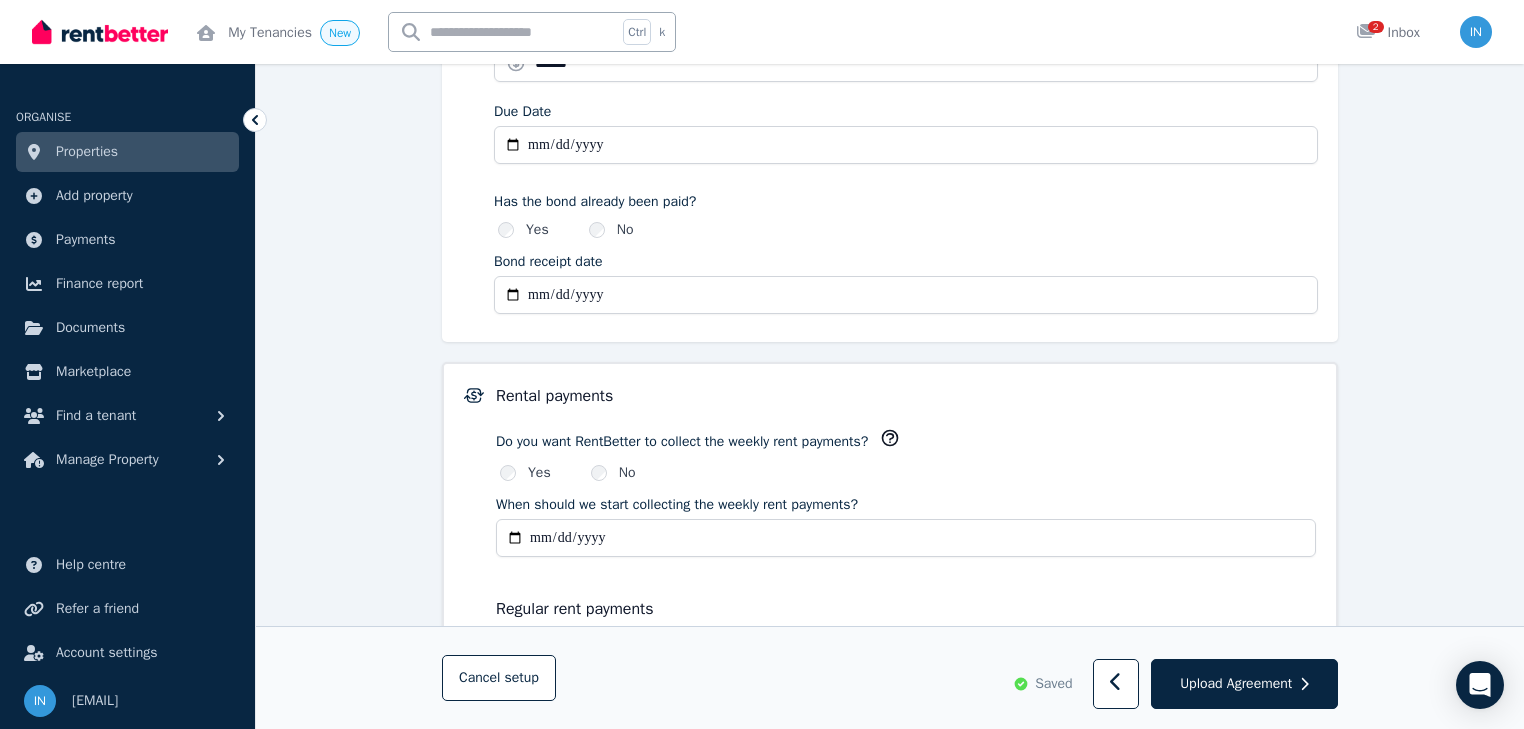scroll, scrollTop: 0, scrollLeft: 0, axis: both 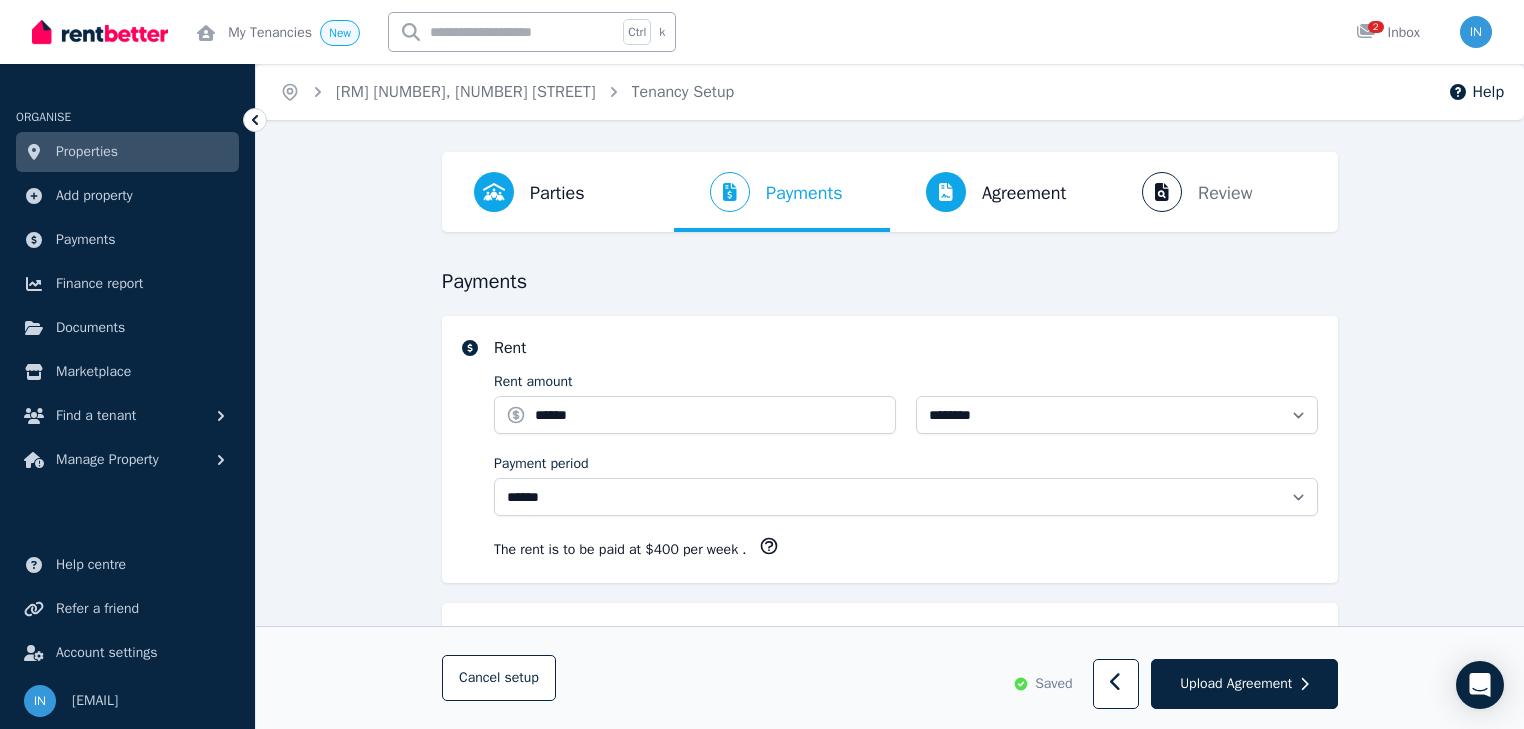 select on "**********" 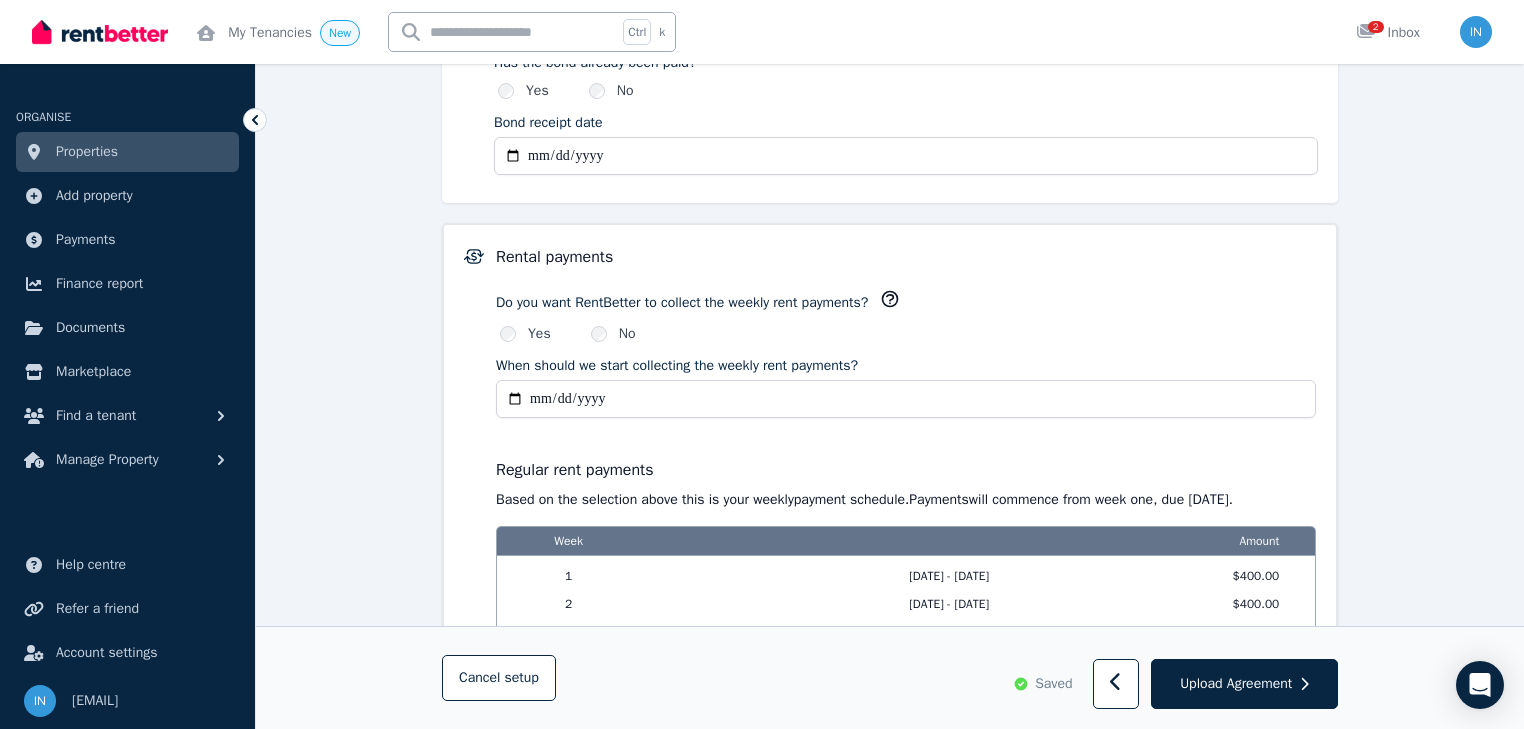 scroll, scrollTop: 1220, scrollLeft: 0, axis: vertical 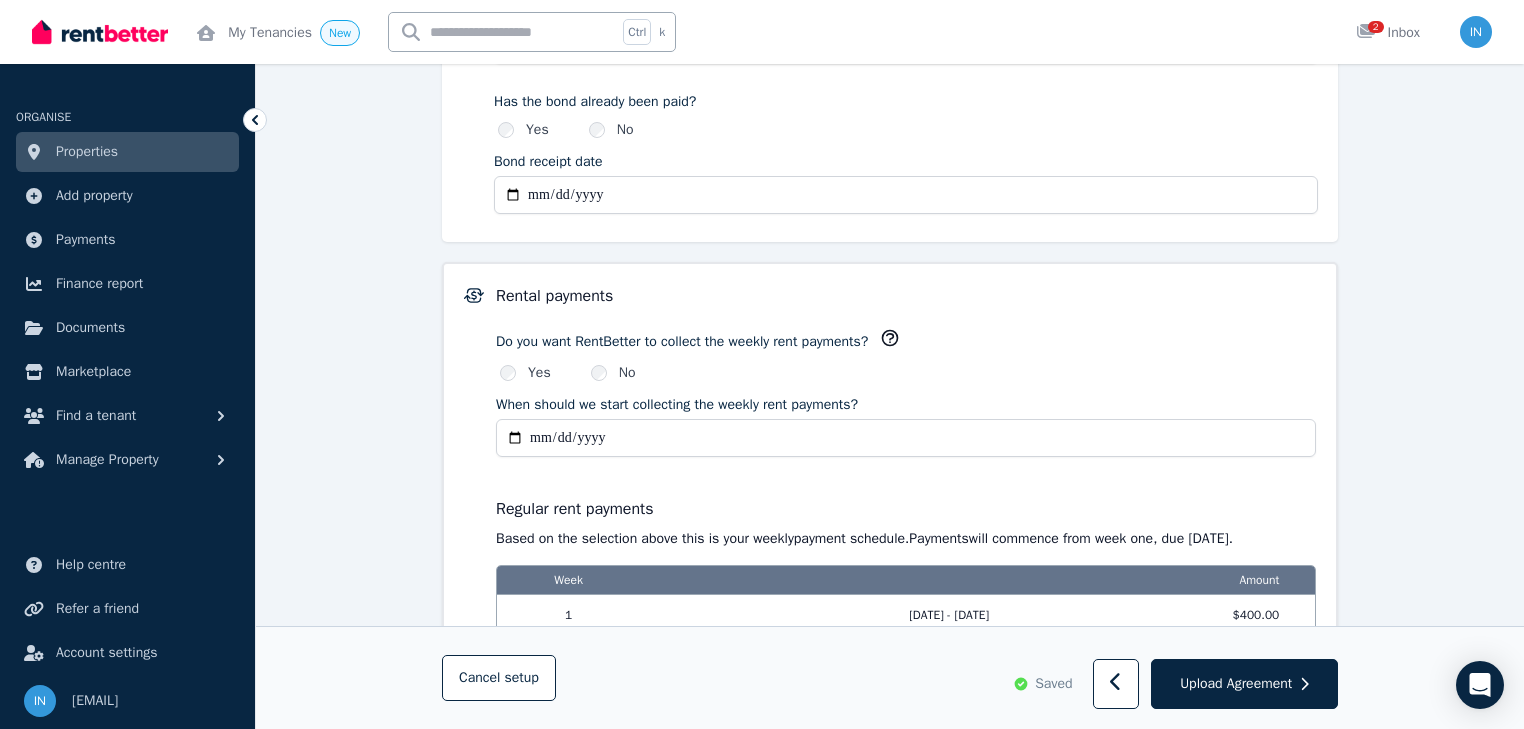 click on "**********" at bounding box center (906, 438) 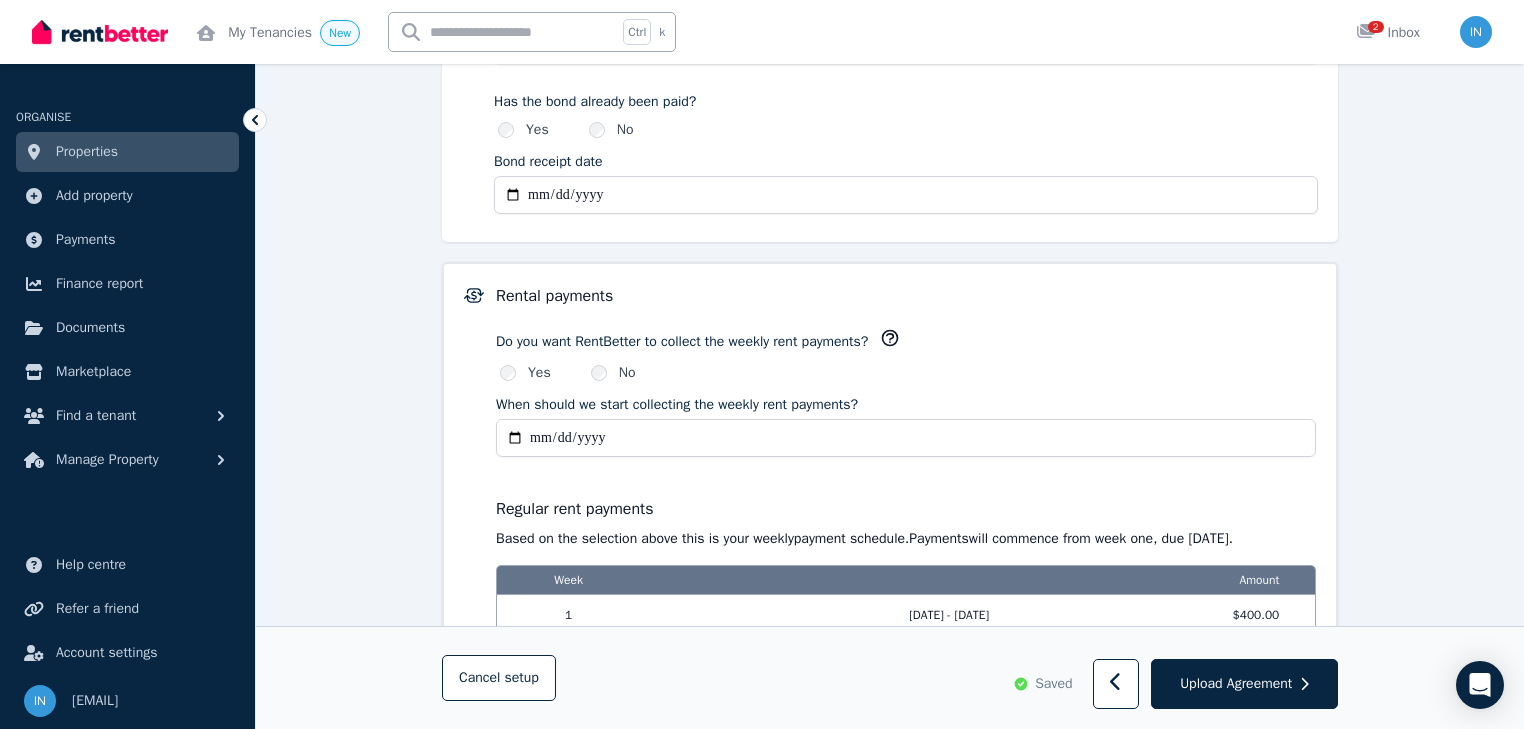 type on "**********" 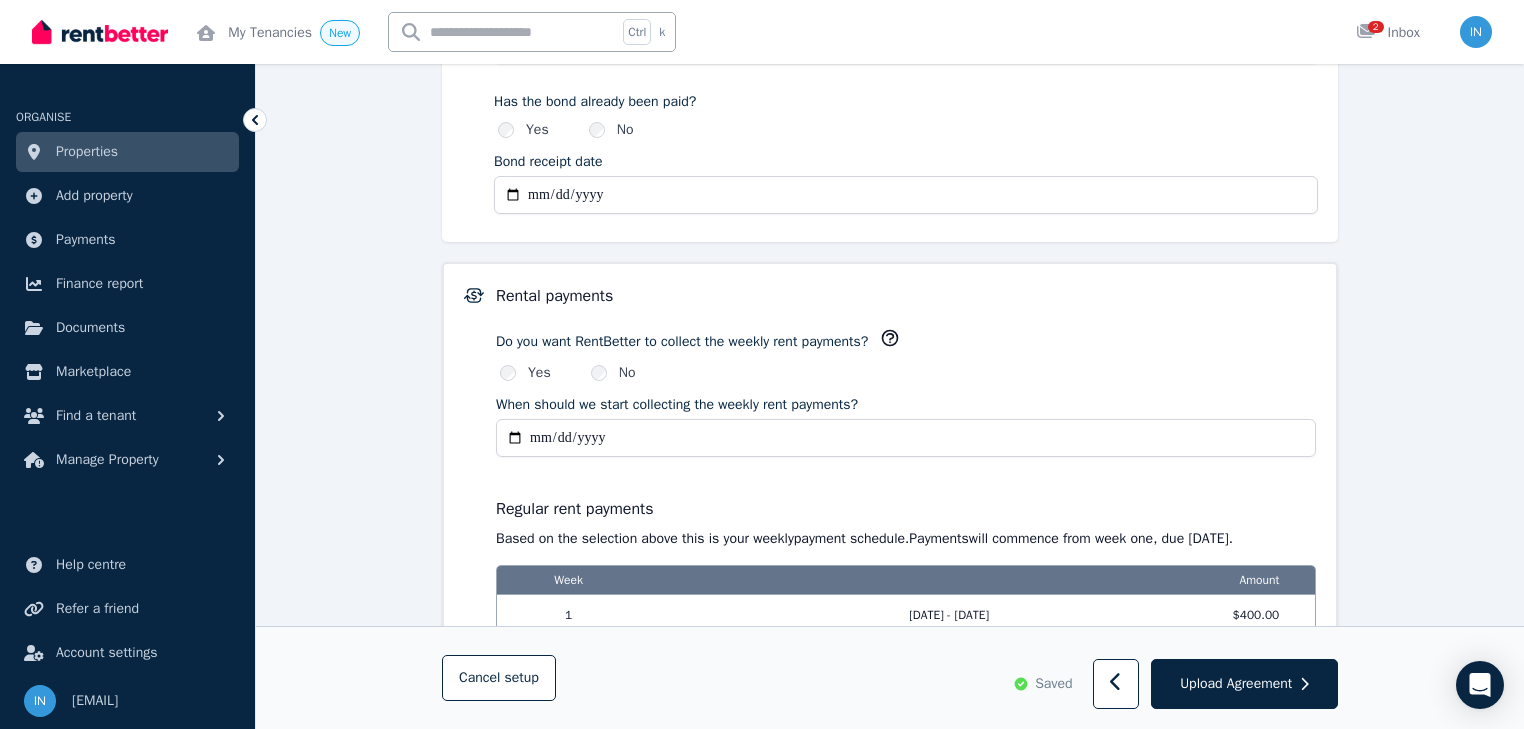 click on "**********" at bounding box center (890, 37) 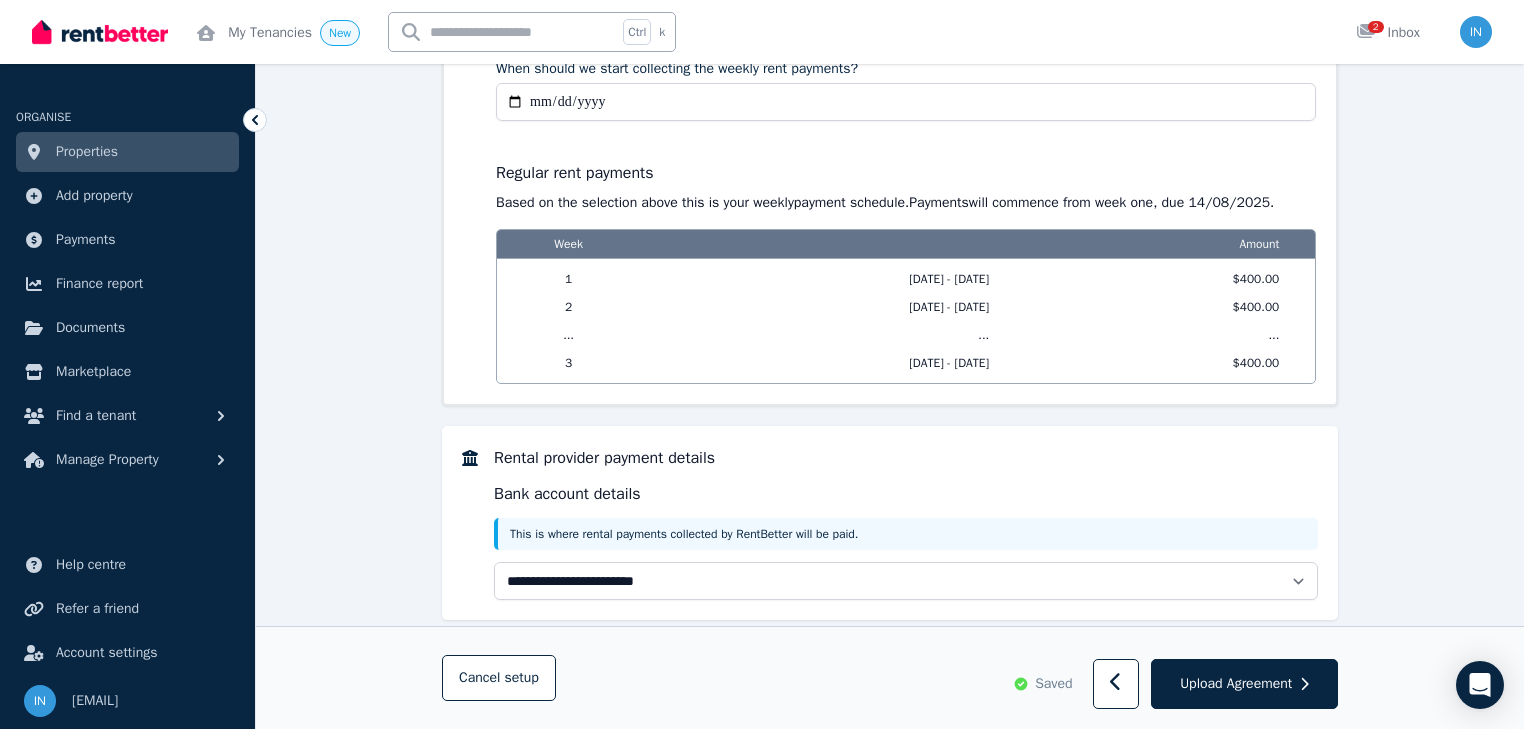 scroll, scrollTop: 1592, scrollLeft: 0, axis: vertical 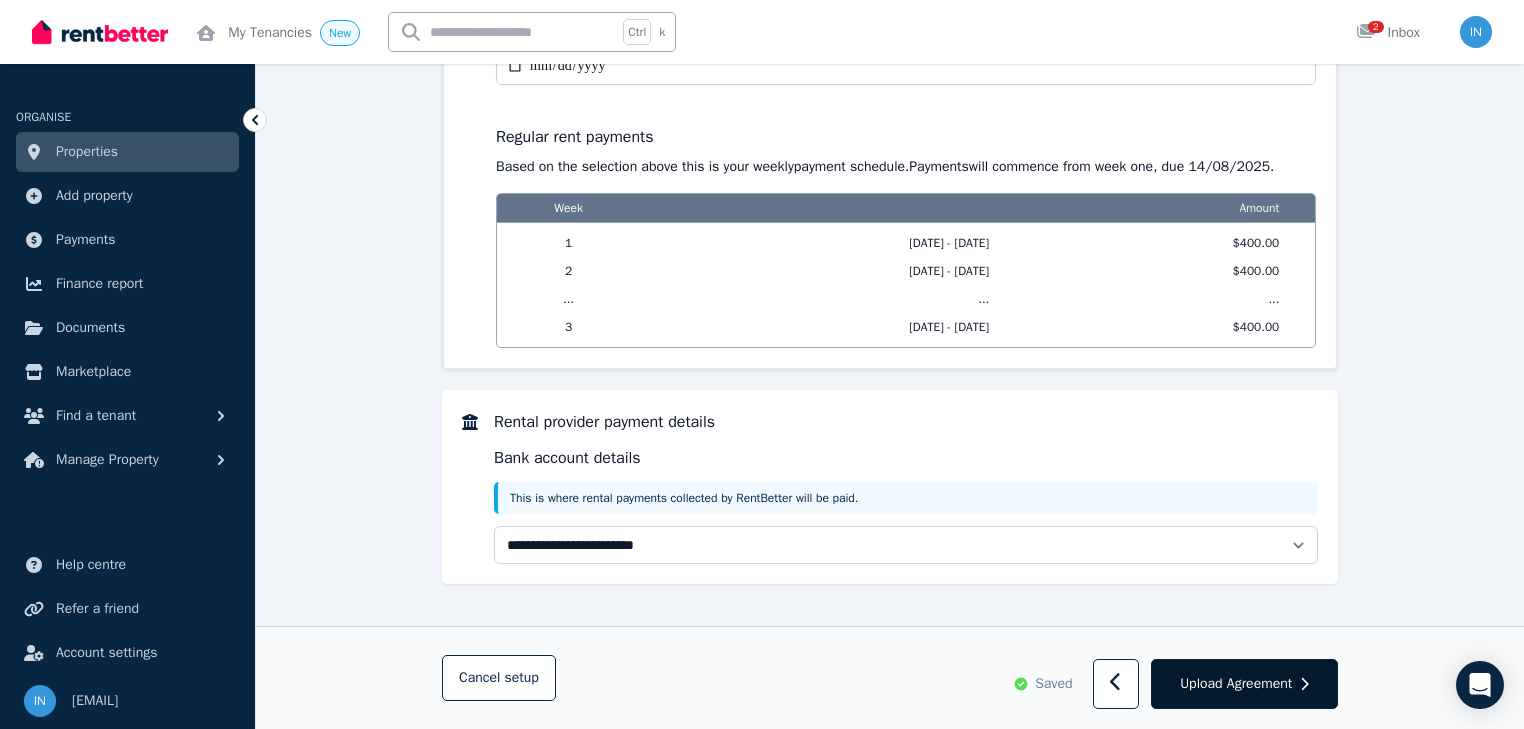 click on "Upload Agreement" at bounding box center [1244, 685] 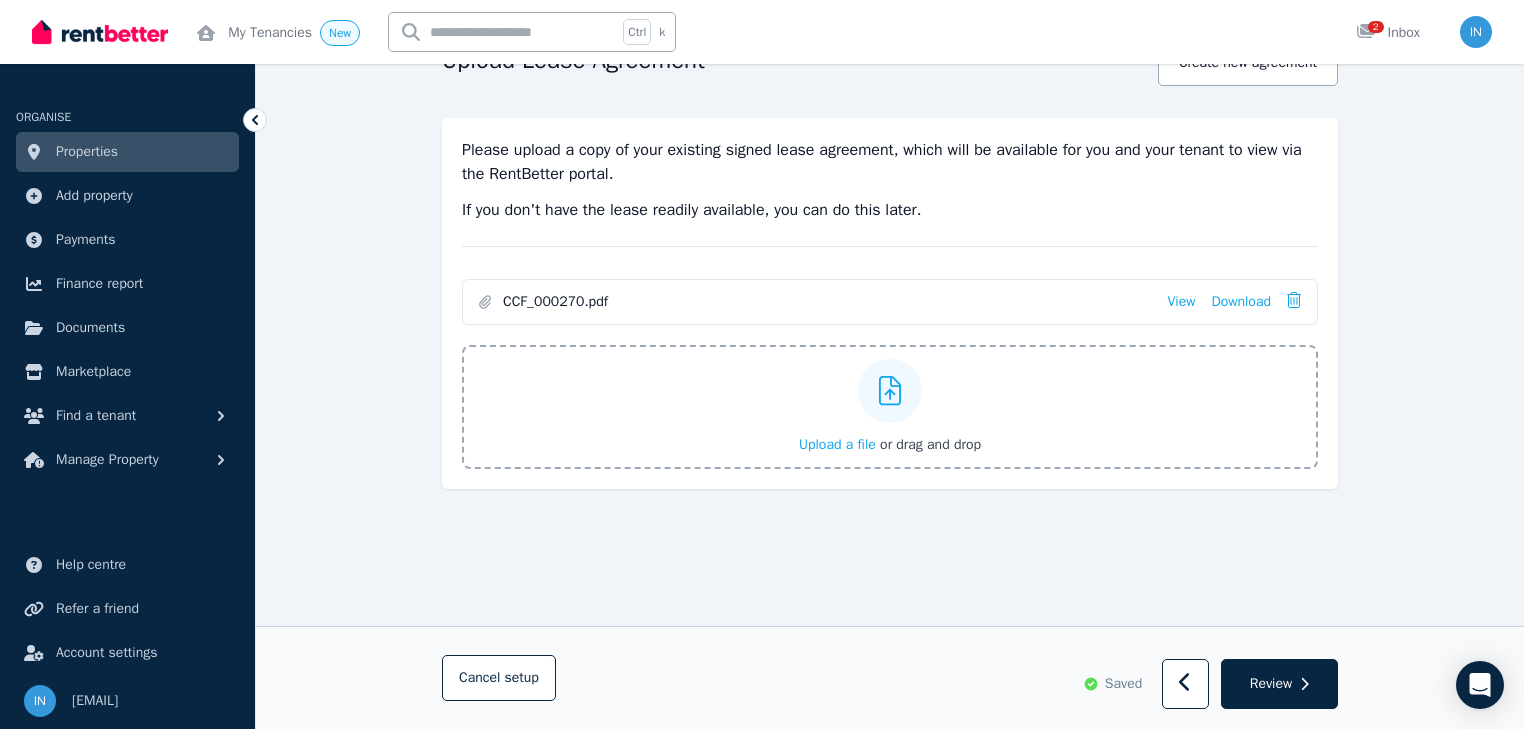 scroll, scrollTop: 235, scrollLeft: 0, axis: vertical 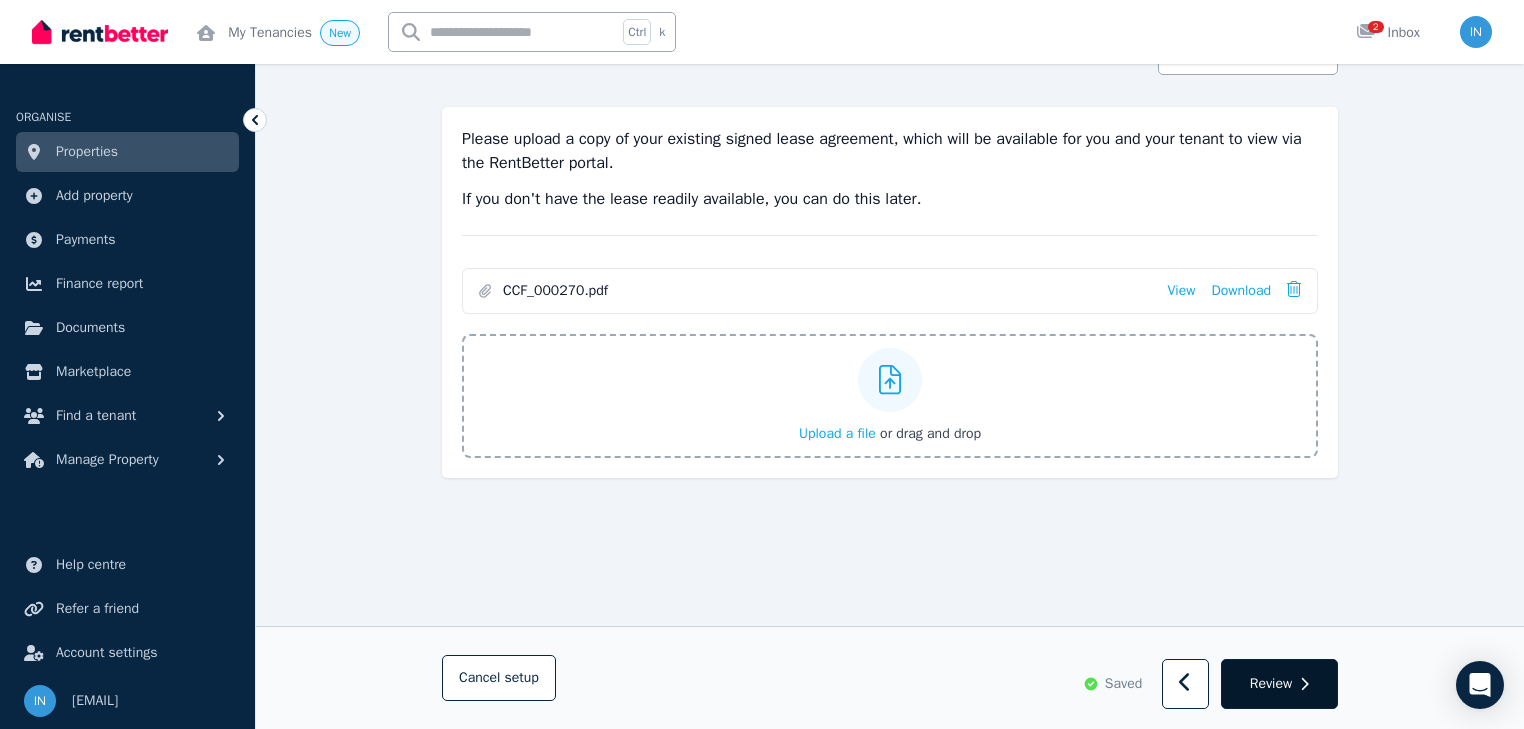click on "Review" at bounding box center [1271, 684] 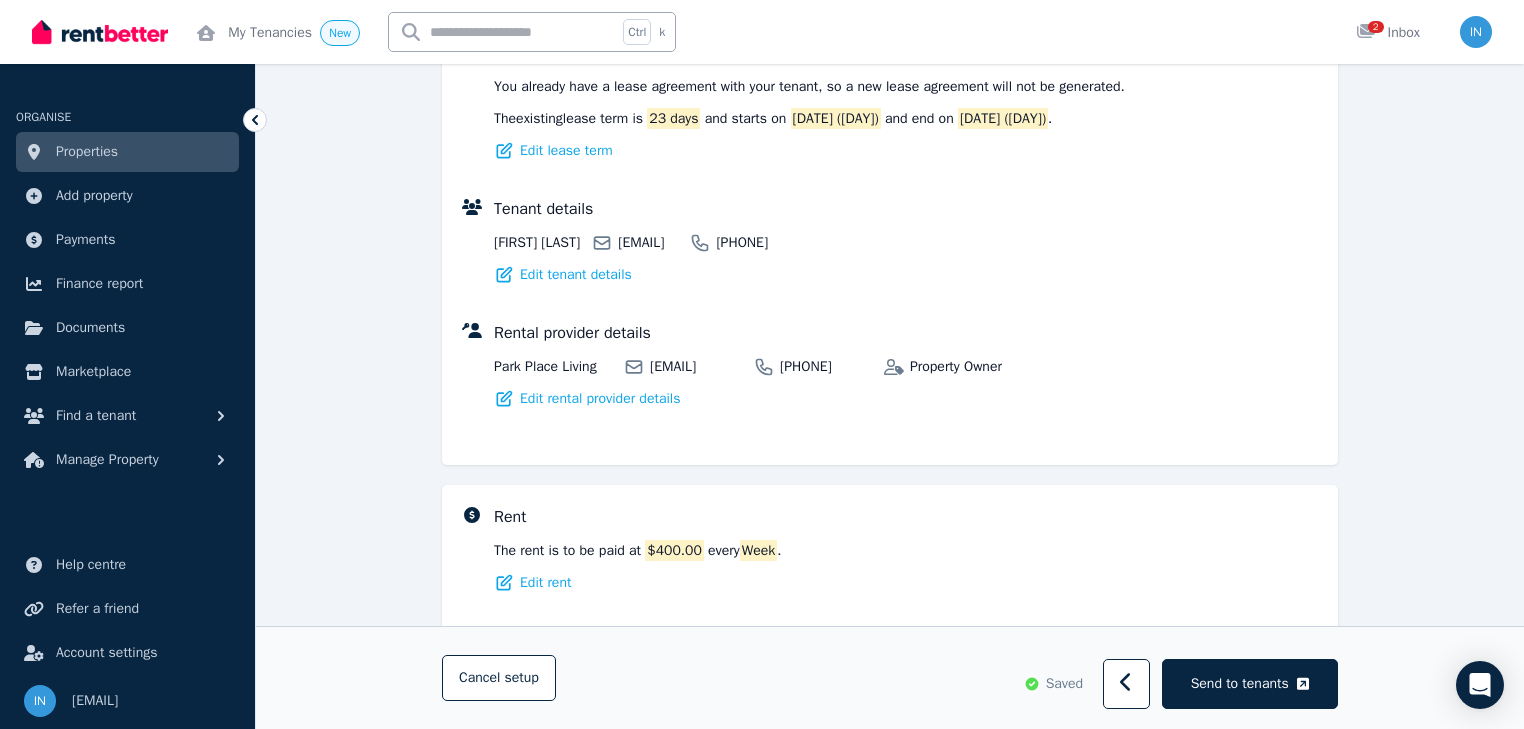 scroll, scrollTop: 480, scrollLeft: 0, axis: vertical 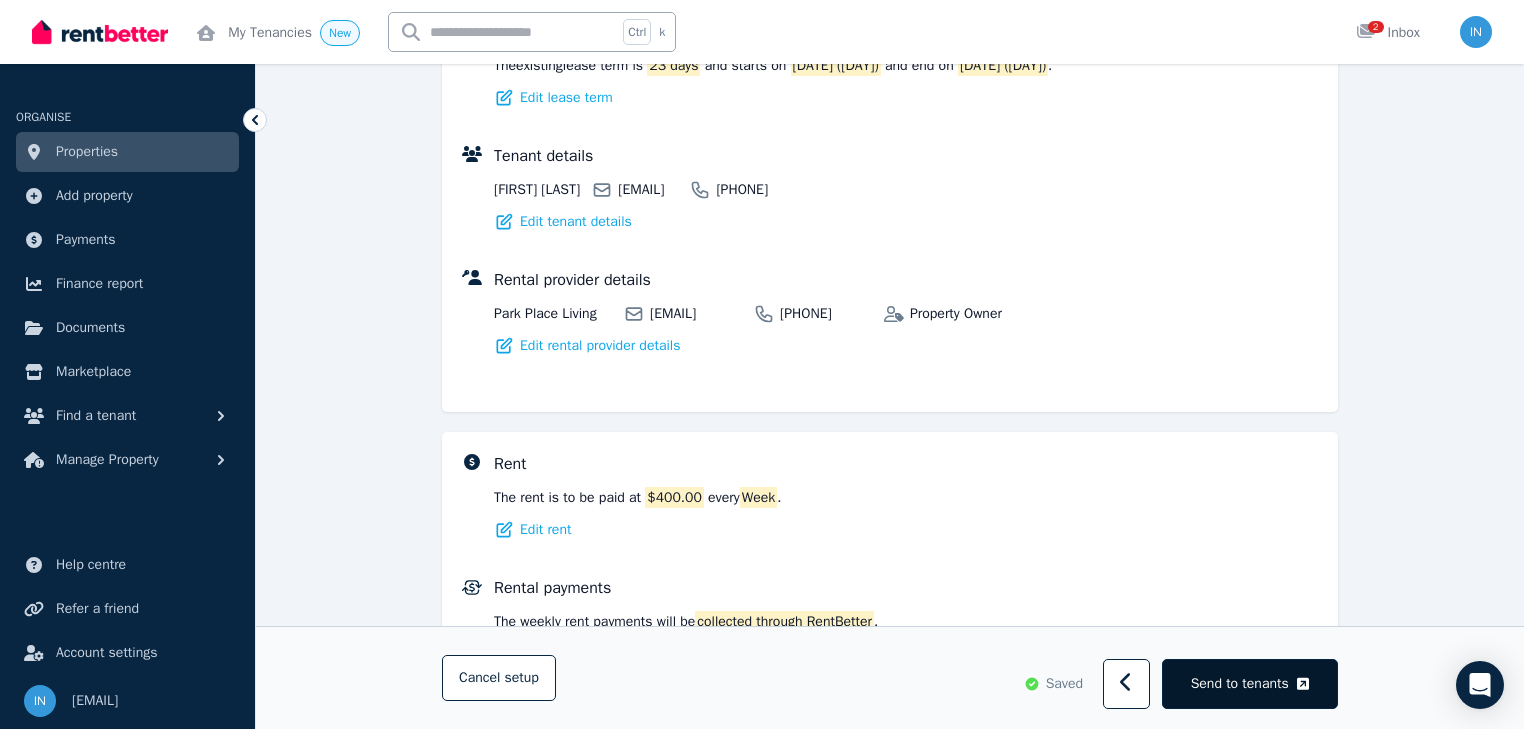 click on "Send to tenants" at bounding box center [1240, 684] 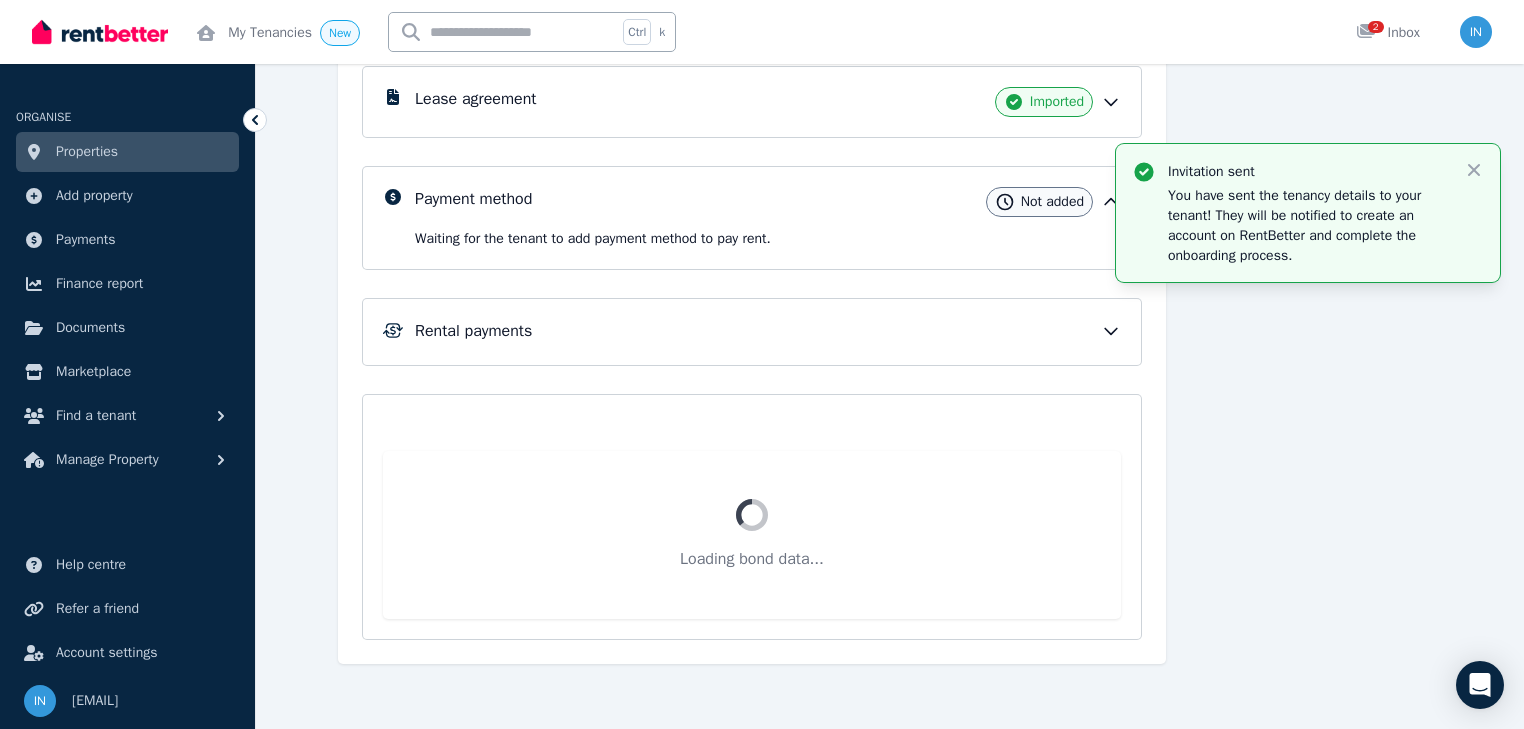 scroll, scrollTop: 225, scrollLeft: 0, axis: vertical 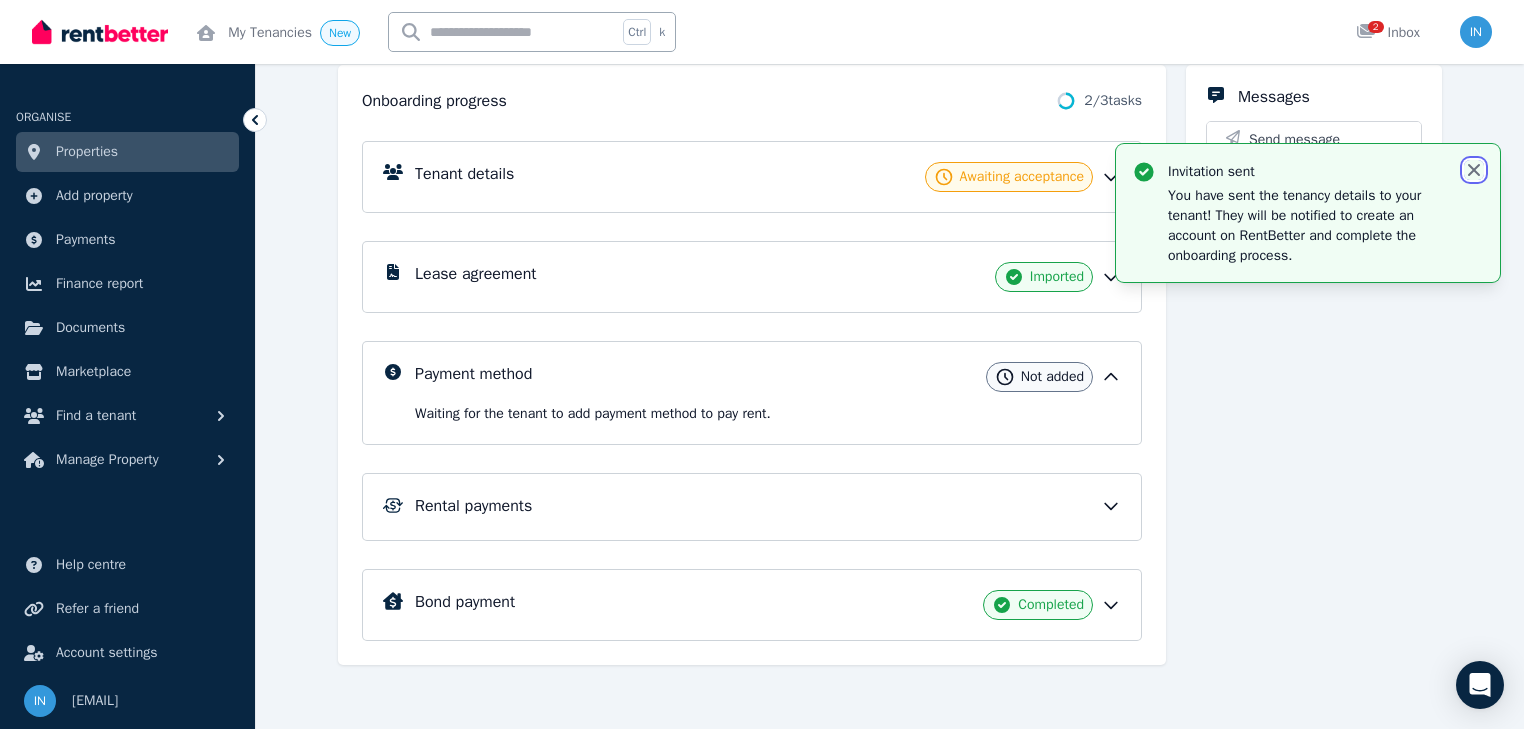 click 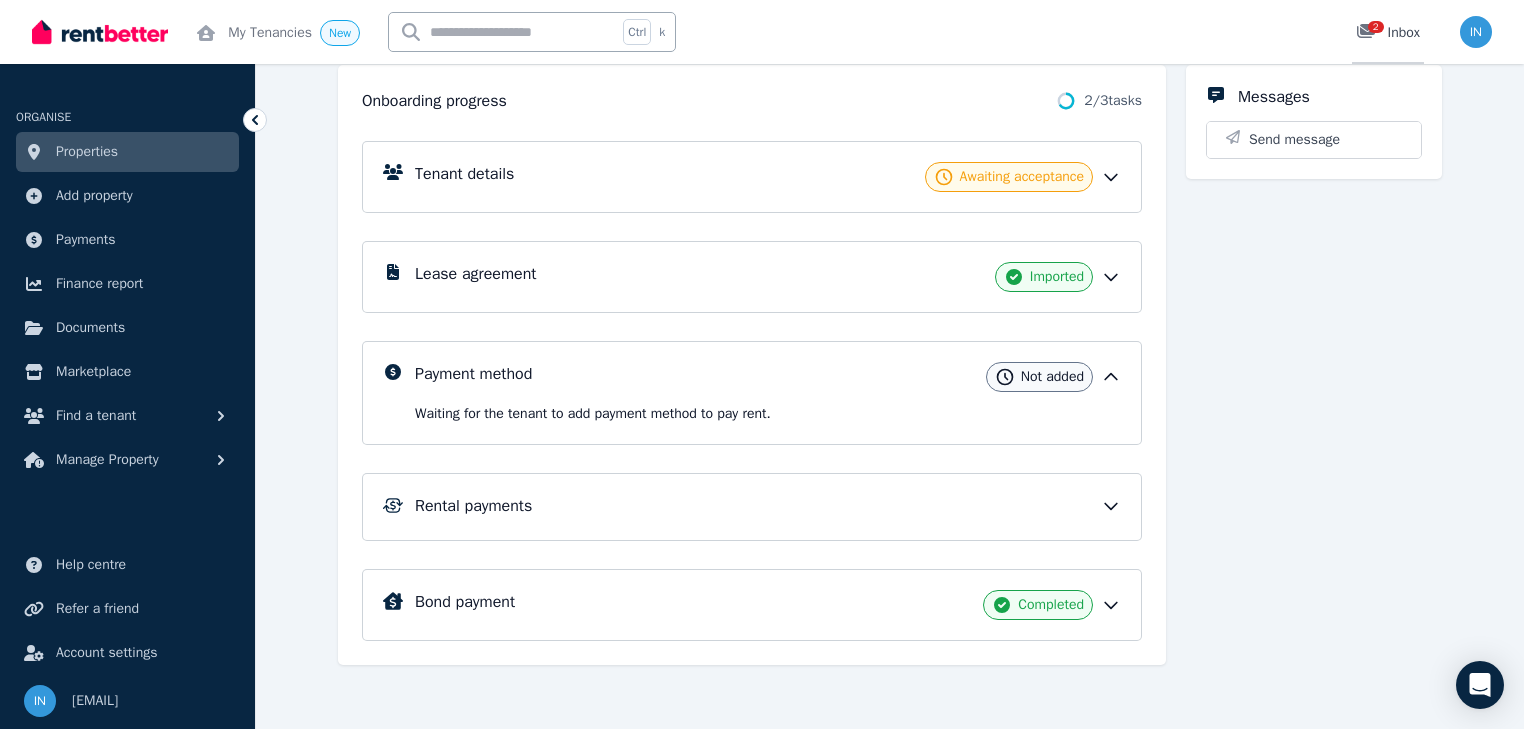 click on "2 Inbox" at bounding box center (1388, 33) 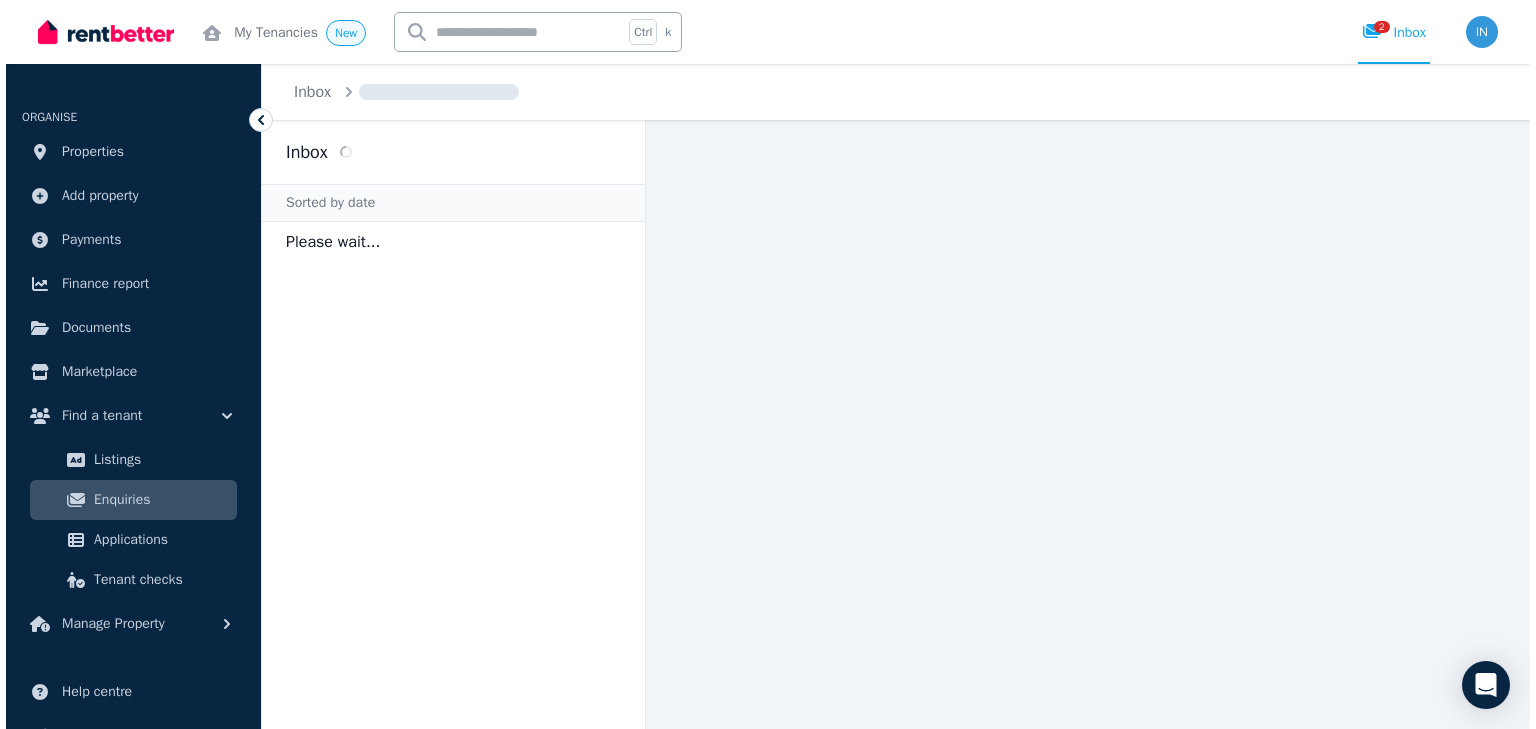 scroll, scrollTop: 0, scrollLeft: 0, axis: both 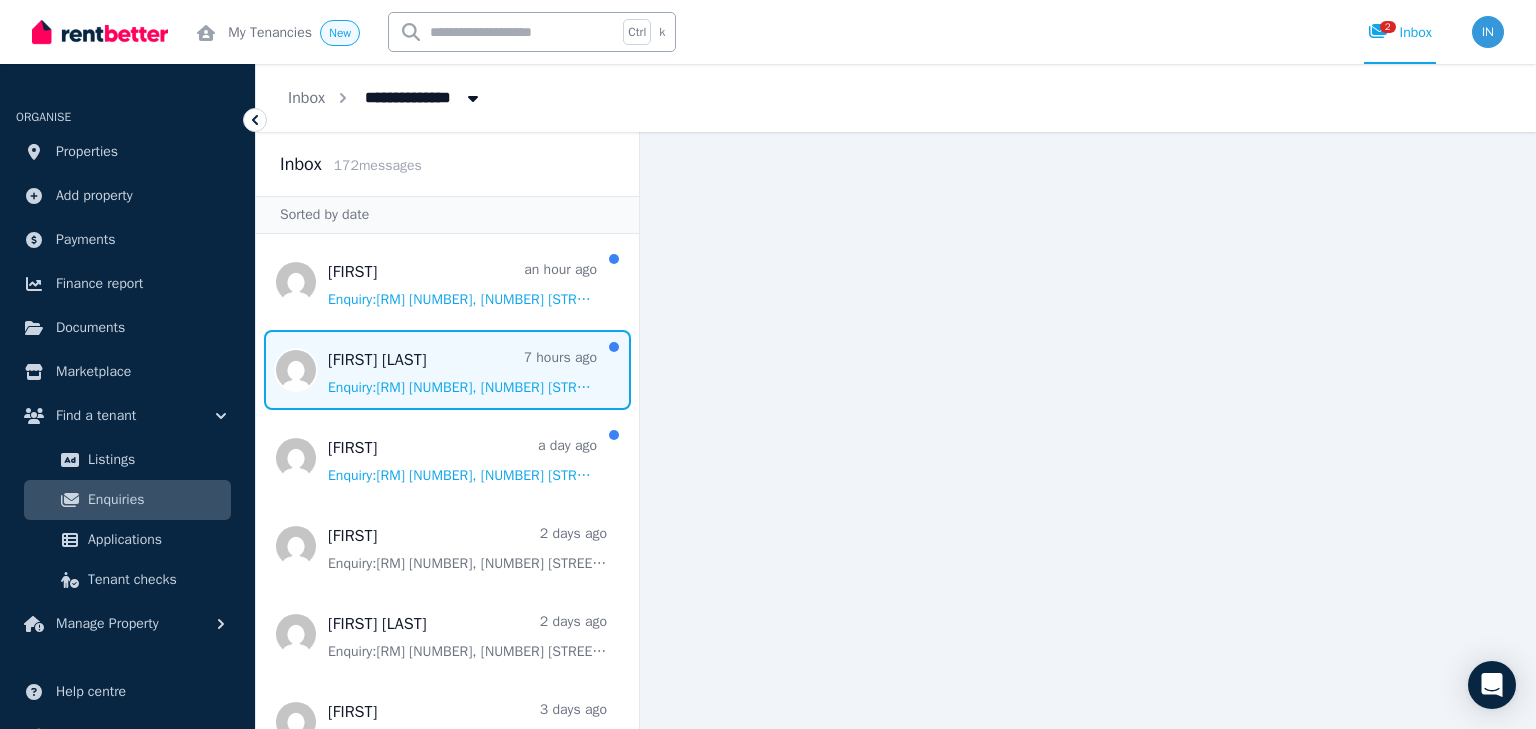 click at bounding box center [447, 370] 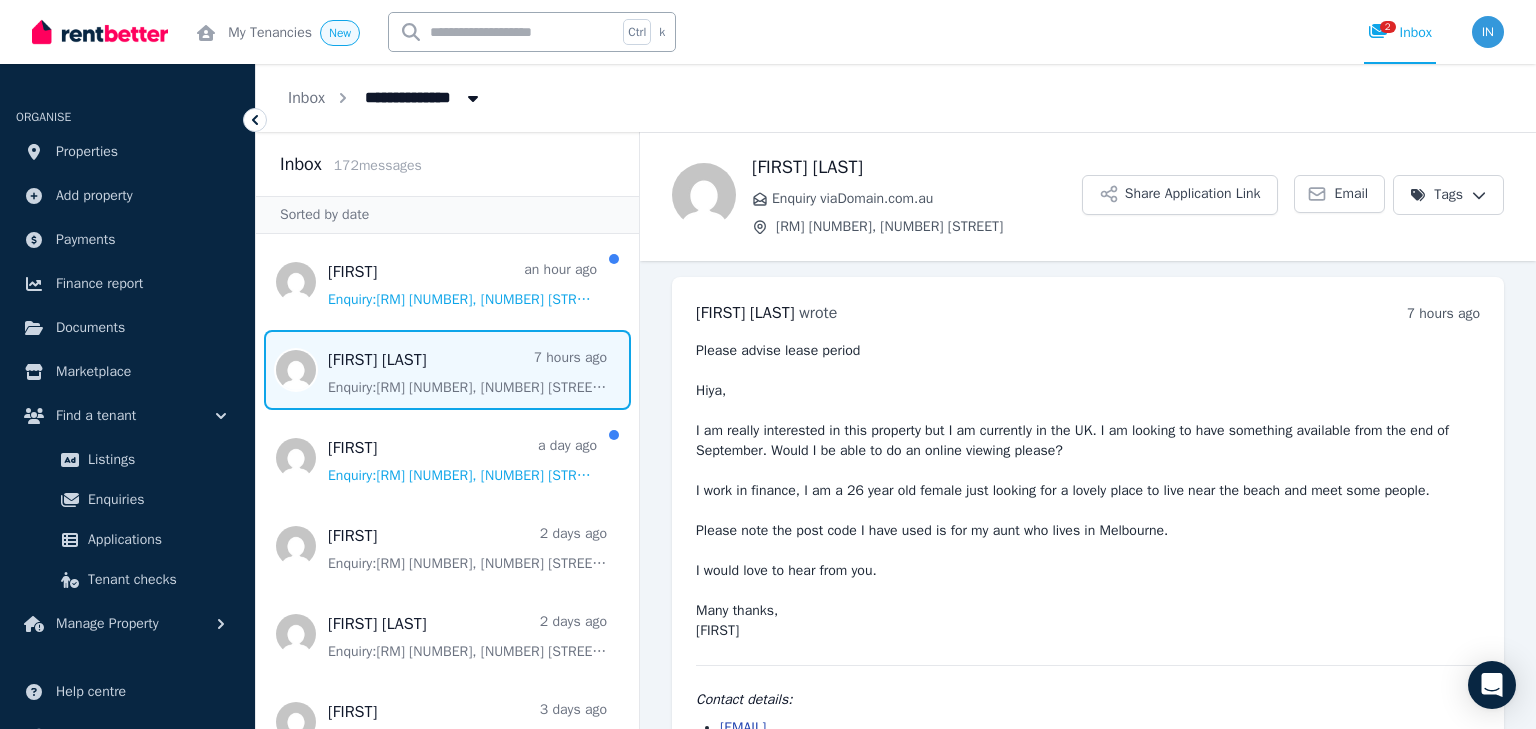 scroll, scrollTop: 48, scrollLeft: 0, axis: vertical 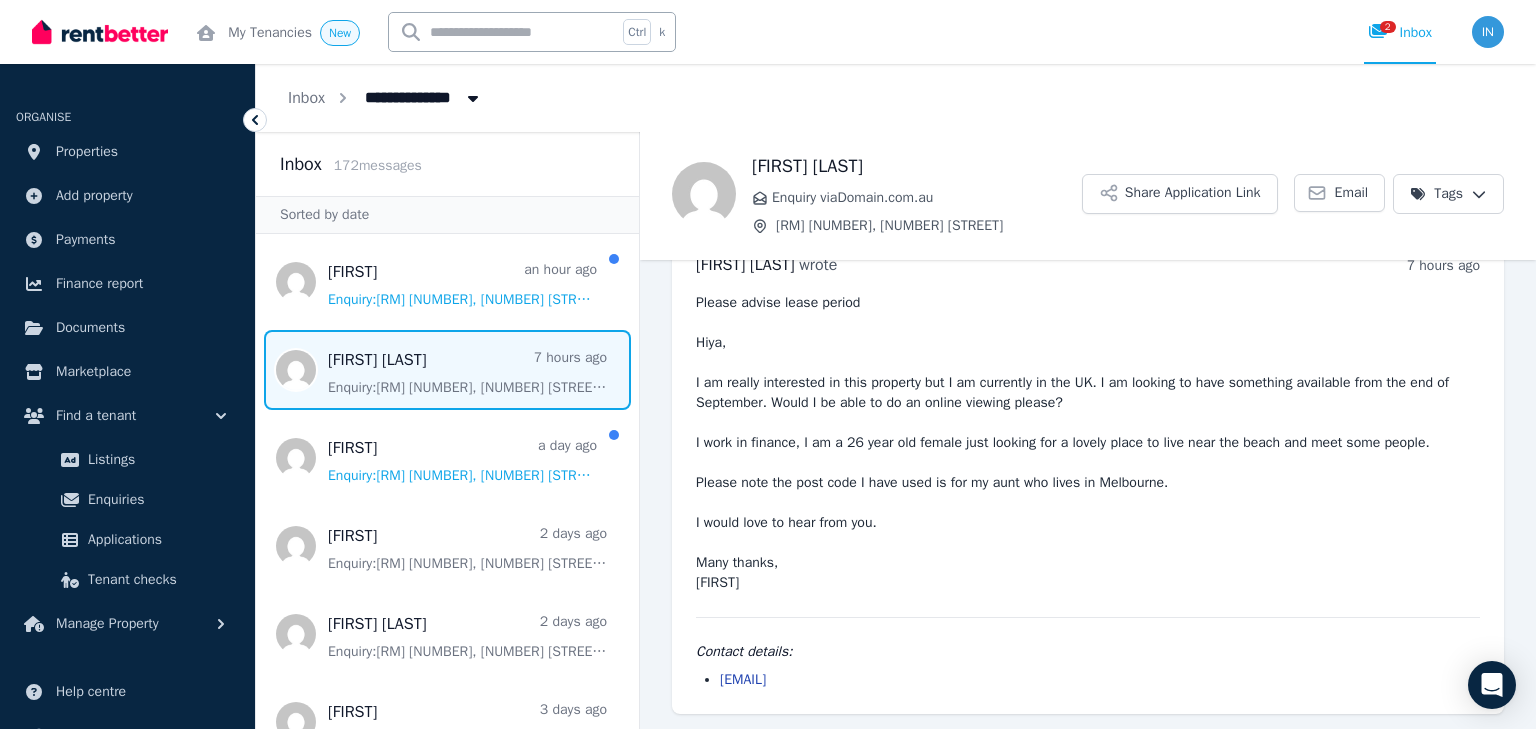 drag, startPoint x: 700, startPoint y: 333, endPoint x: 920, endPoint y: 660, distance: 394.118 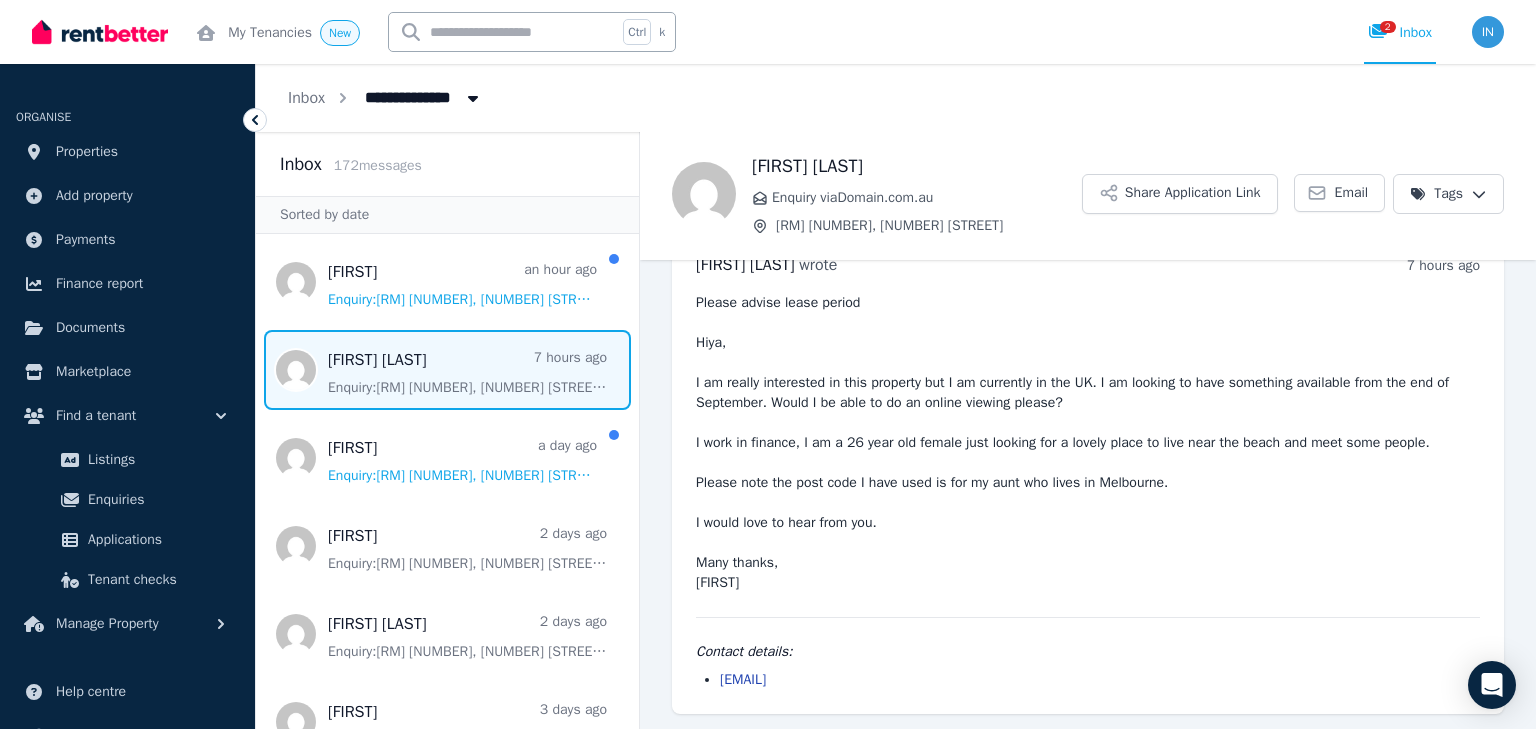 click on "[FIRST] [LAST] [TIME_AGO] [TIME] on [DAY], [DATE] Please advise lease period
Hiya,
I am really interested in this property but I am currently in the UK. I am looking to have something available from the end of September. Would I be able to do an online viewing please?
I work in finance, I am a 26 year old female just looking for a lovely place to live near the beach and meet some people.
Please note the post code I have used is for my aunt who lives in Melbourne.
I would love to hear from you.
Many thanks,
[FIRST] Contact details: [EMAIL]" at bounding box center (1088, 471) 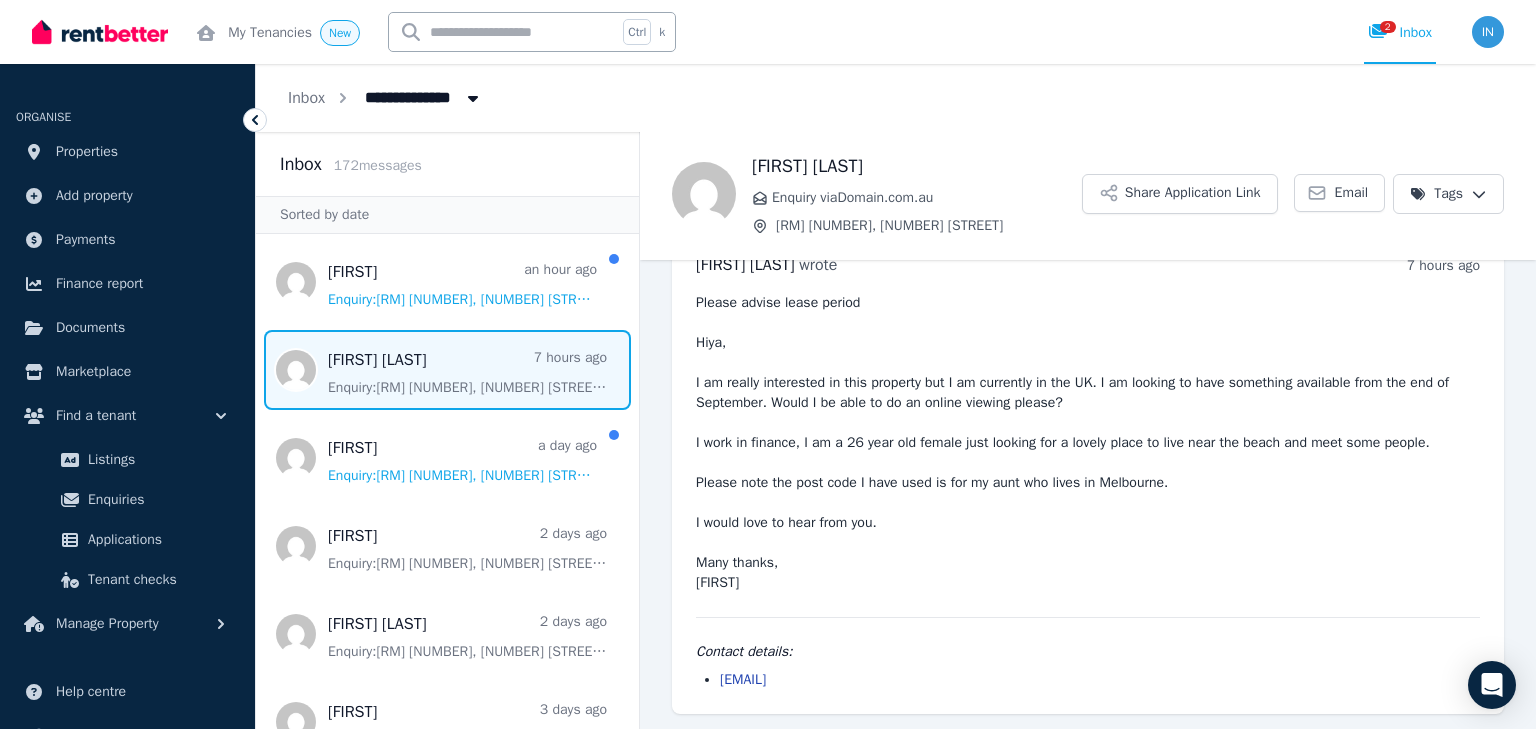copy on "Hiya,
I am really interested in this property but I am currently in the UK. I am looking to have something available from the end of September. Would I be able to do an online viewing please?
I work in finance, I am a 26 year old female just looking for a lovely place to live near the beach and meet some people.
Please note the post code I have used is for my aunt who lives in Melbourne.
I would love to hear from you.
Many thanks,
[FIRST] Contact details: [EMAIL] [PHONE]" 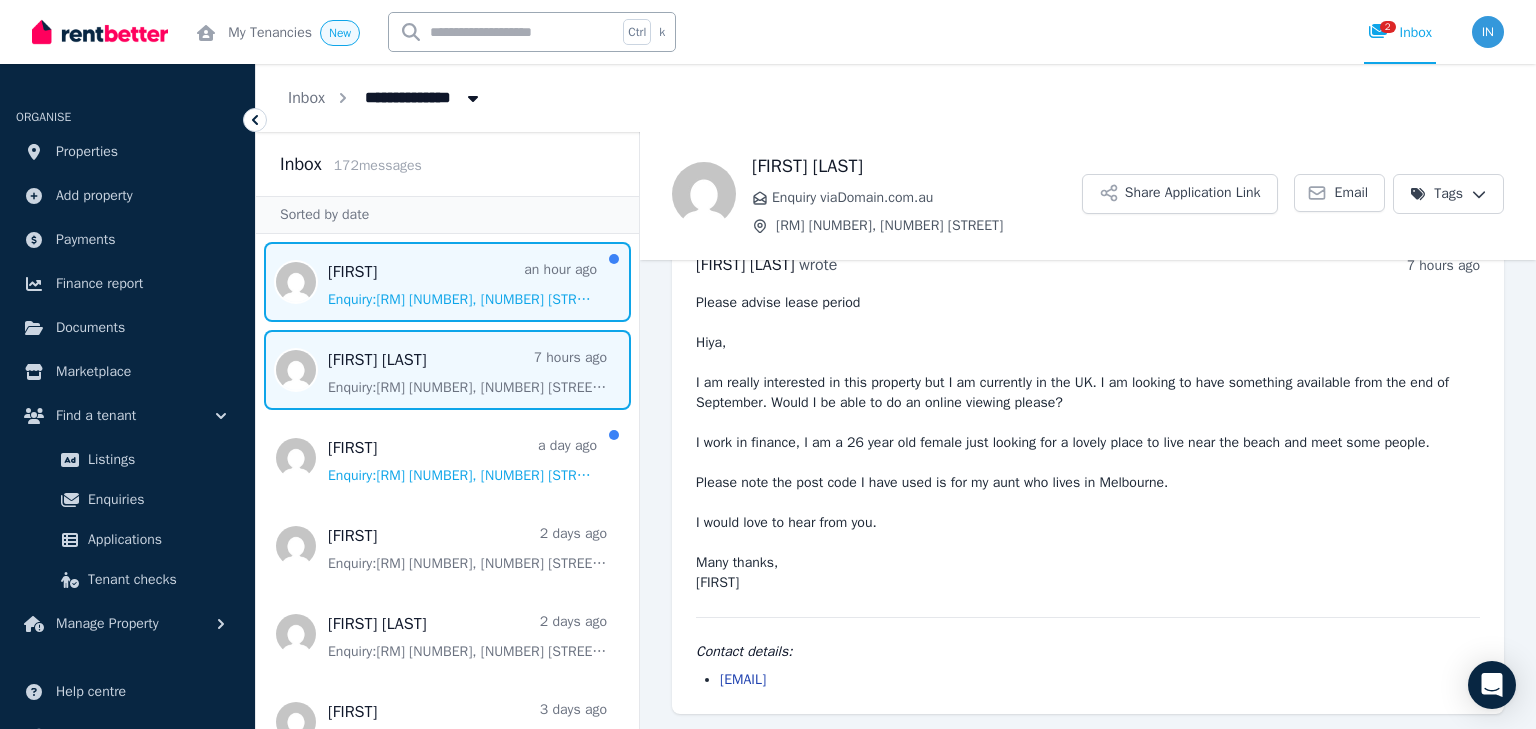 click at bounding box center [447, 282] 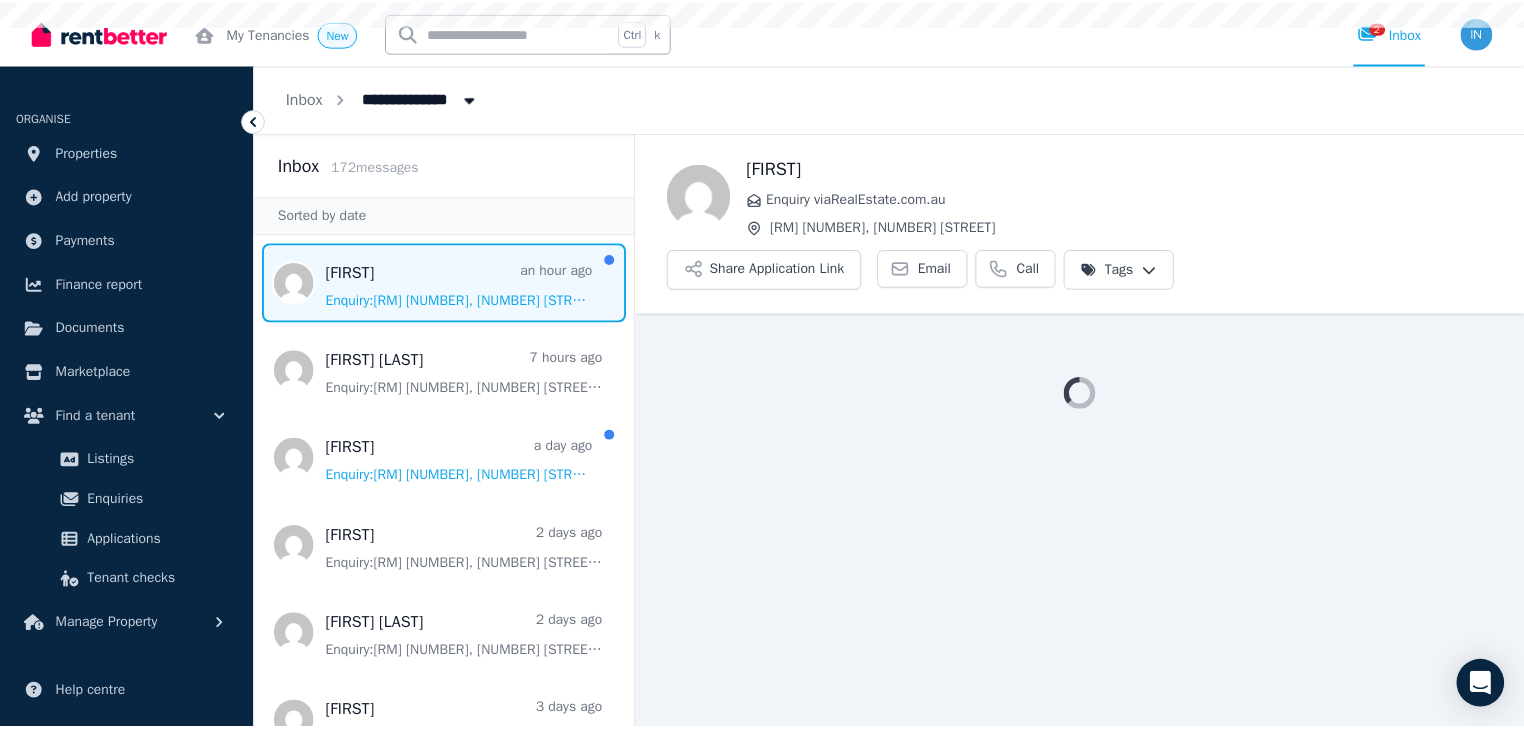 scroll, scrollTop: 0, scrollLeft: 0, axis: both 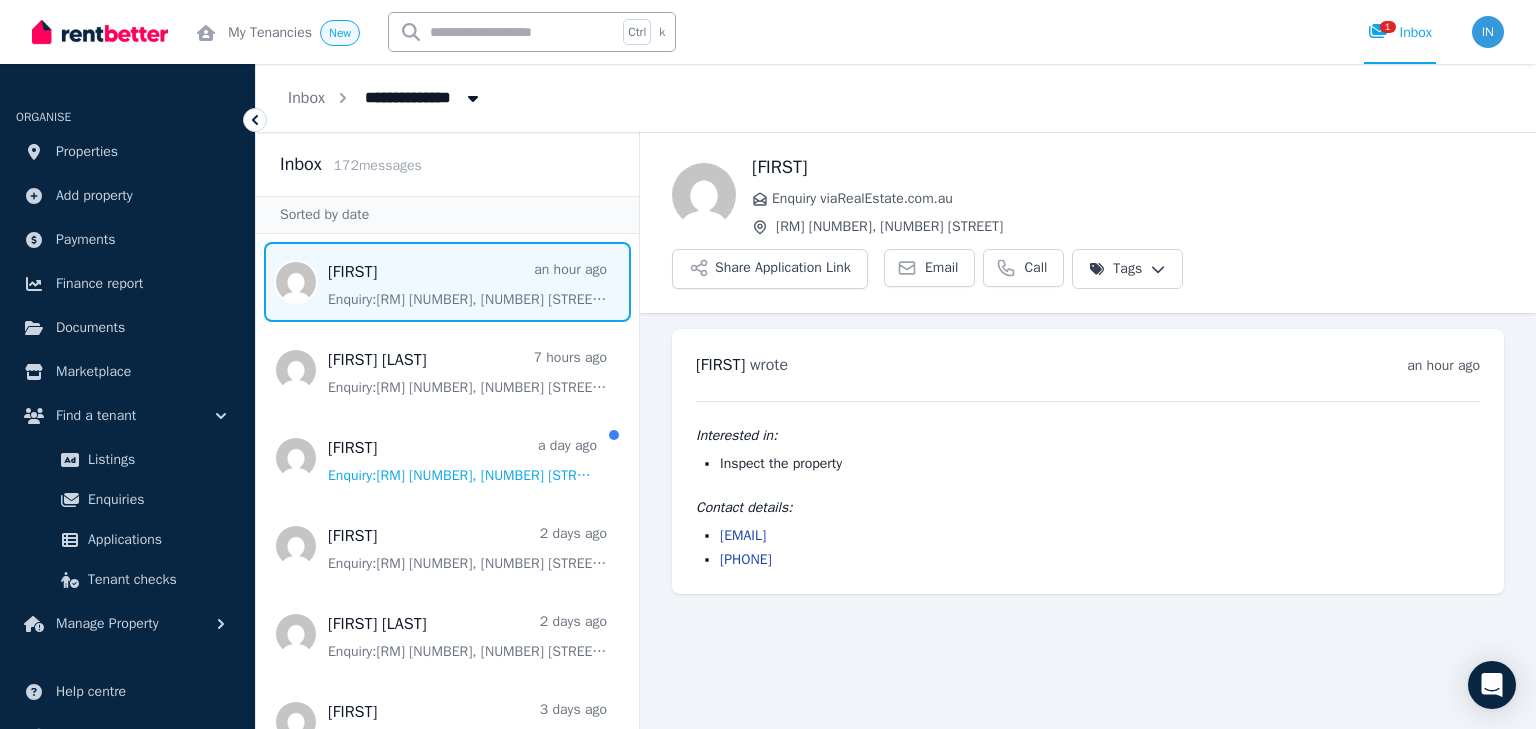 drag, startPoint x: 688, startPoint y: 292, endPoint x: 892, endPoint y: 507, distance: 296.37982 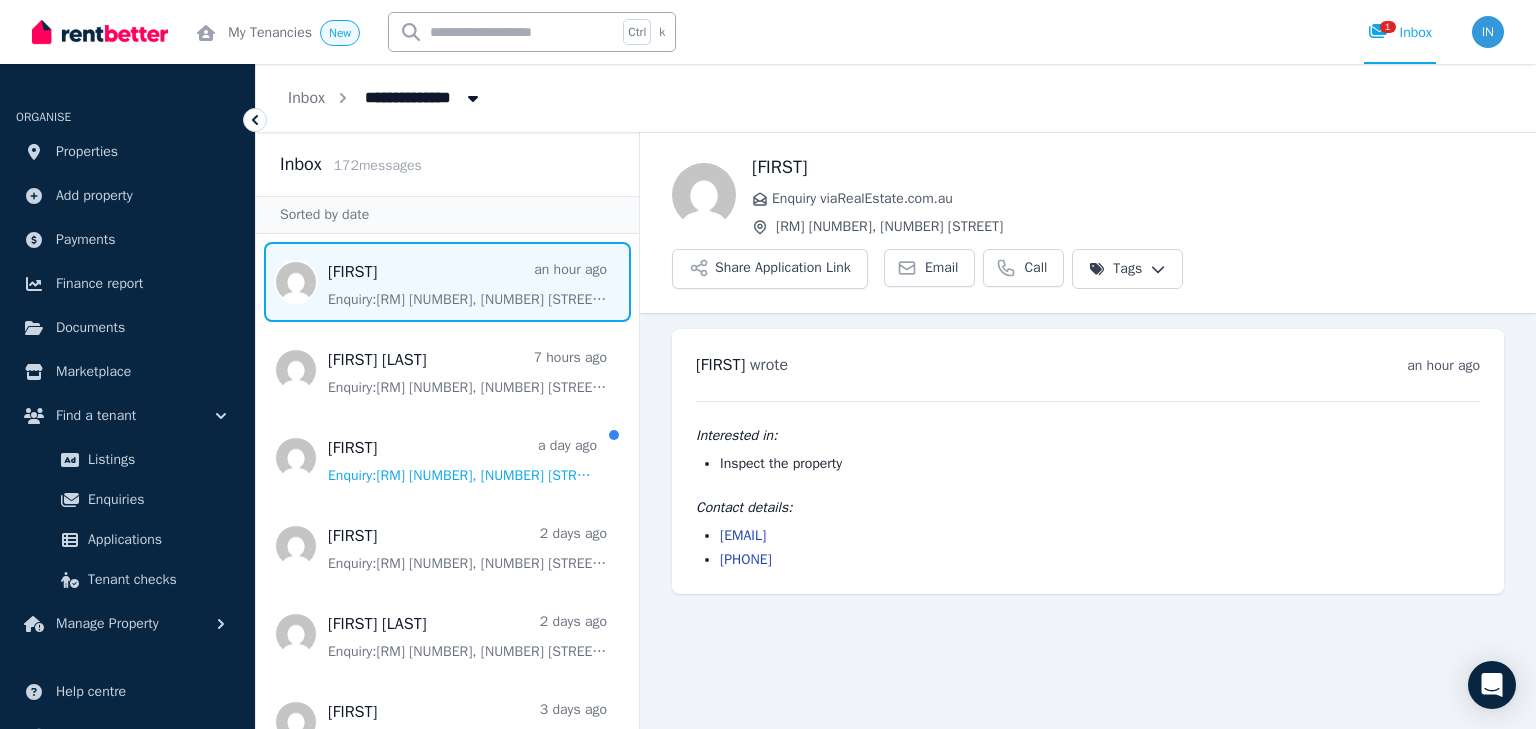 click on "[FIRST] wrote [TIME_AGO] [TIME] on [DAY], [DATE] Interested in: Inspect the property Contact details: [EMAIL] [PHONE]" at bounding box center [1088, 461] 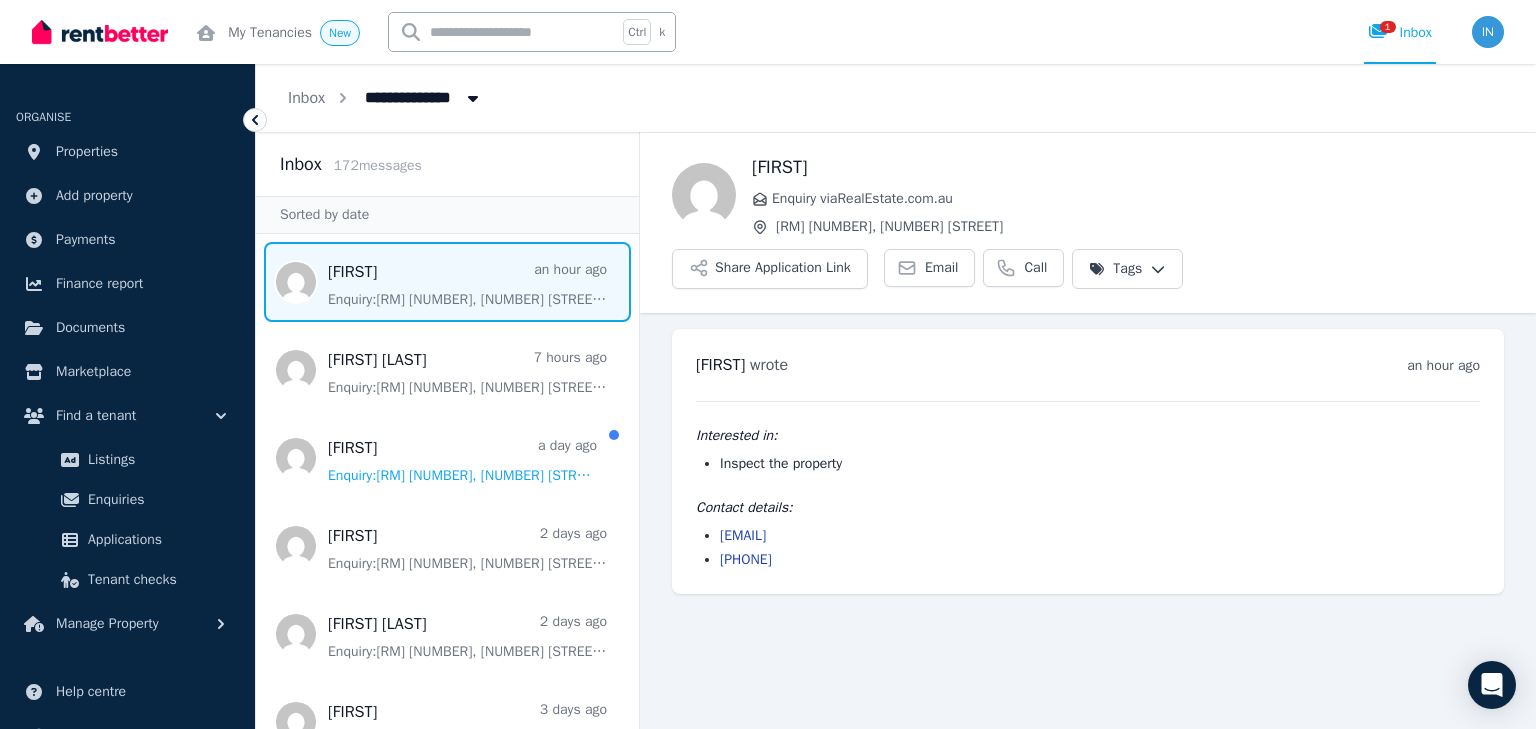 copy on "[FIRST] wrote [TIME_AGO] [TIME] on [DAY], [DATE] Interested in: Inspect the property Contact details: [EMAIL] [PHONE]" 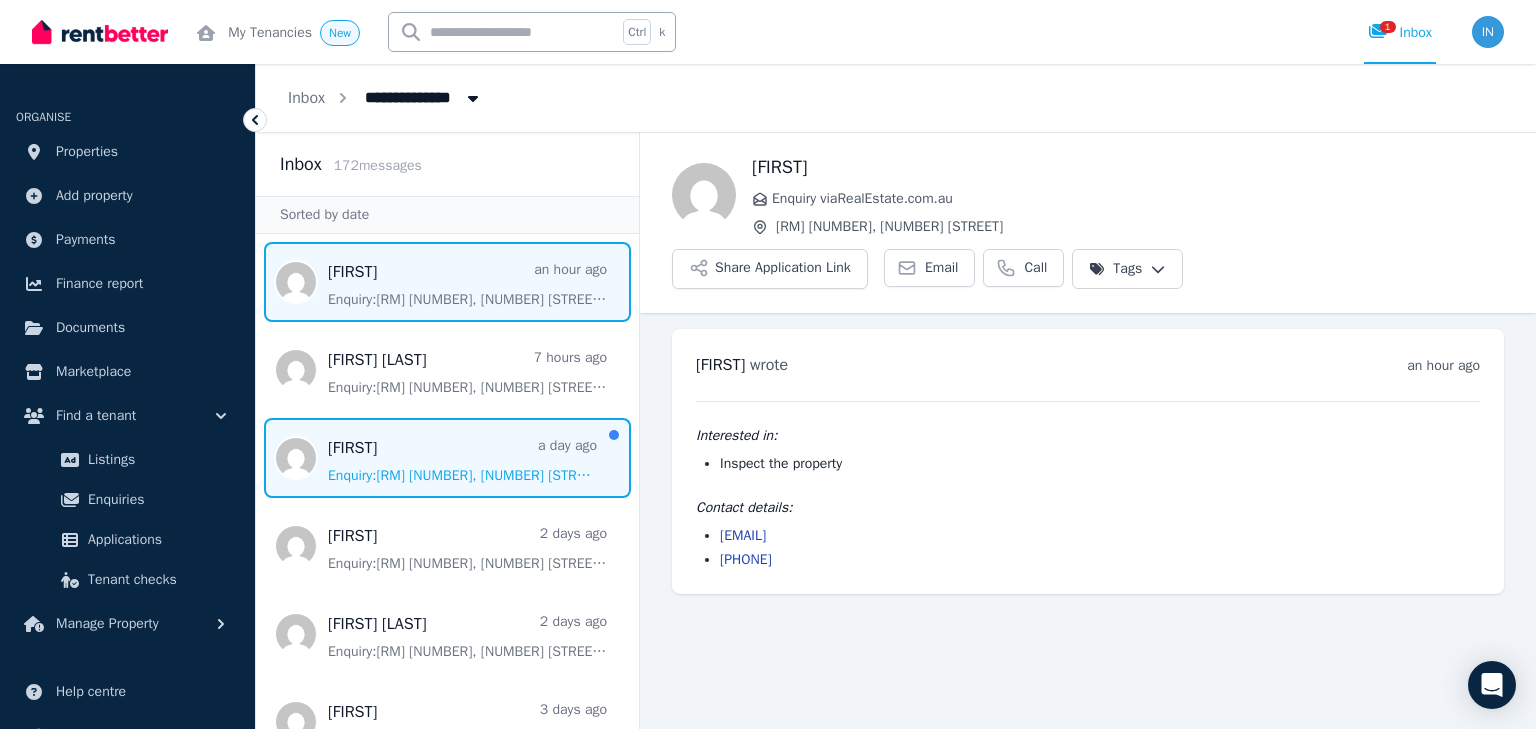 click at bounding box center [447, 458] 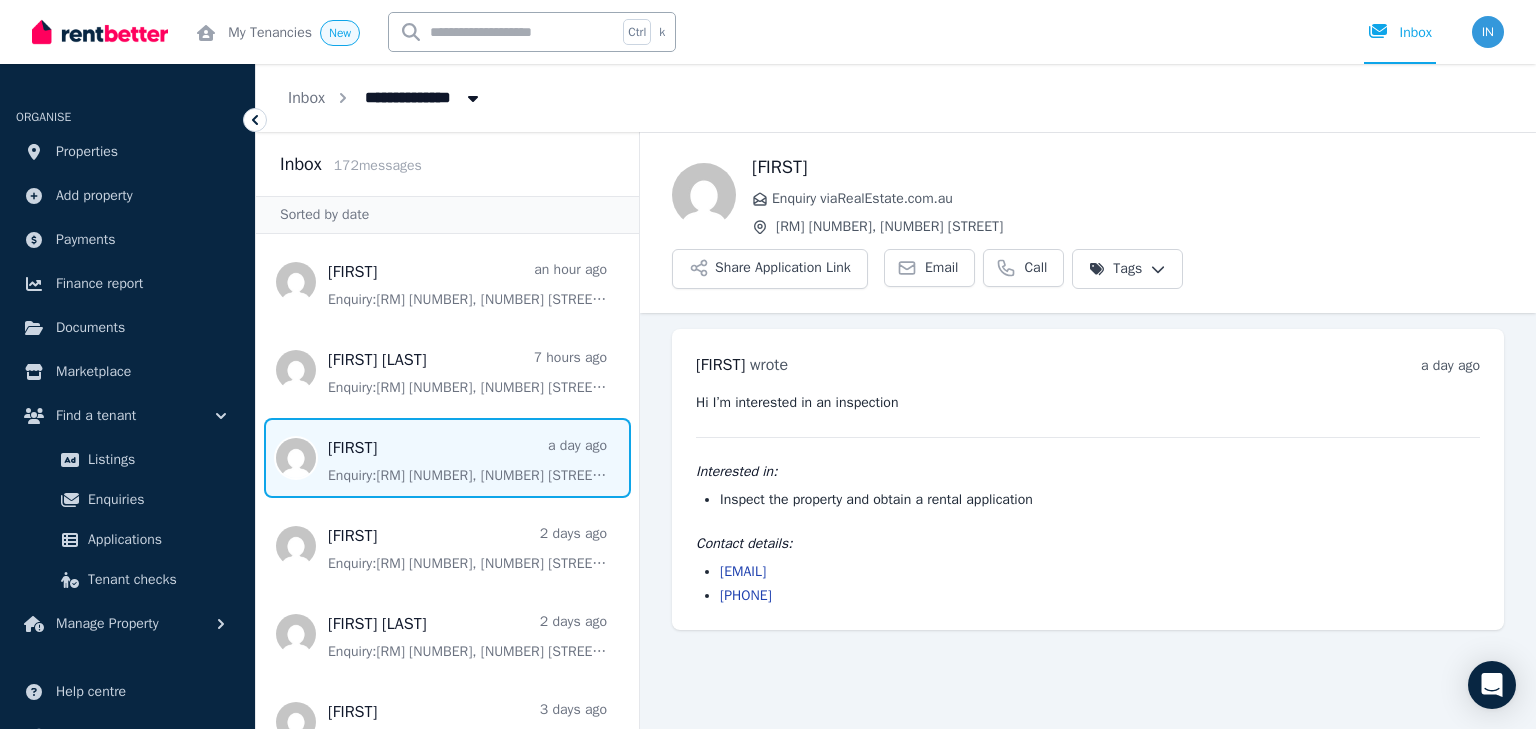 drag, startPoint x: 690, startPoint y: 284, endPoint x: 805, endPoint y: 548, distance: 287.96005 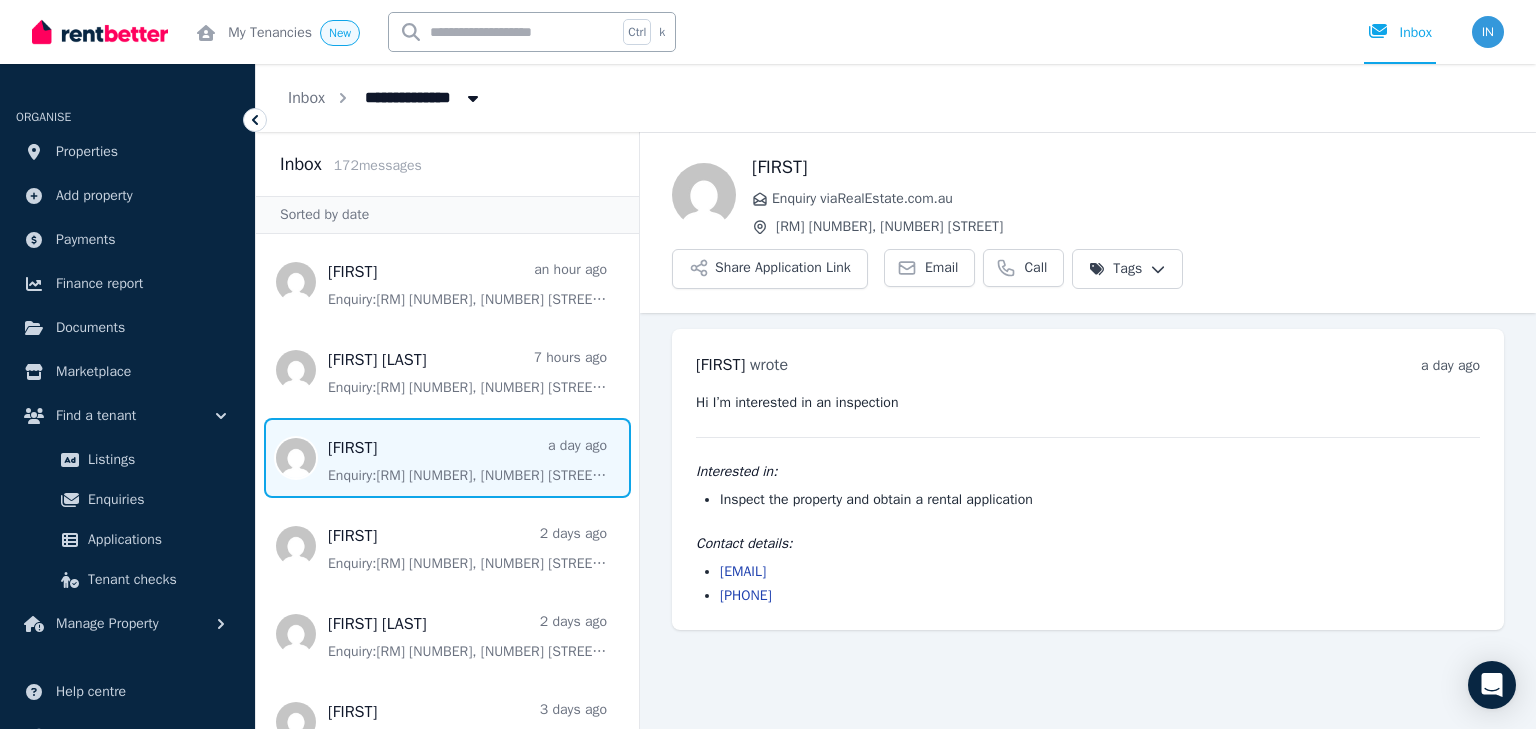click on "[NAME] wrote [TIME_AGO] [TIME] on [DAY], [DATE] Hi I’m interested in an inspection Interested in: Inspect the property and obtain a rental application Contact details: [EMAIL] [PHONE]" at bounding box center (1088, 479) 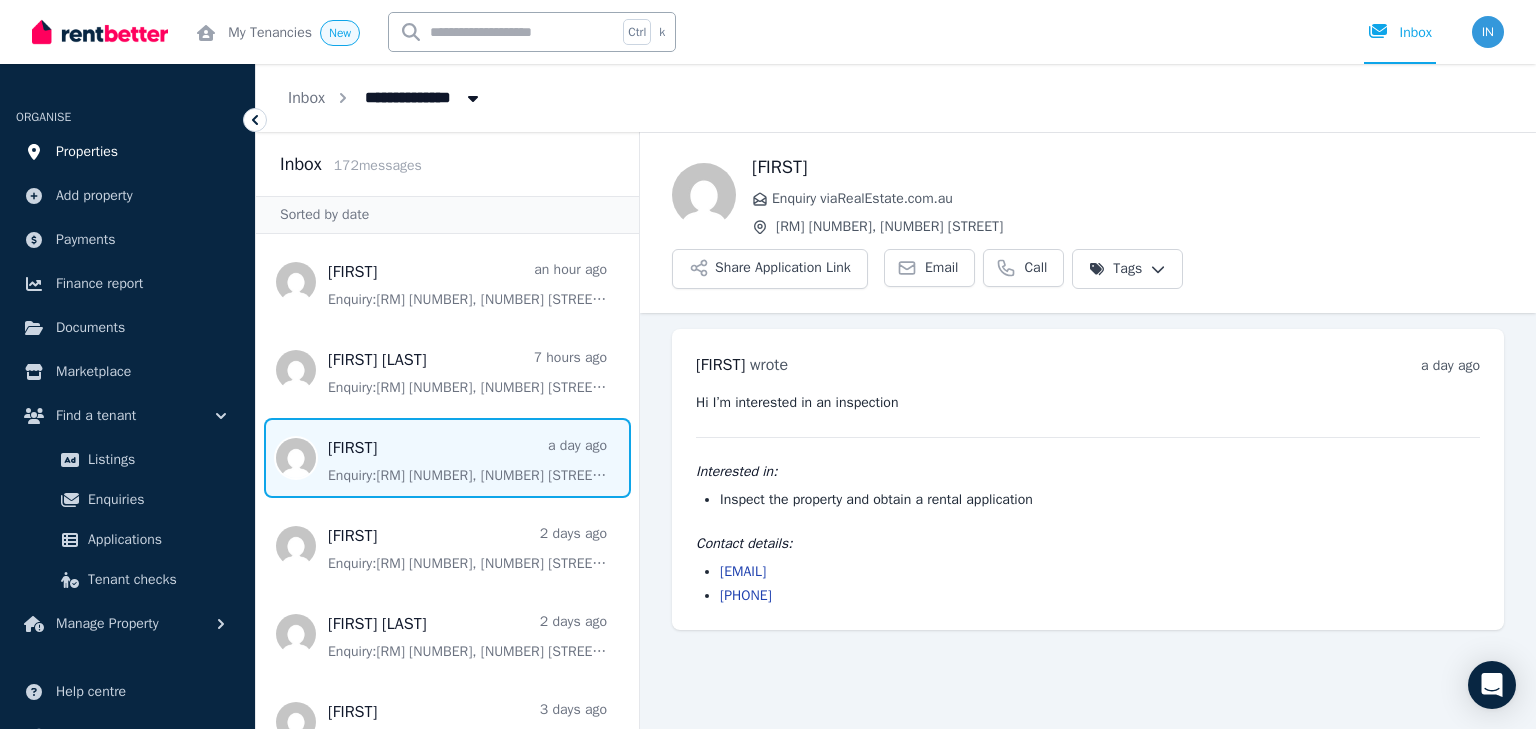 click on "Properties" at bounding box center (87, 152) 